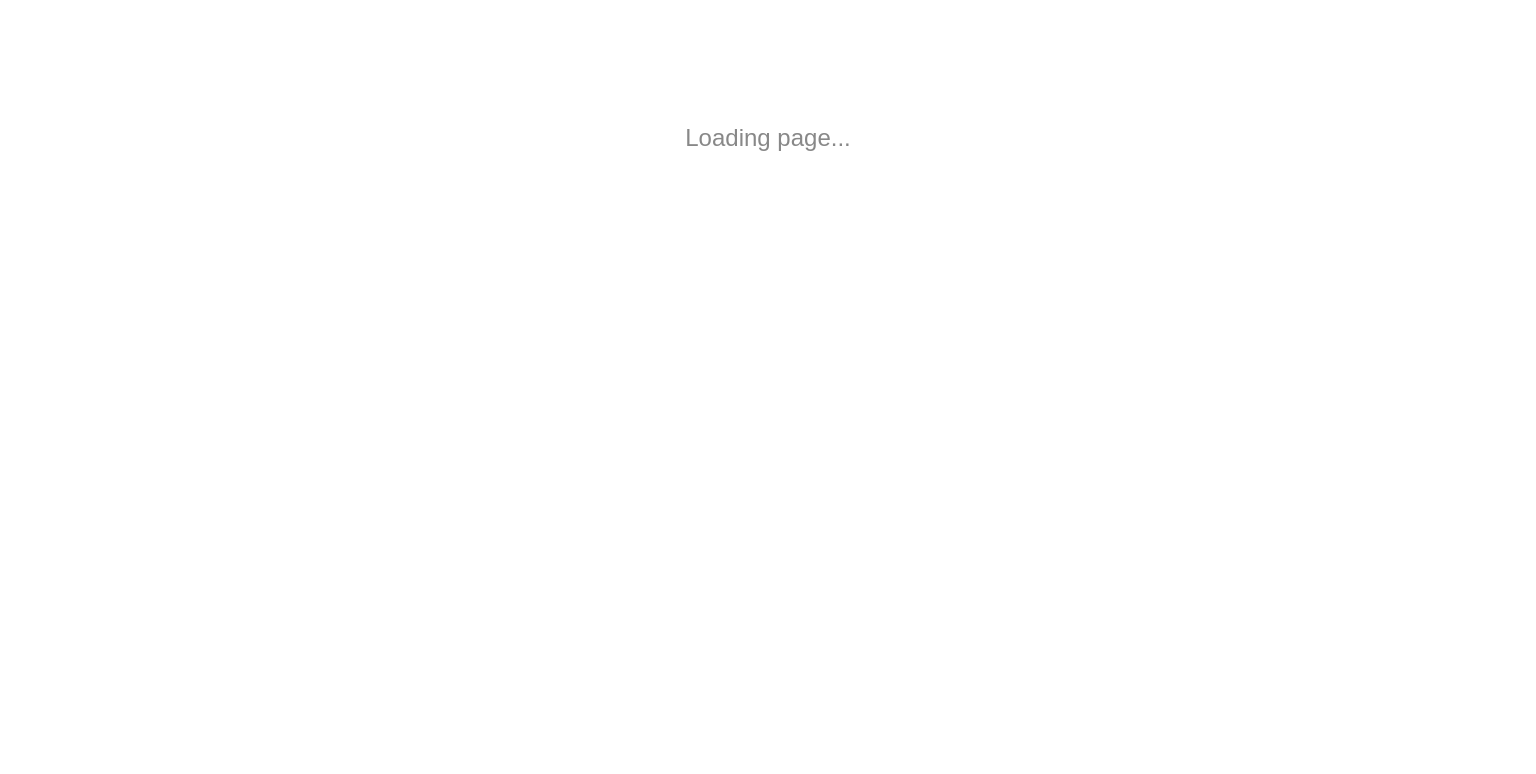 scroll, scrollTop: 0, scrollLeft: 0, axis: both 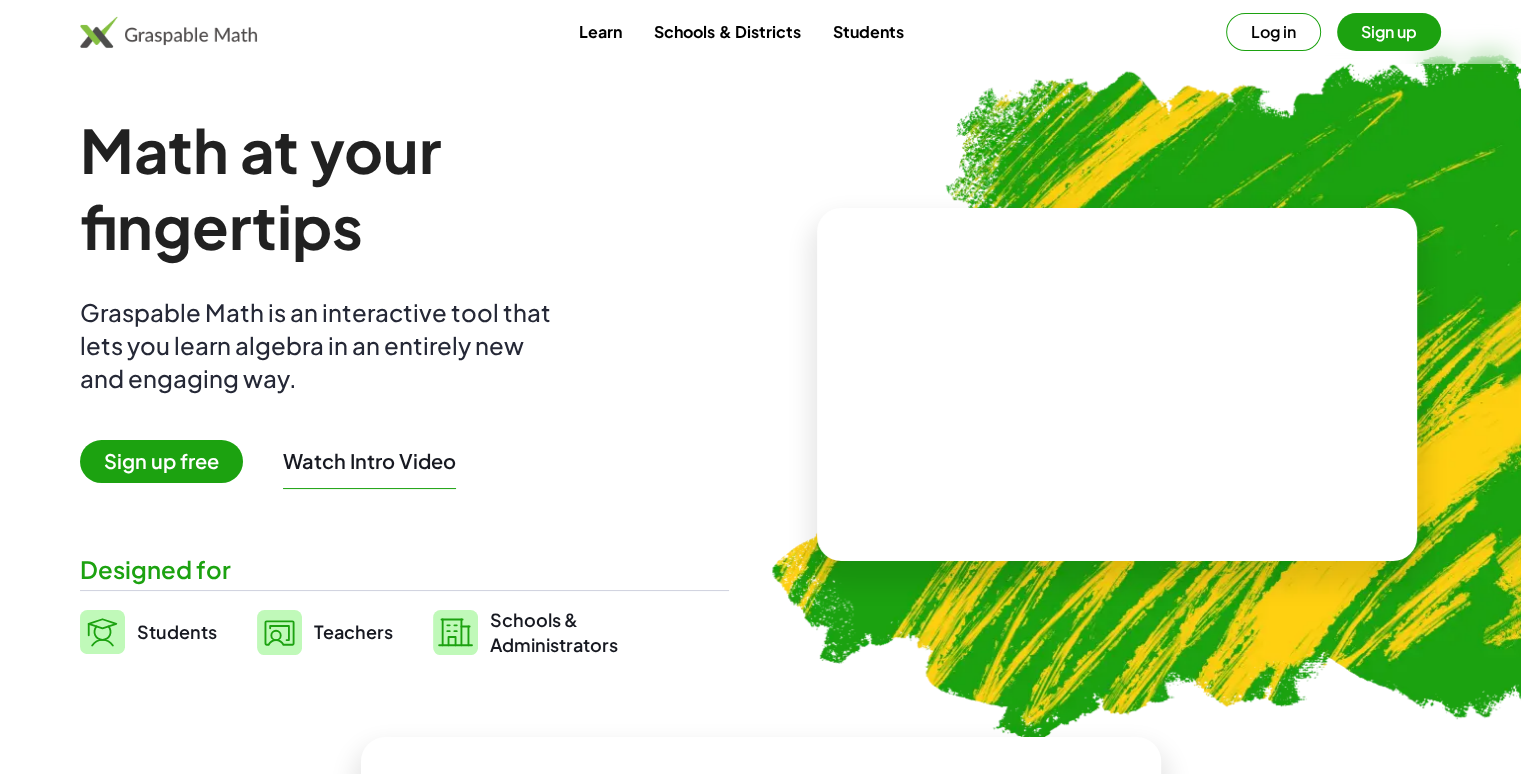 click on "Sign up free" at bounding box center [161, 461] 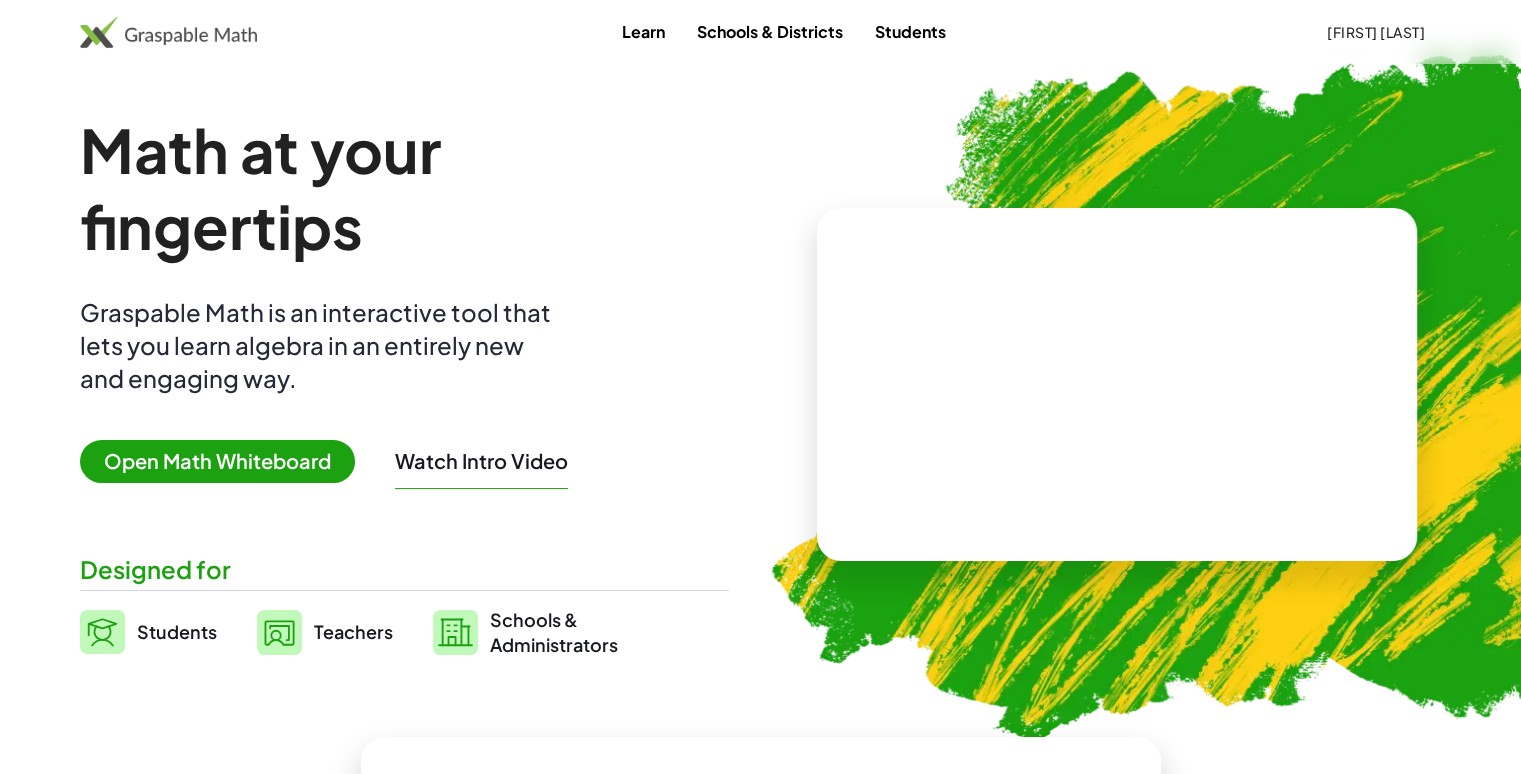 click on "Open Math Whiteboard" at bounding box center [217, 461] 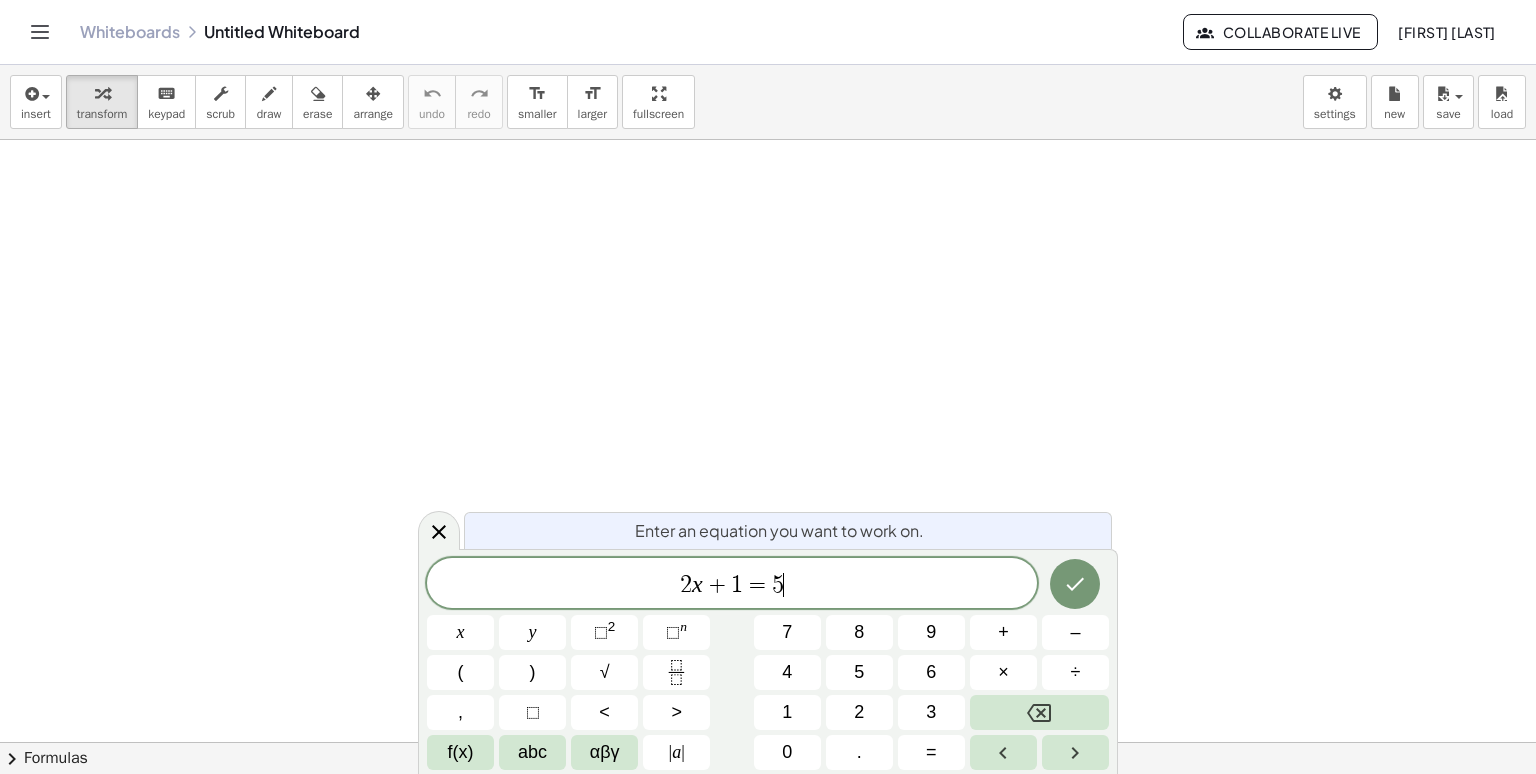 click on "2 x + 1 = 5 ​" at bounding box center (732, 585) 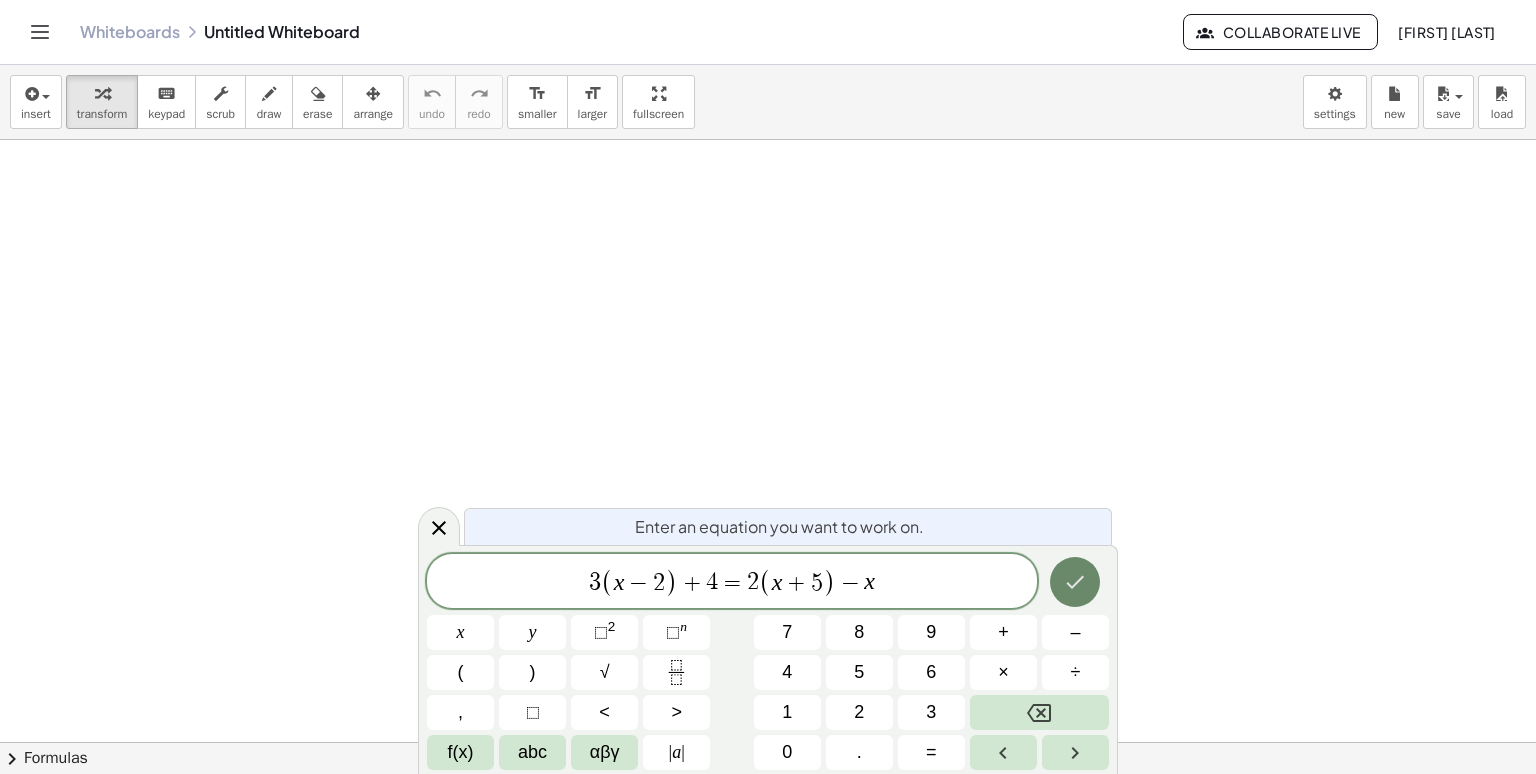 click at bounding box center (1075, 582) 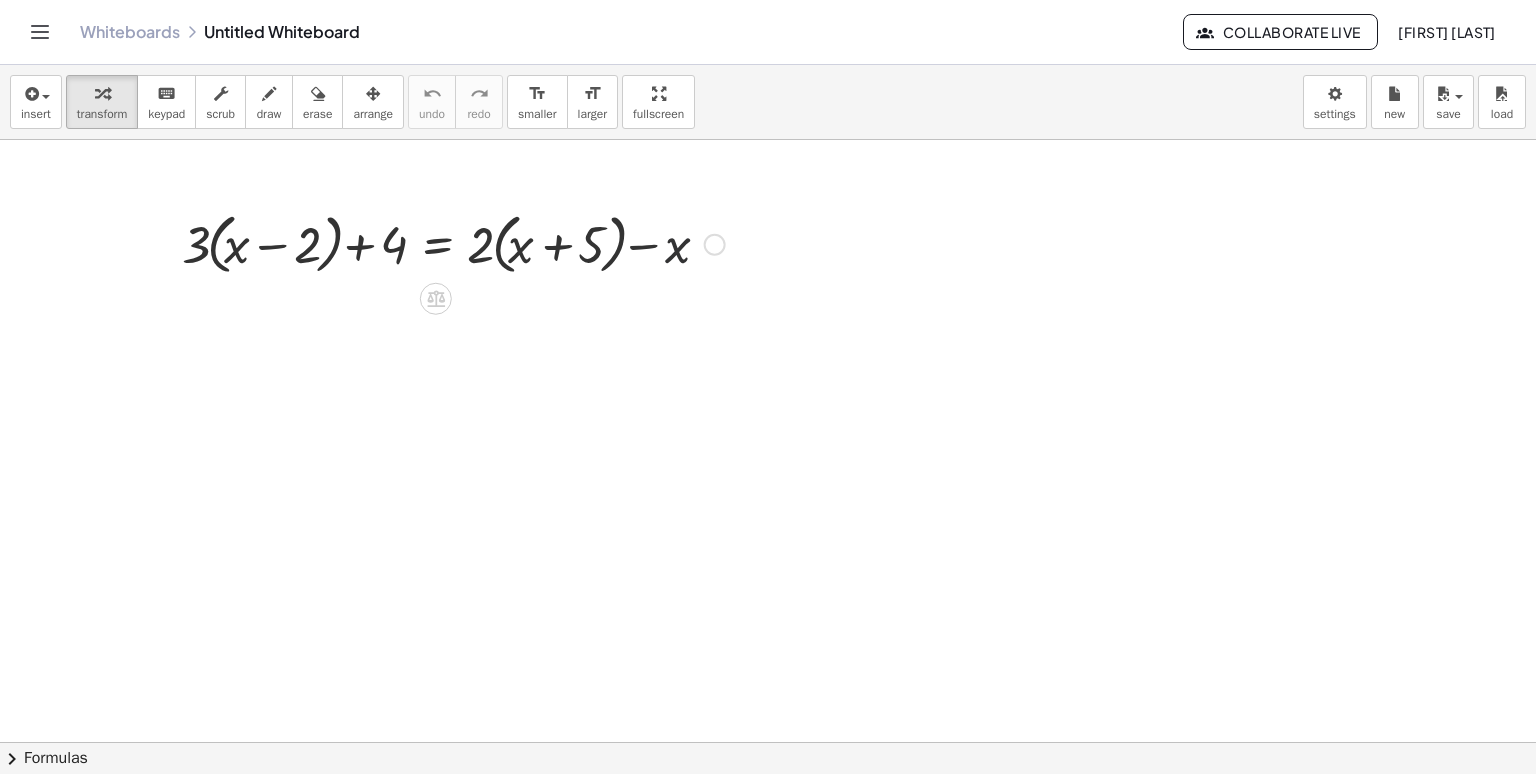 click at bounding box center [453, 243] 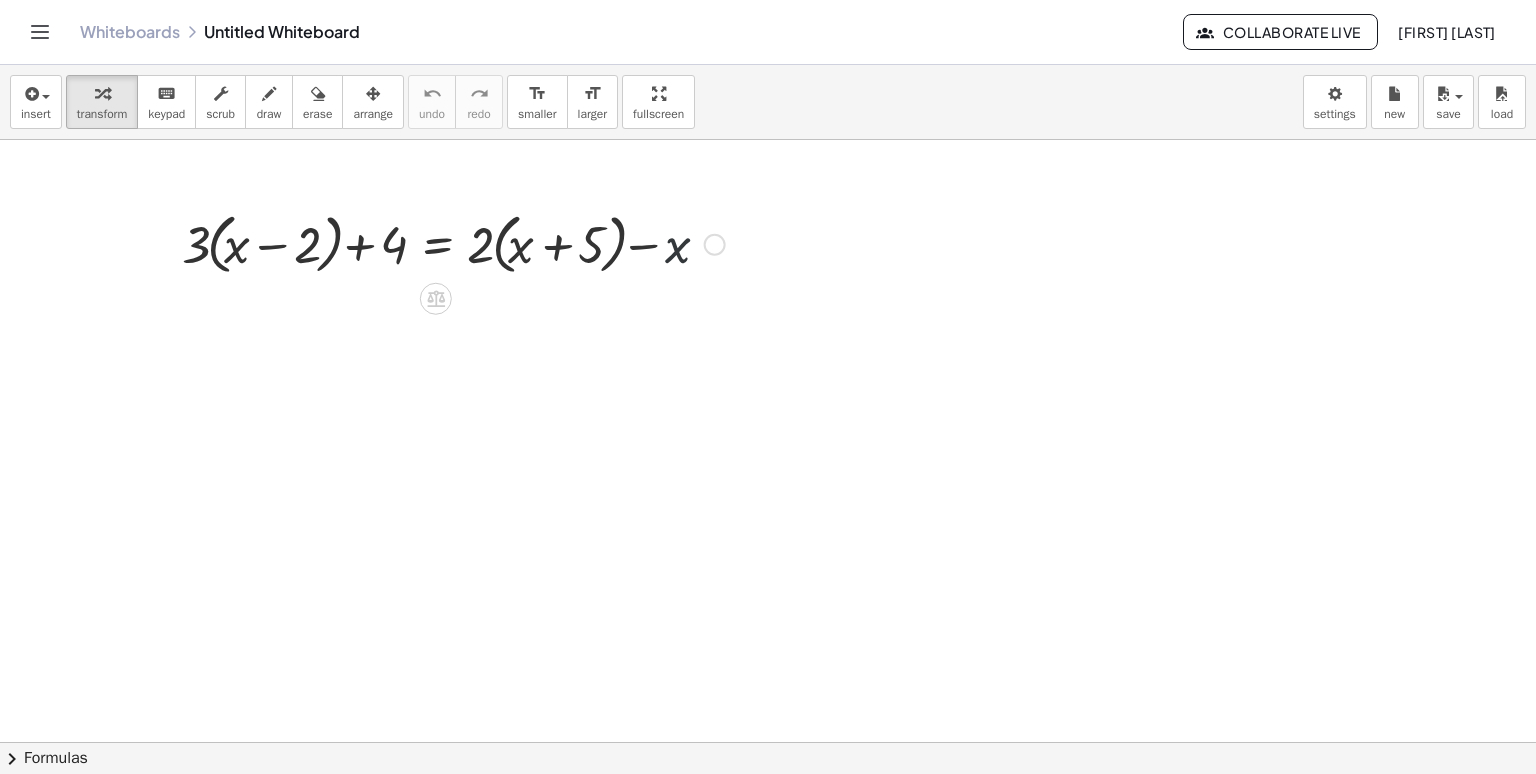click at bounding box center (453, 243) 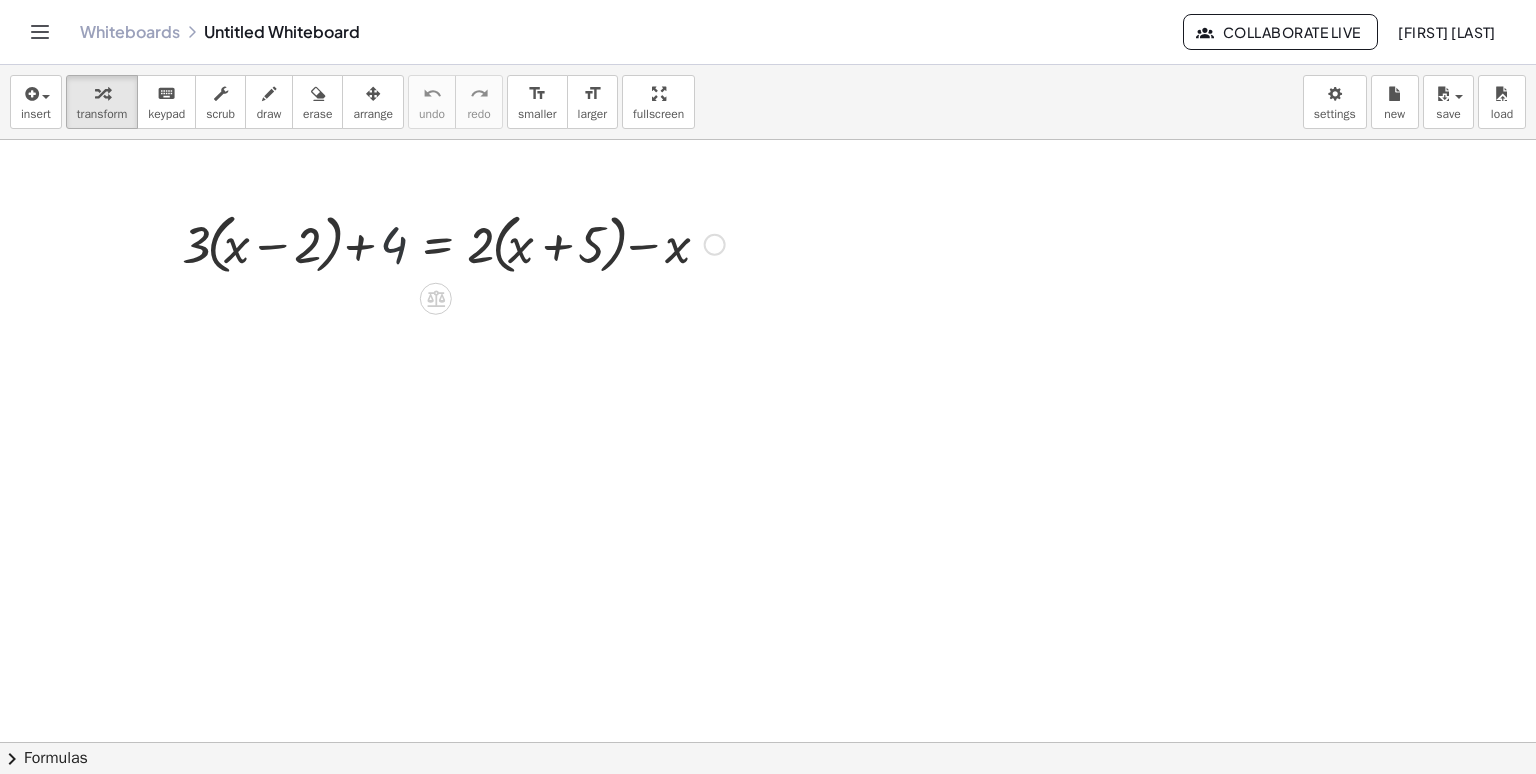 click at bounding box center [453, 243] 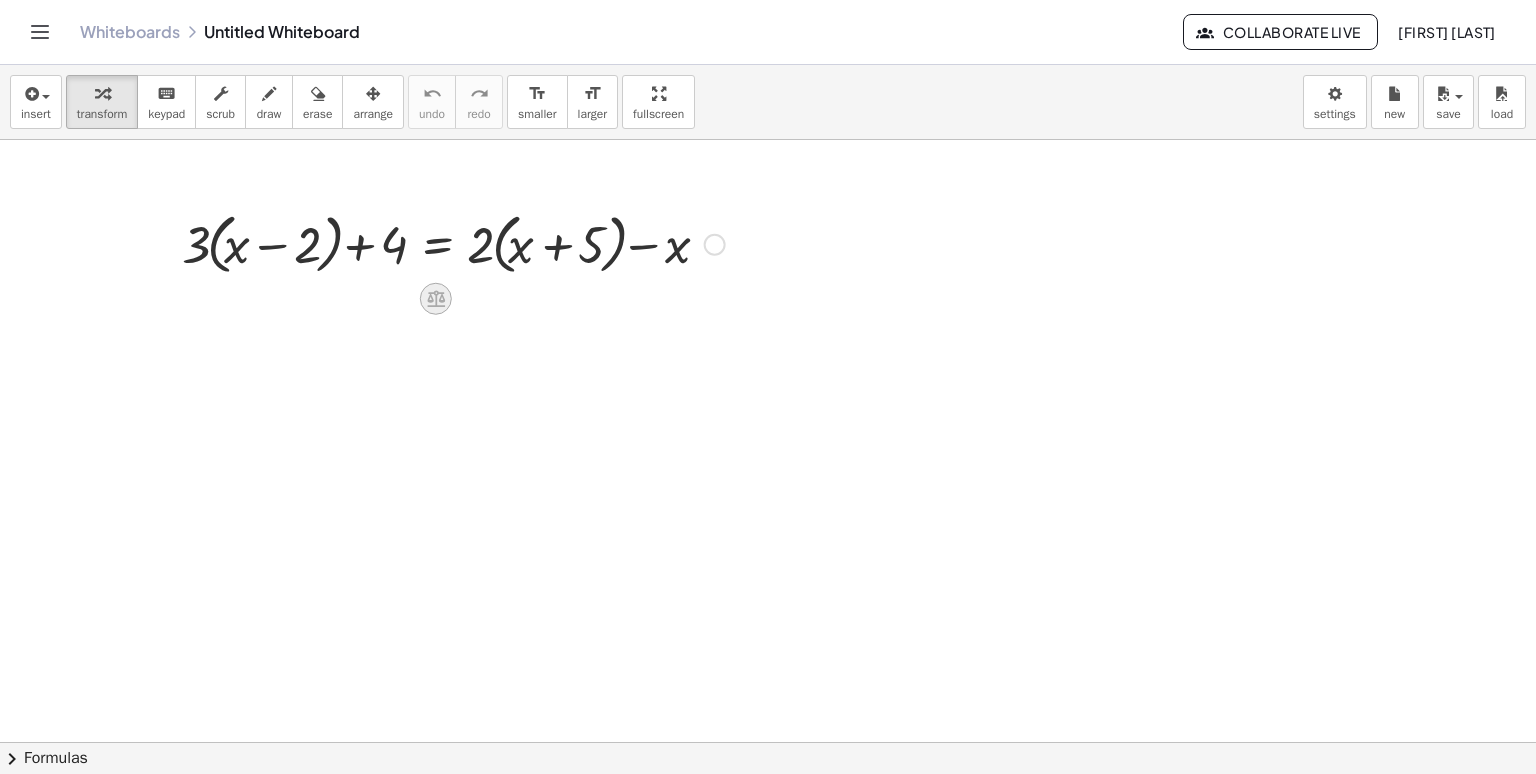 click 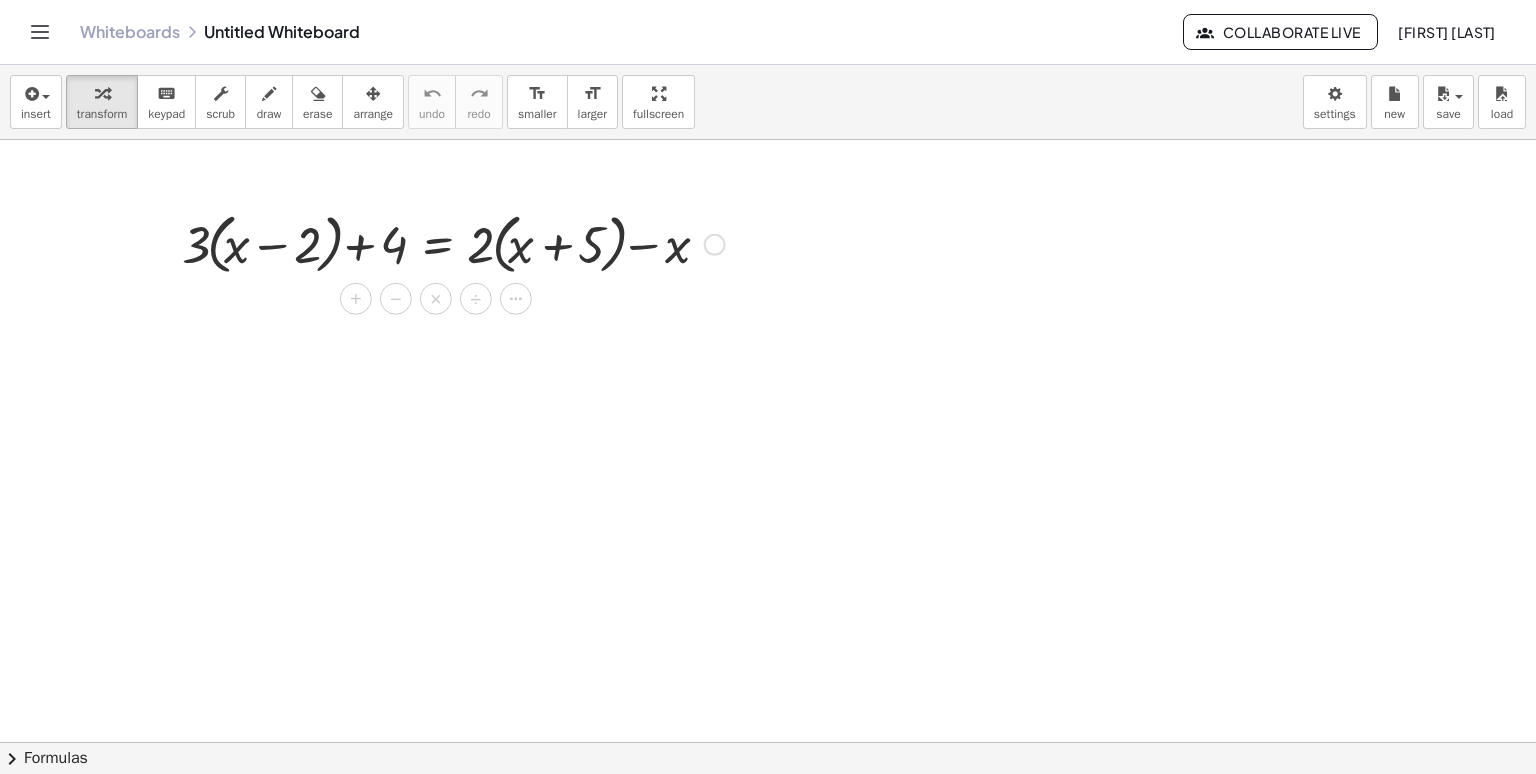 click at bounding box center [453, 243] 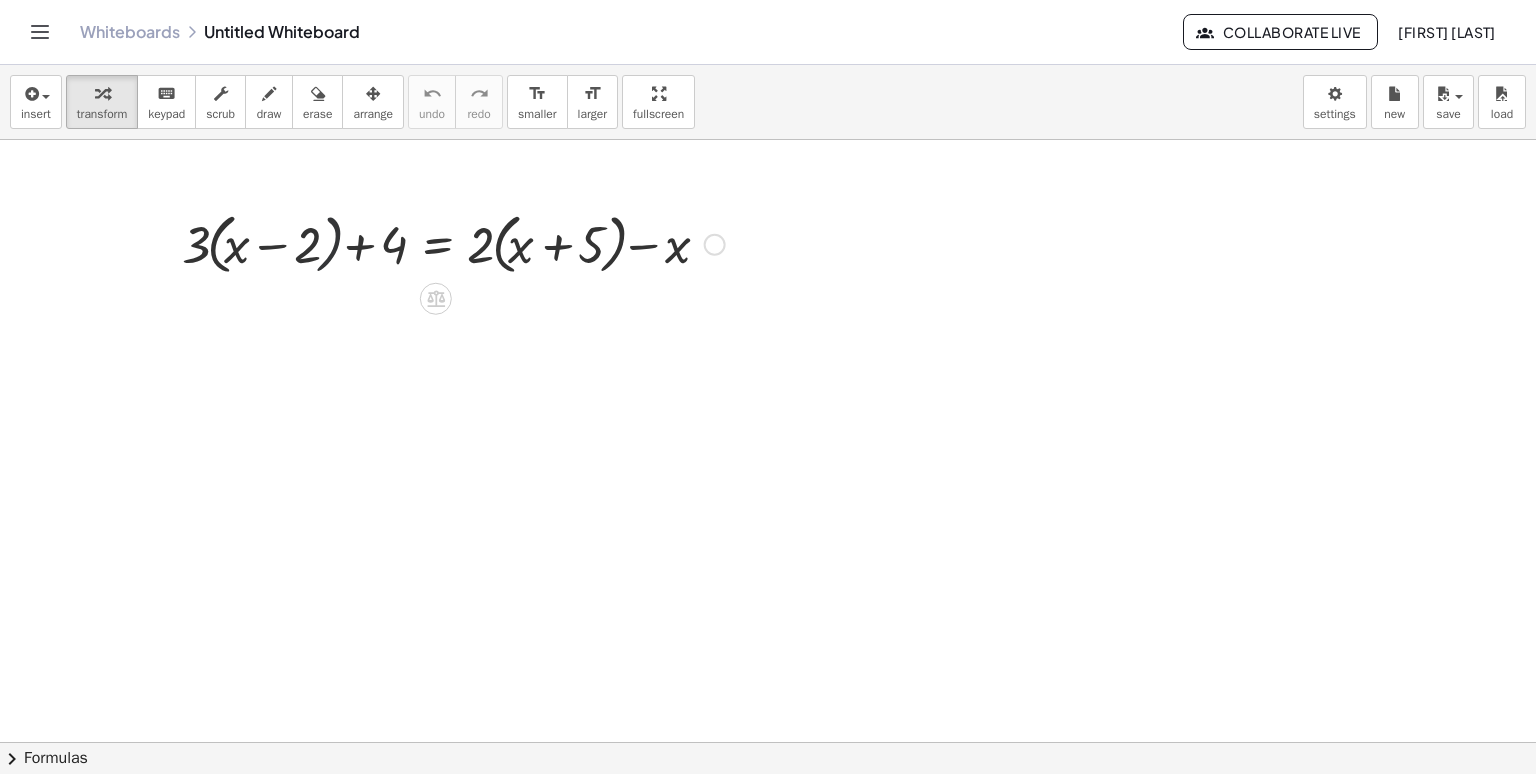 click at bounding box center [453, 243] 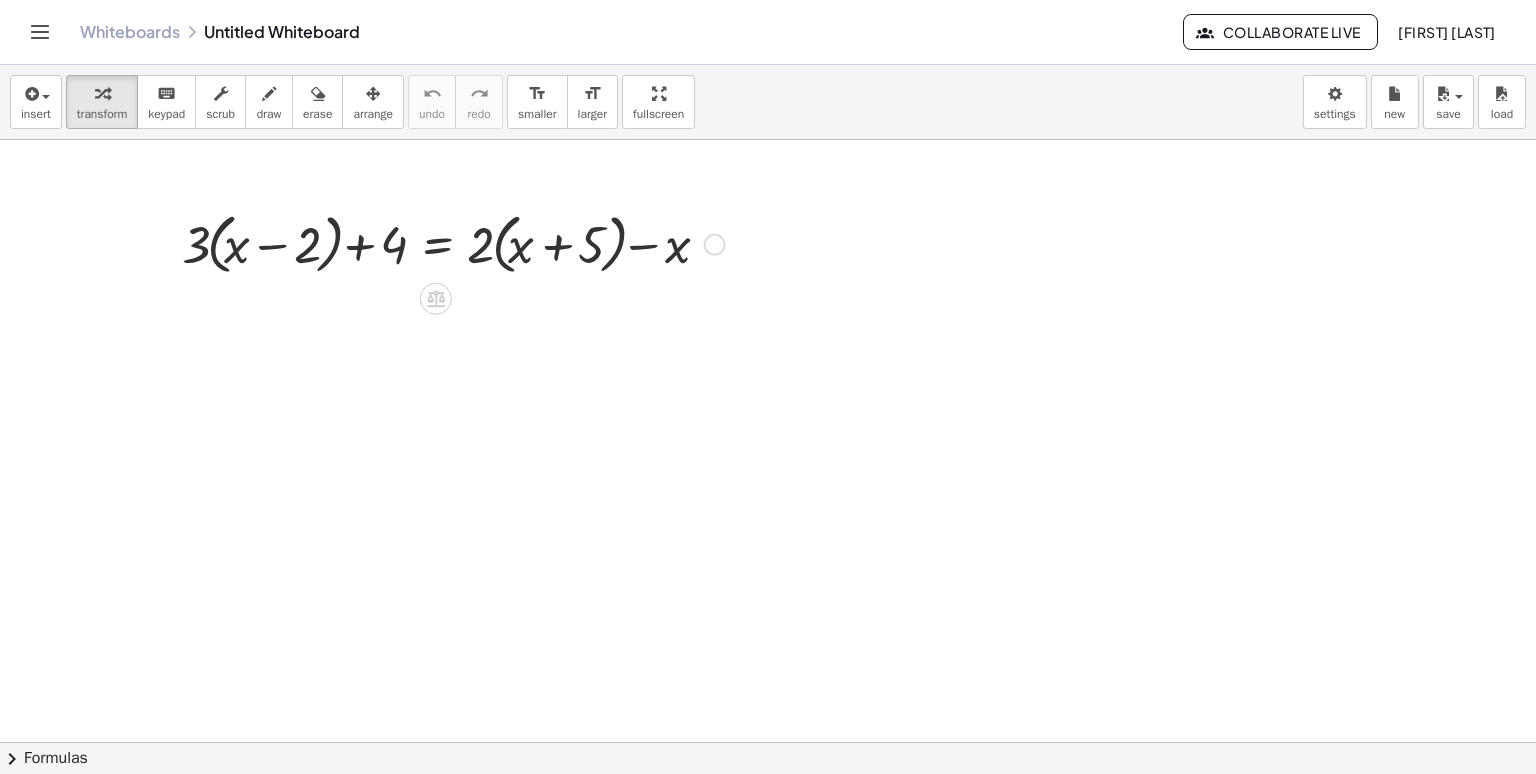 click at bounding box center [453, 243] 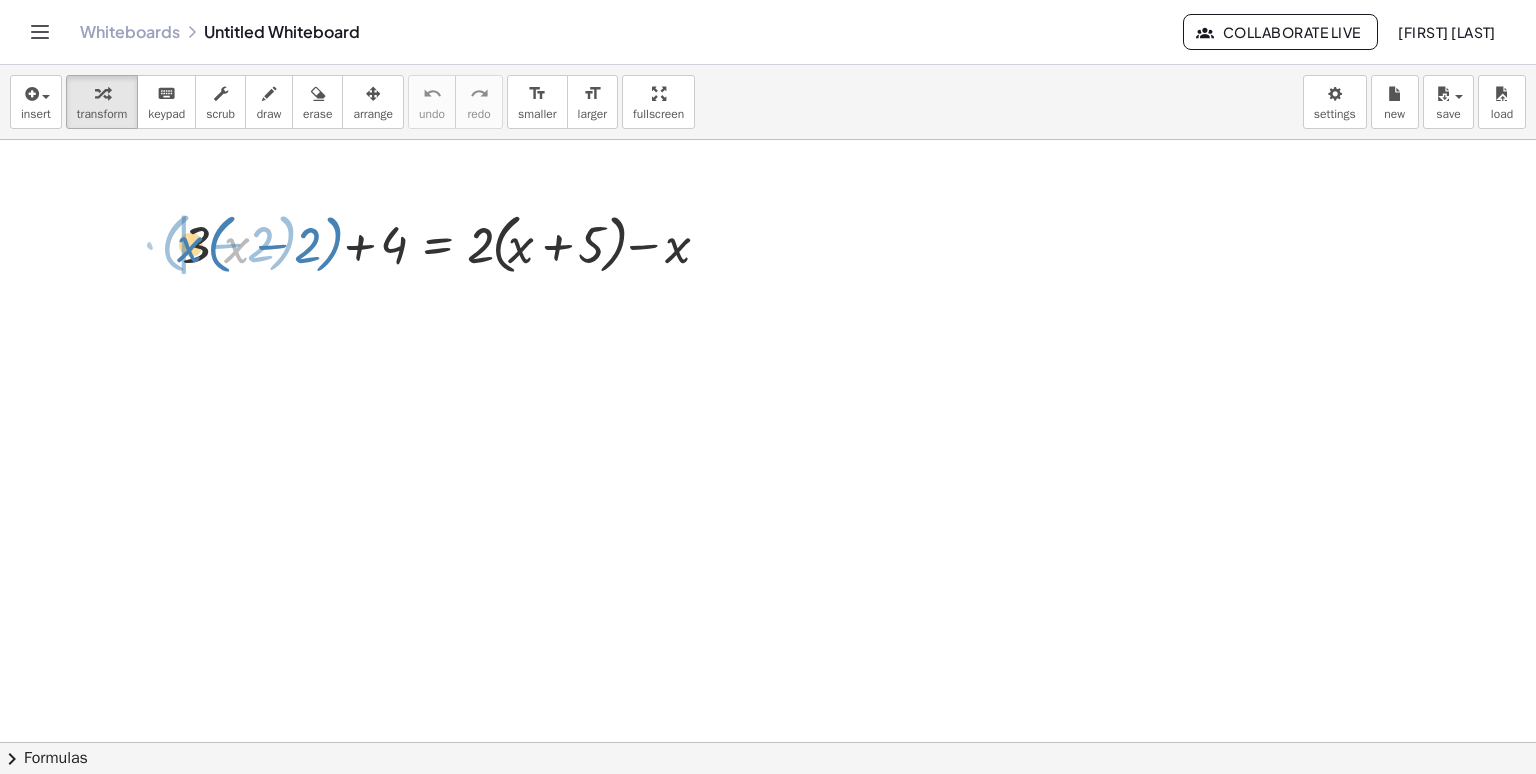 drag, startPoint x: 228, startPoint y: 247, endPoint x: 181, endPoint y: 246, distance: 47.010635 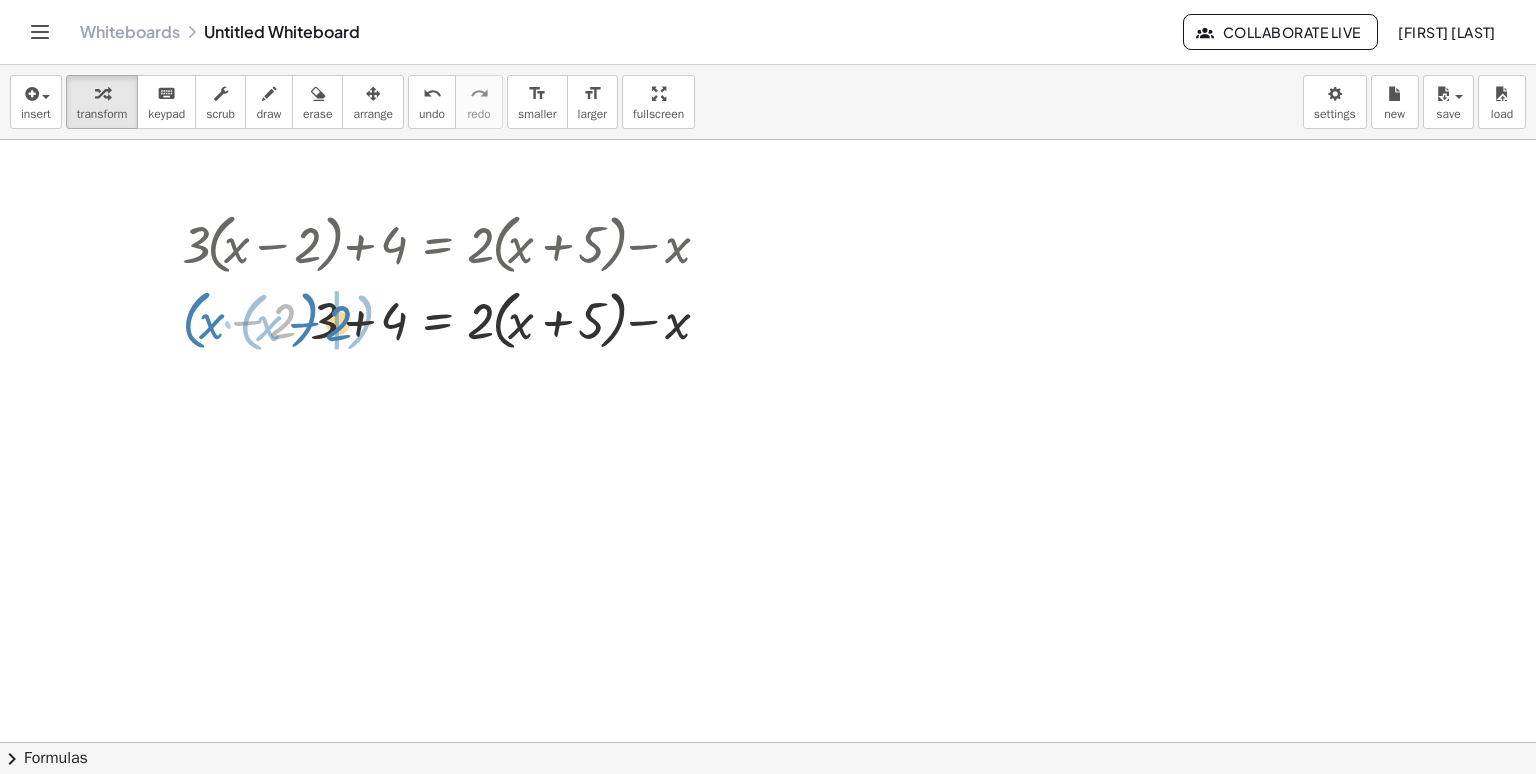 drag, startPoint x: 272, startPoint y: 320, endPoint x: 334, endPoint y: 321, distance: 62.008064 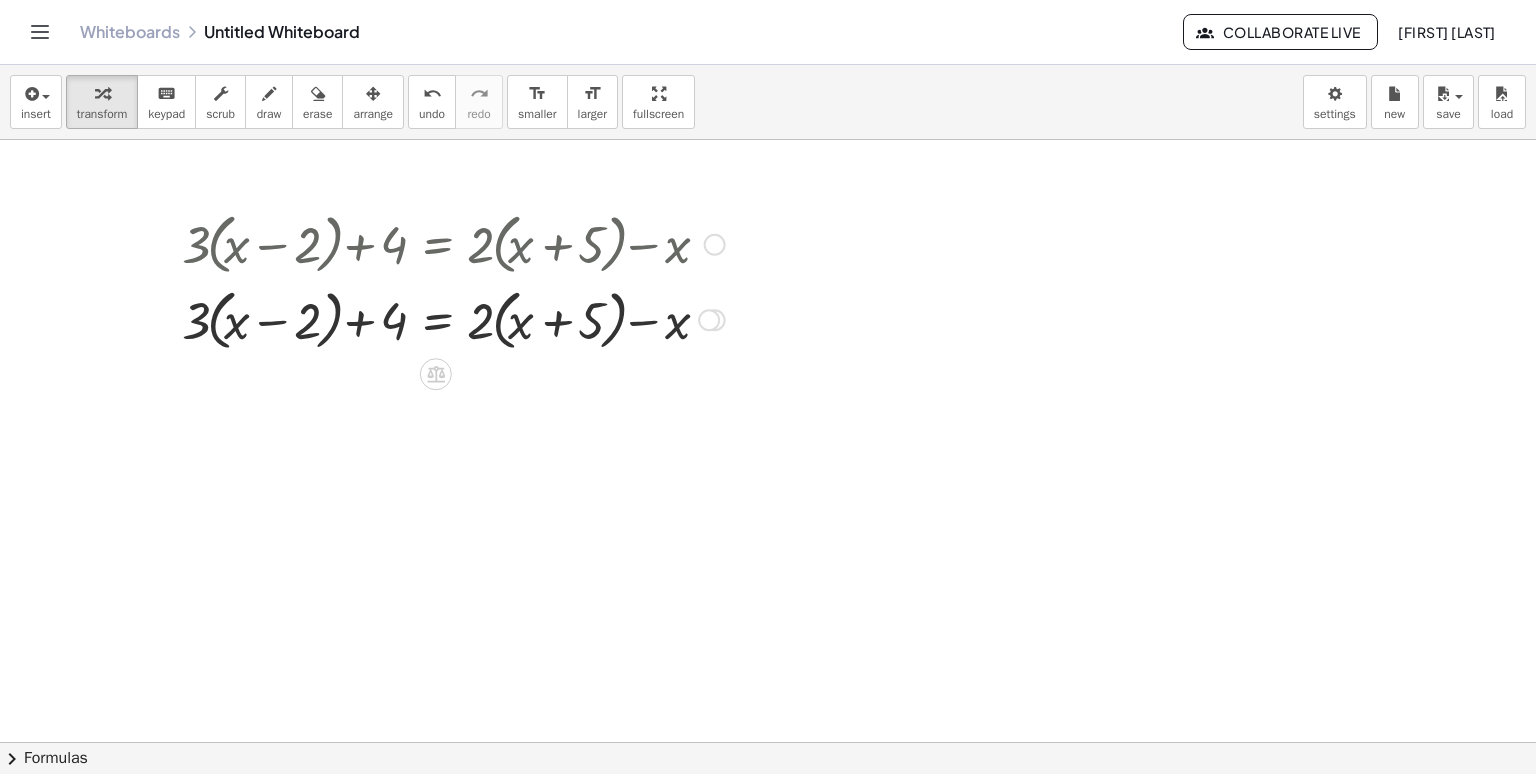 click at bounding box center (453, 318) 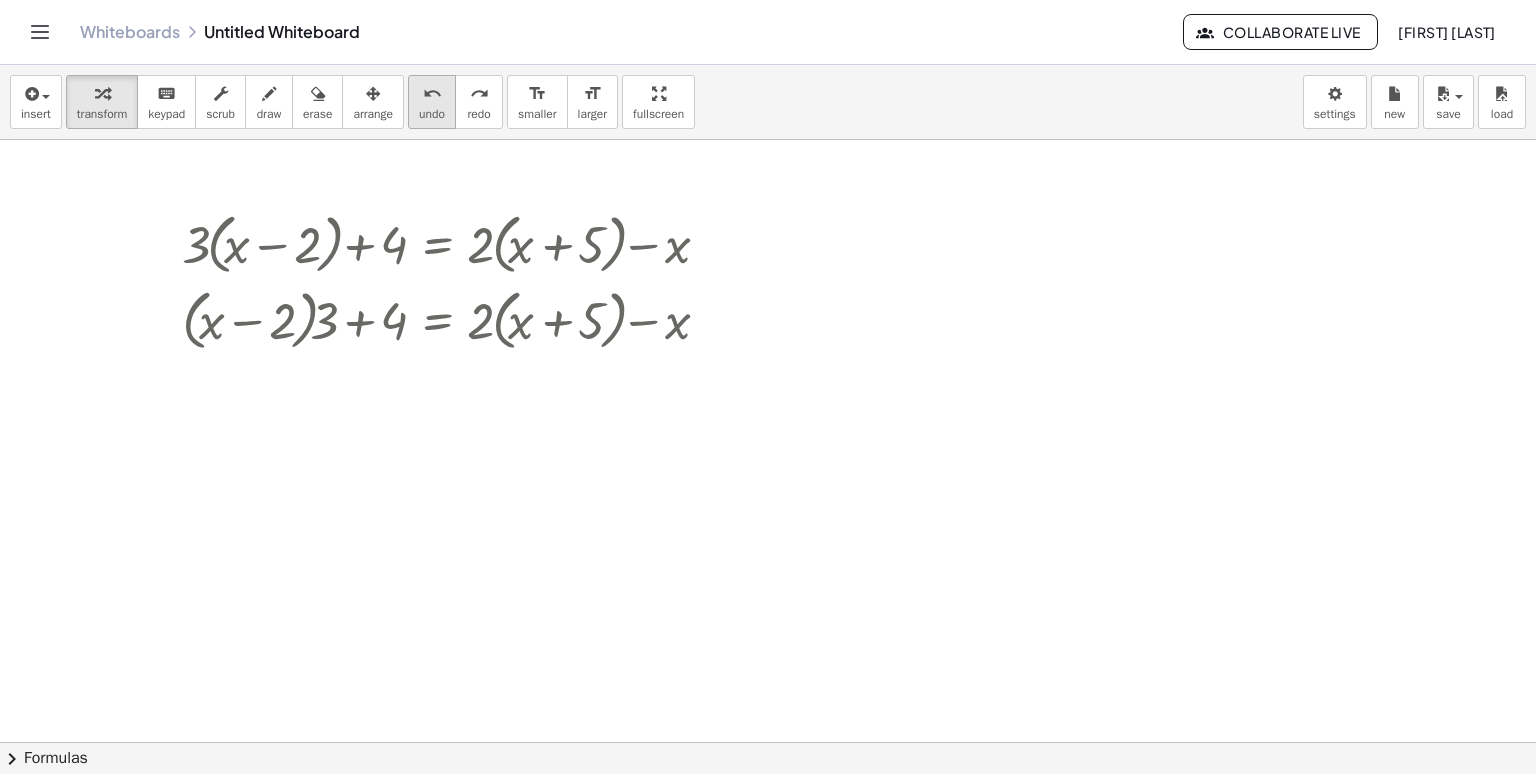 click on "undo" at bounding box center [432, 93] 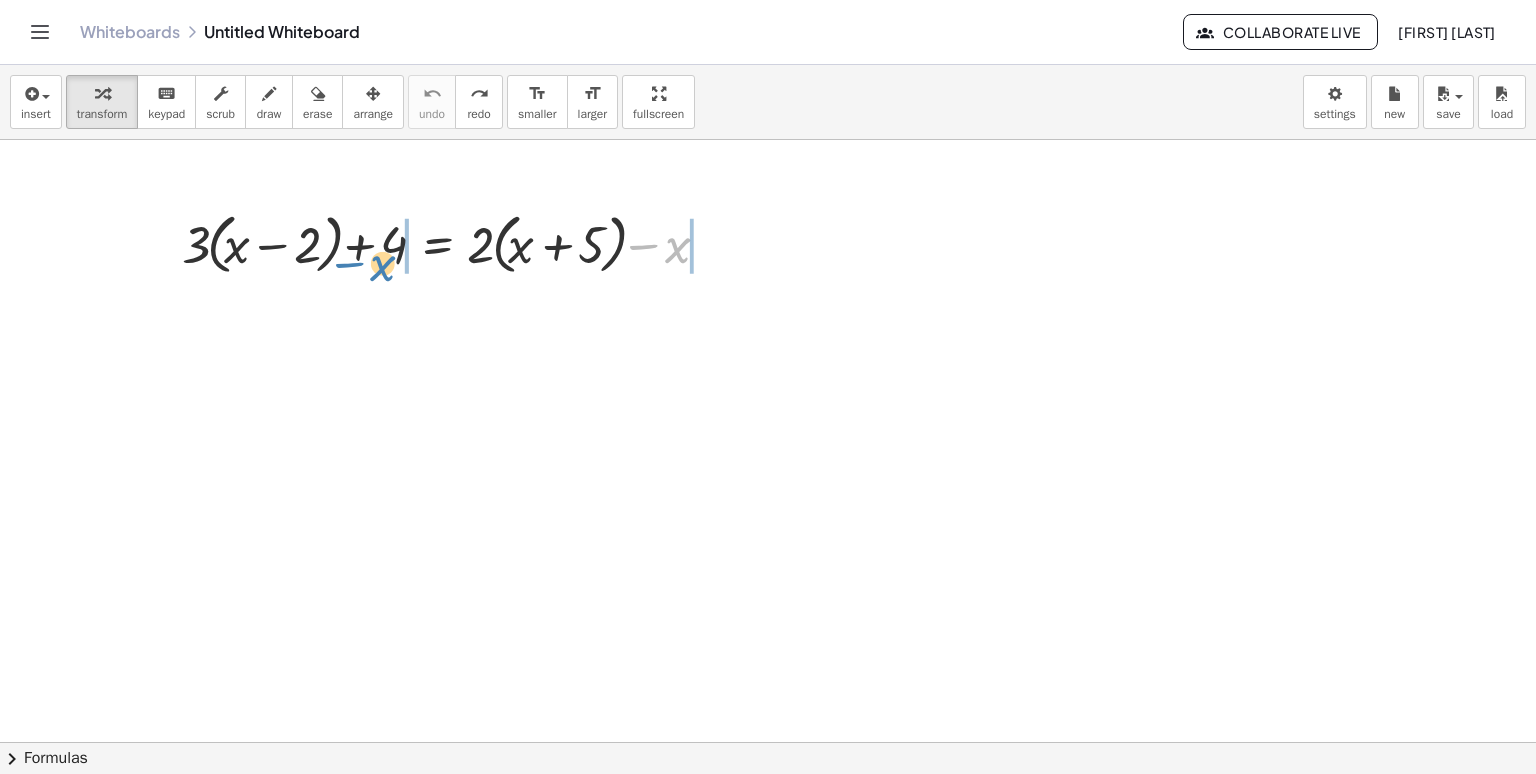 drag, startPoint x: 678, startPoint y: 251, endPoint x: 384, endPoint y: 269, distance: 294.5505 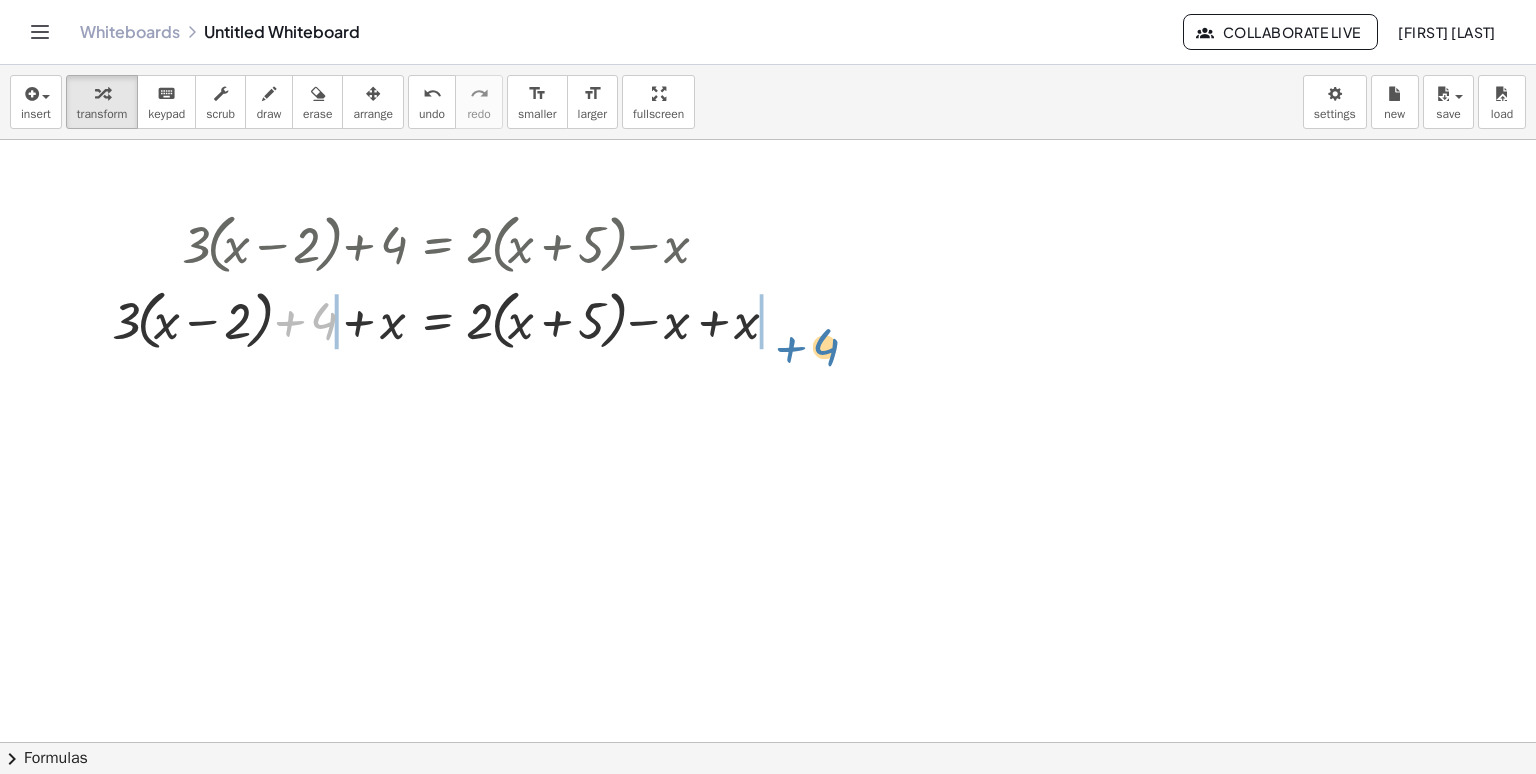 drag, startPoint x: 333, startPoint y: 315, endPoint x: 835, endPoint y: 340, distance: 502.62213 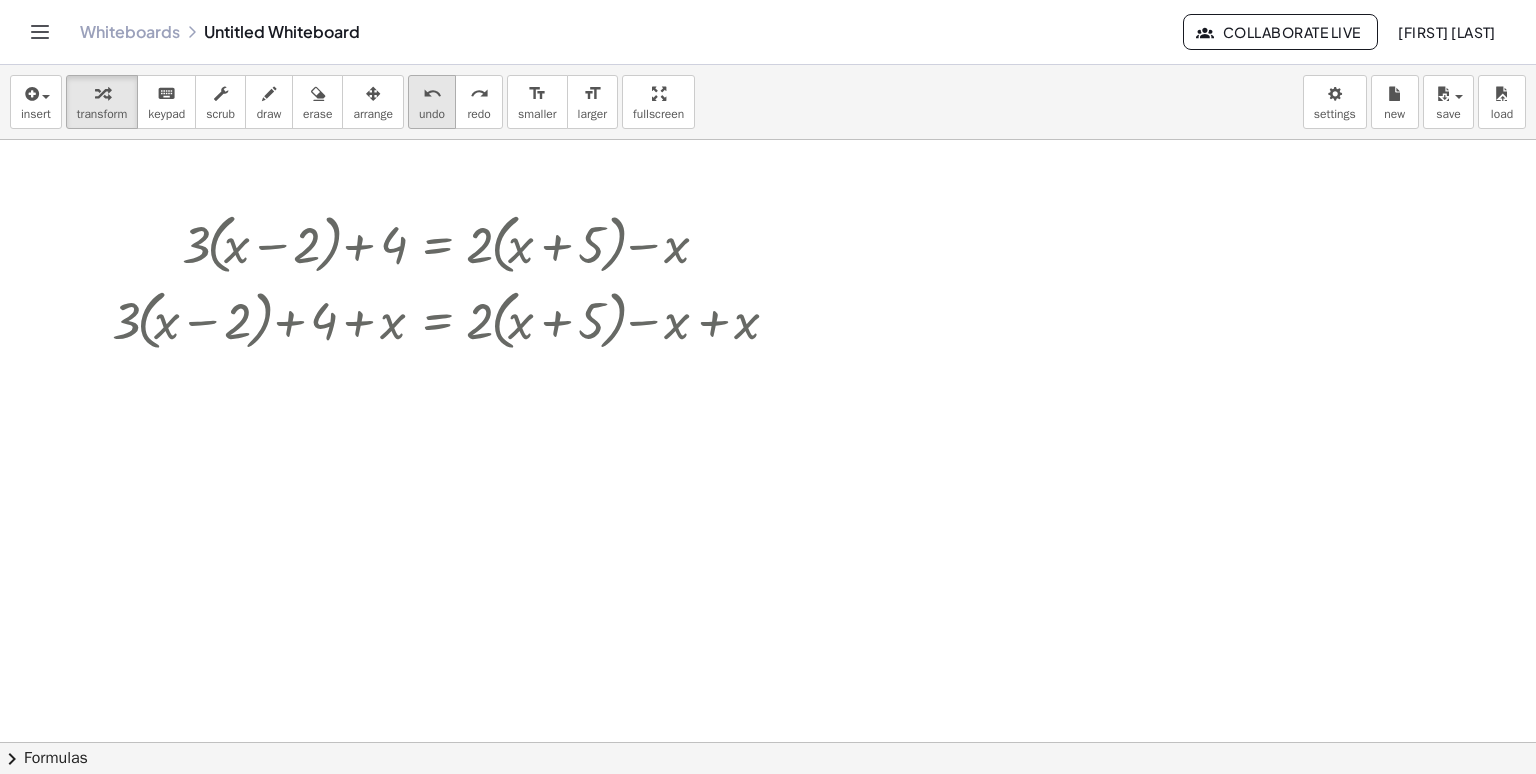 click on "undo" at bounding box center [432, 114] 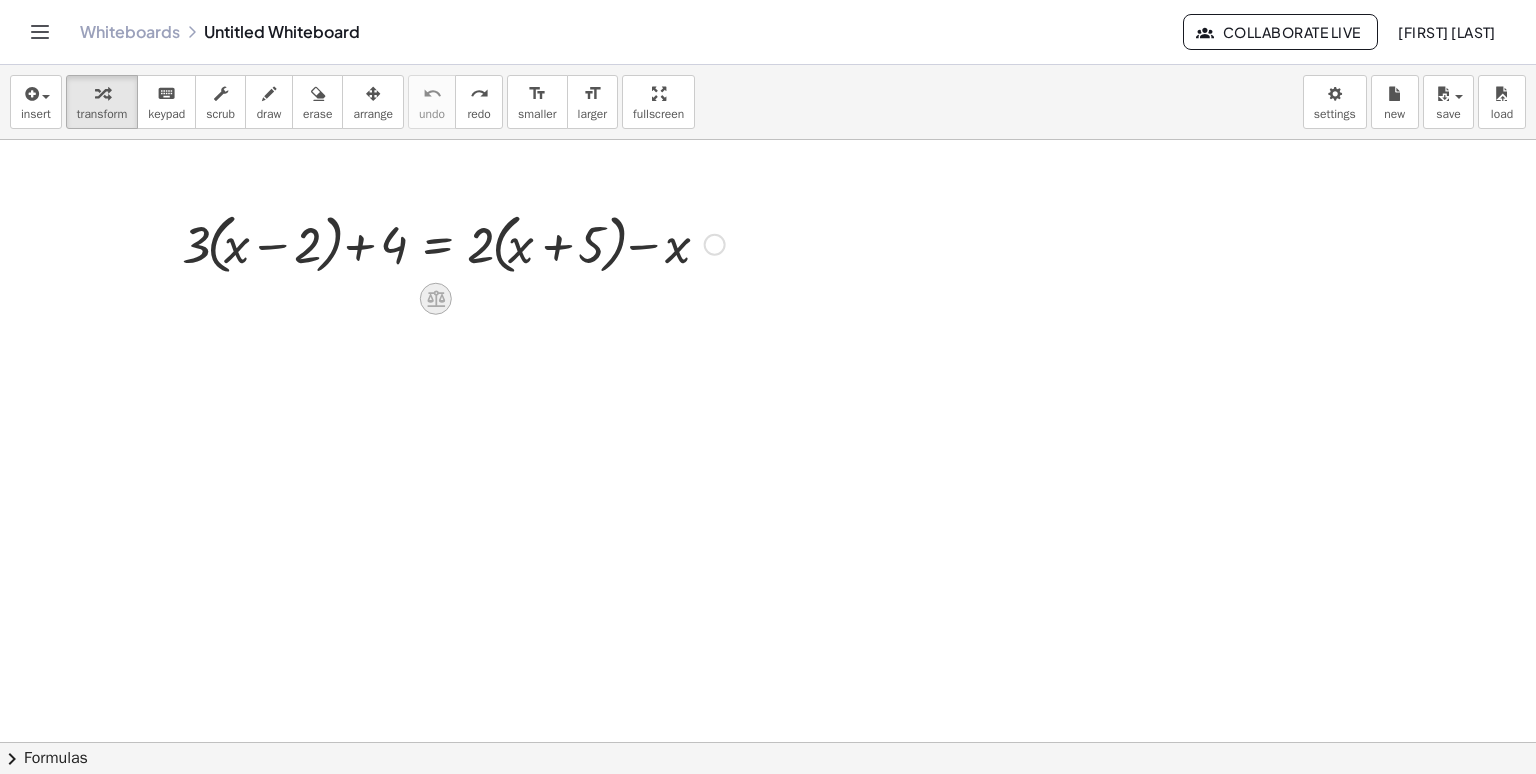 click 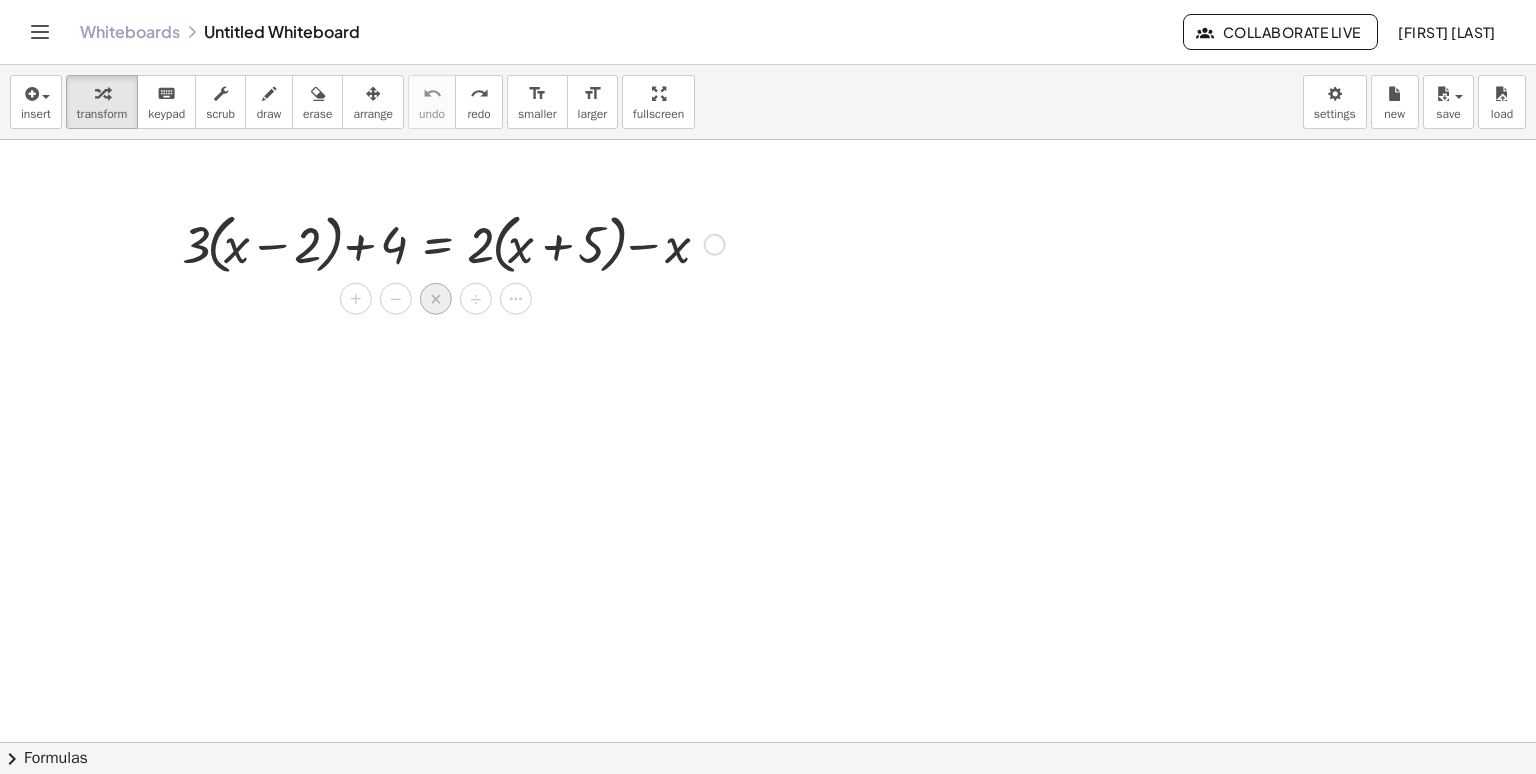 click on "×" at bounding box center [436, 299] 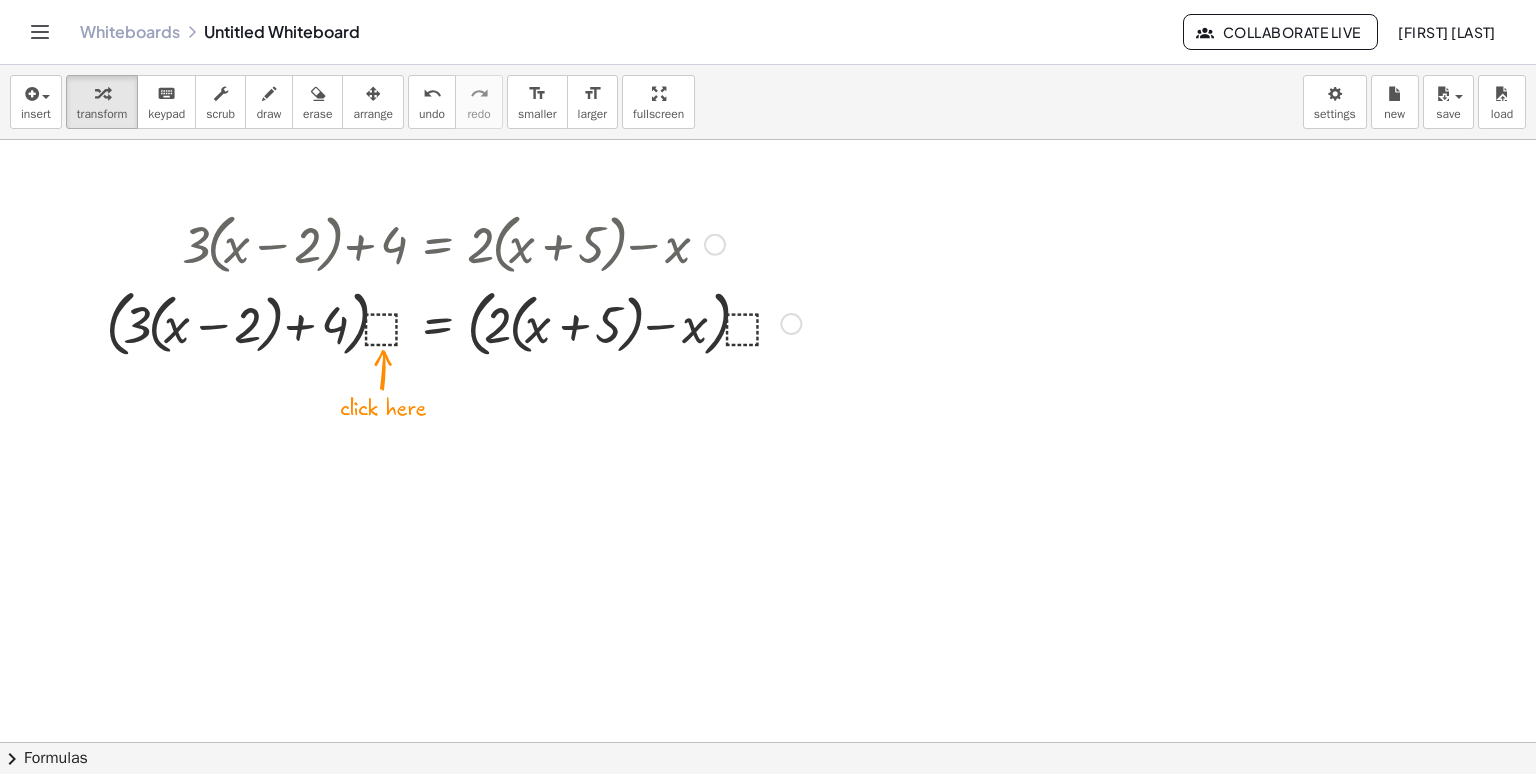 click at bounding box center [453, 321] 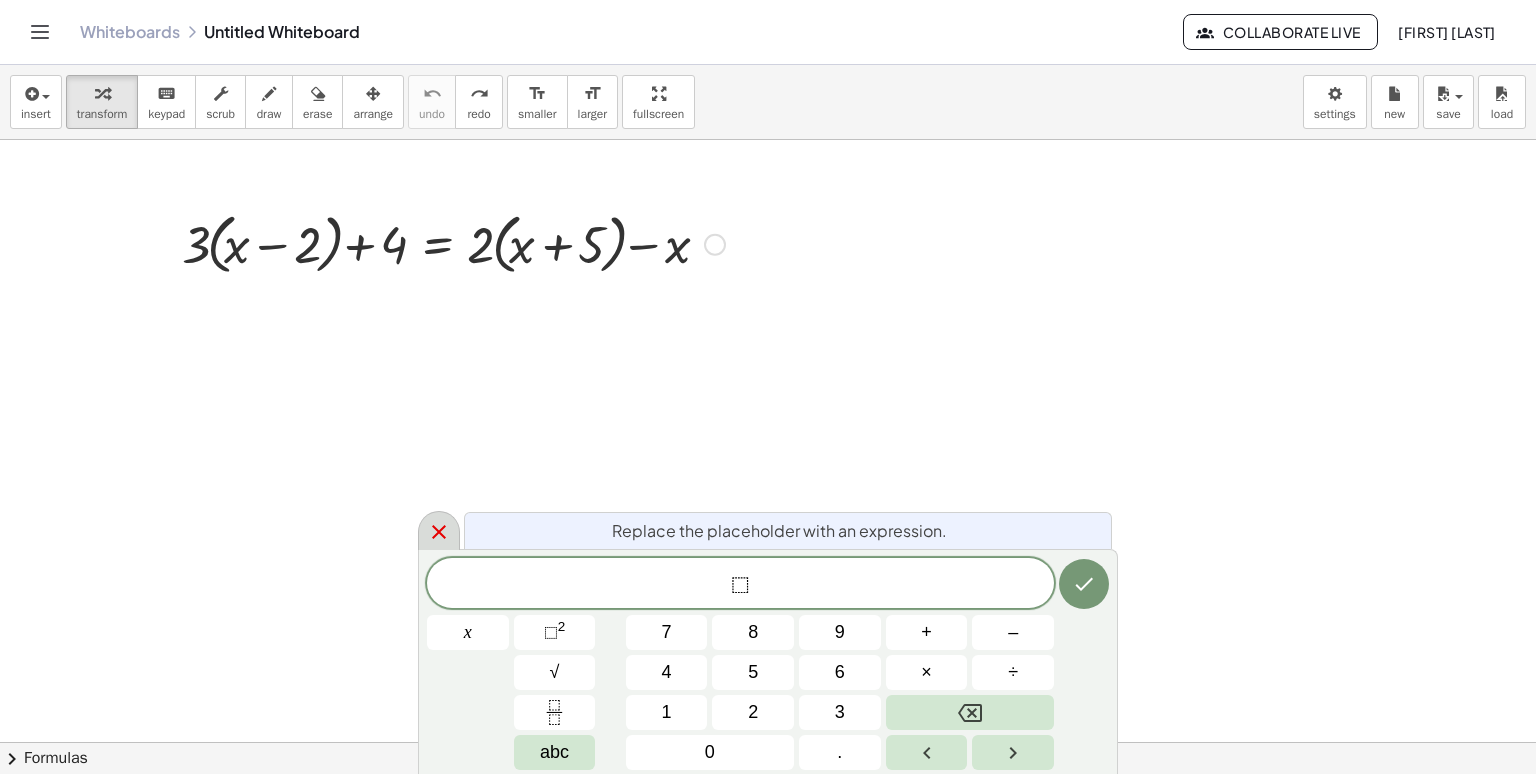 click 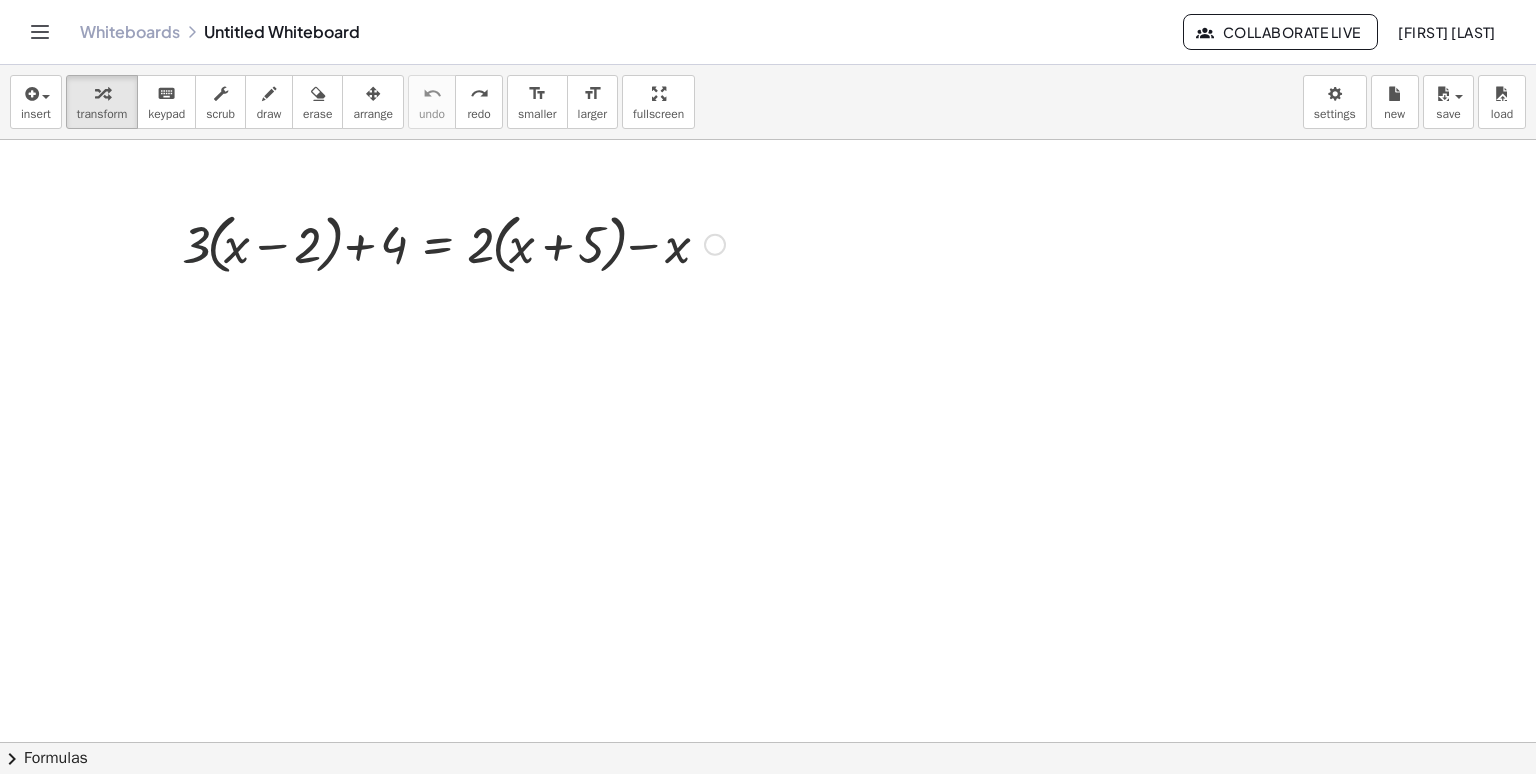 click at bounding box center [453, 243] 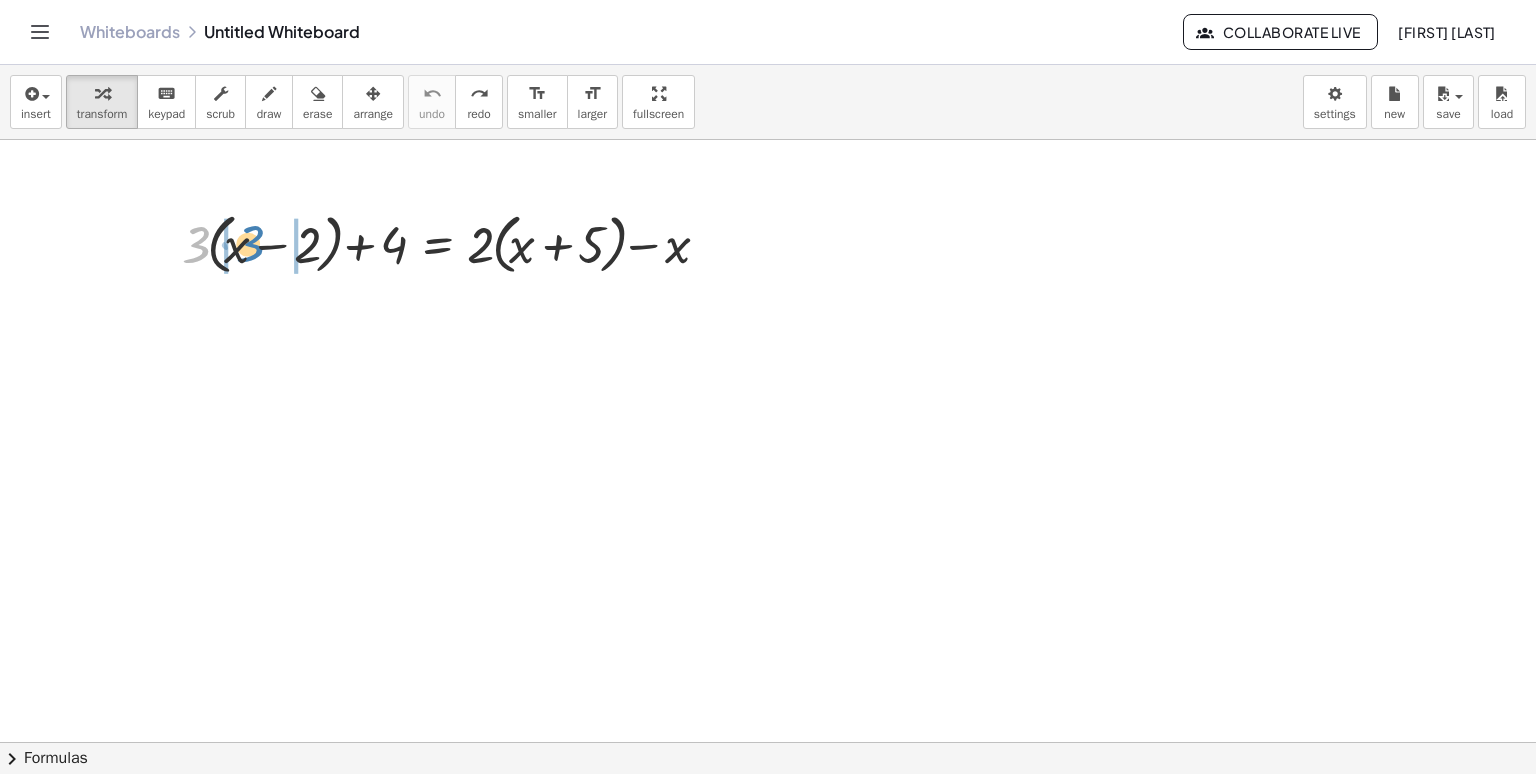 drag, startPoint x: 192, startPoint y: 238, endPoint x: 245, endPoint y: 237, distance: 53.009434 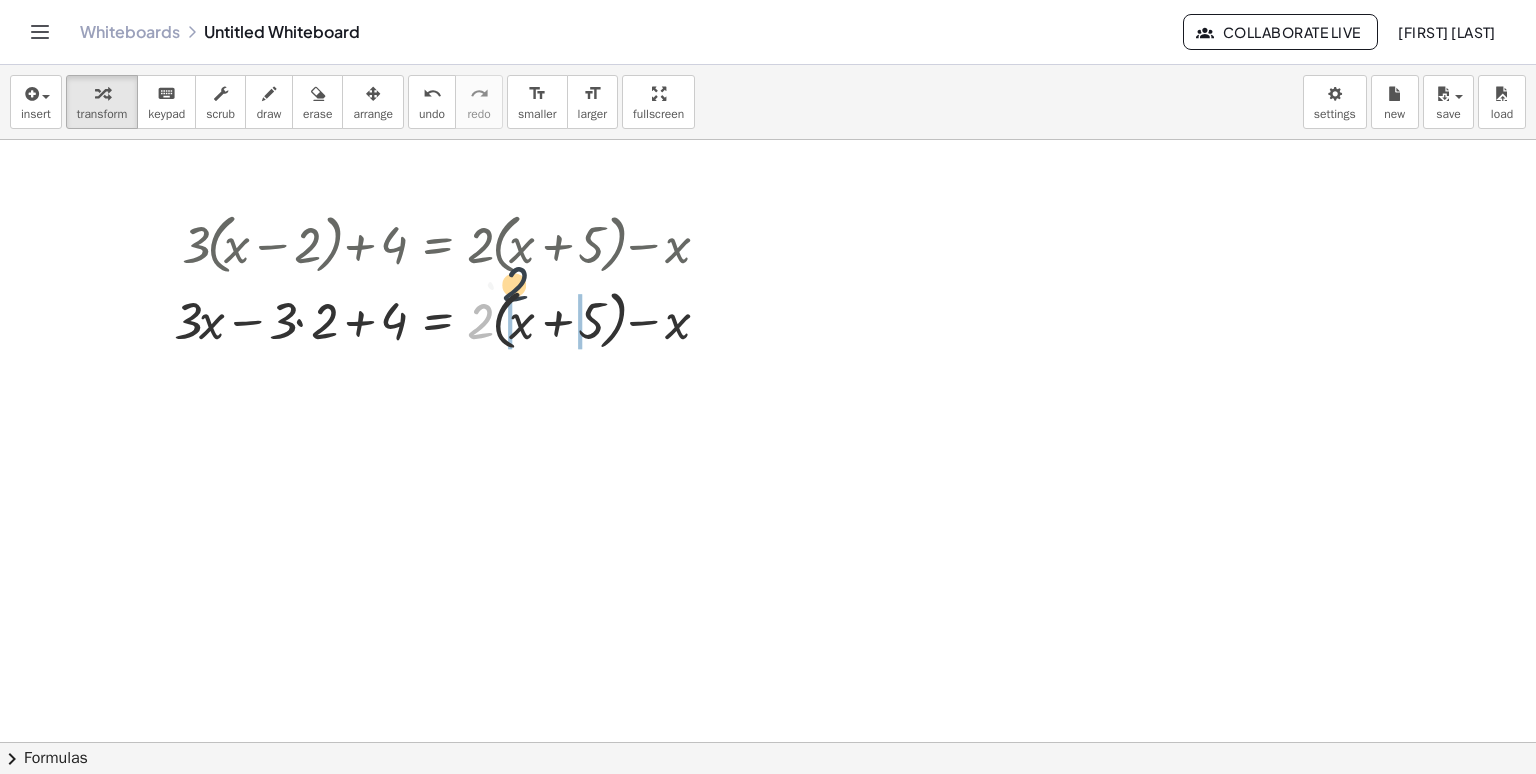 drag, startPoint x: 484, startPoint y: 320, endPoint x: 555, endPoint y: 305, distance: 72.56721 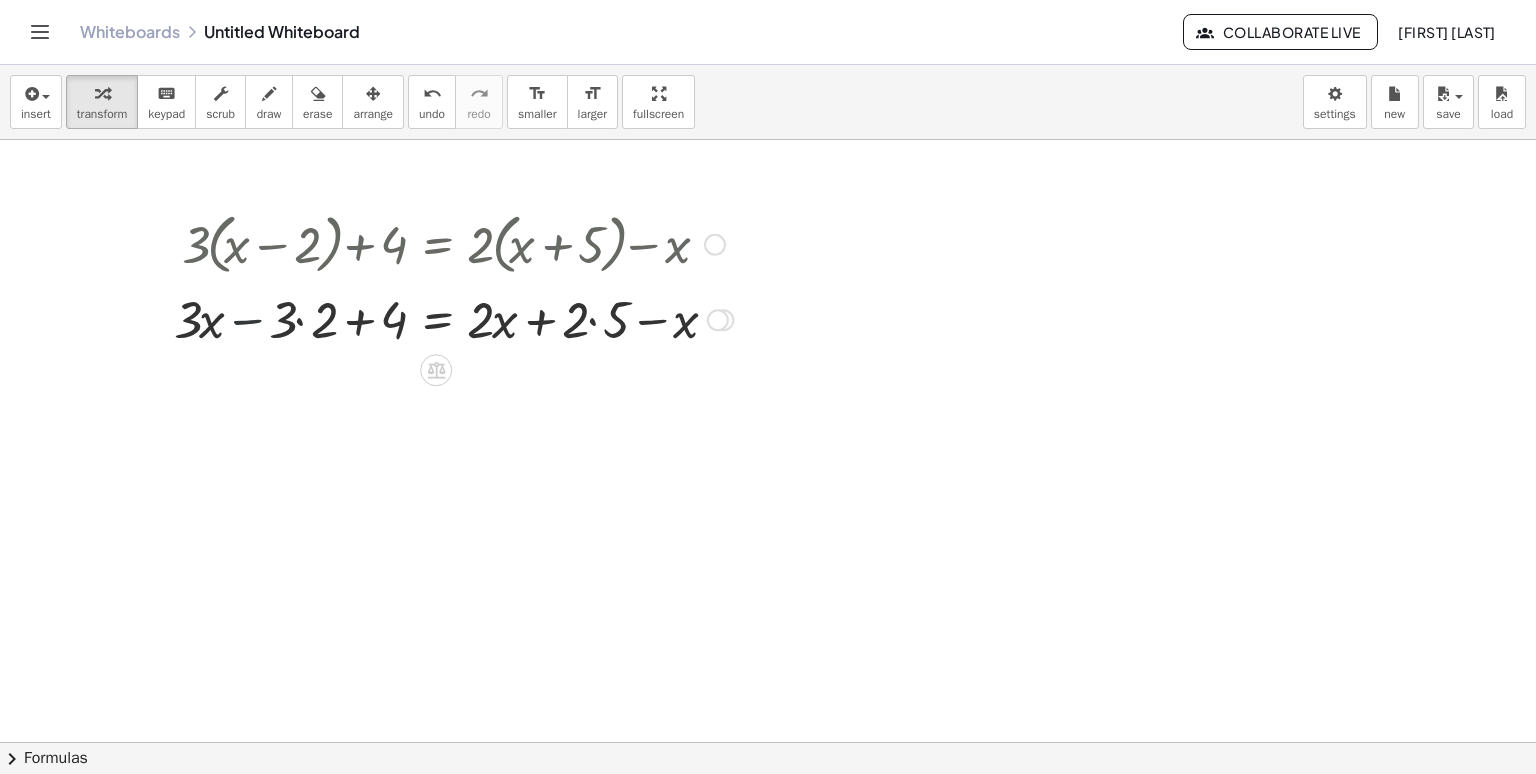 click at bounding box center [453, 318] 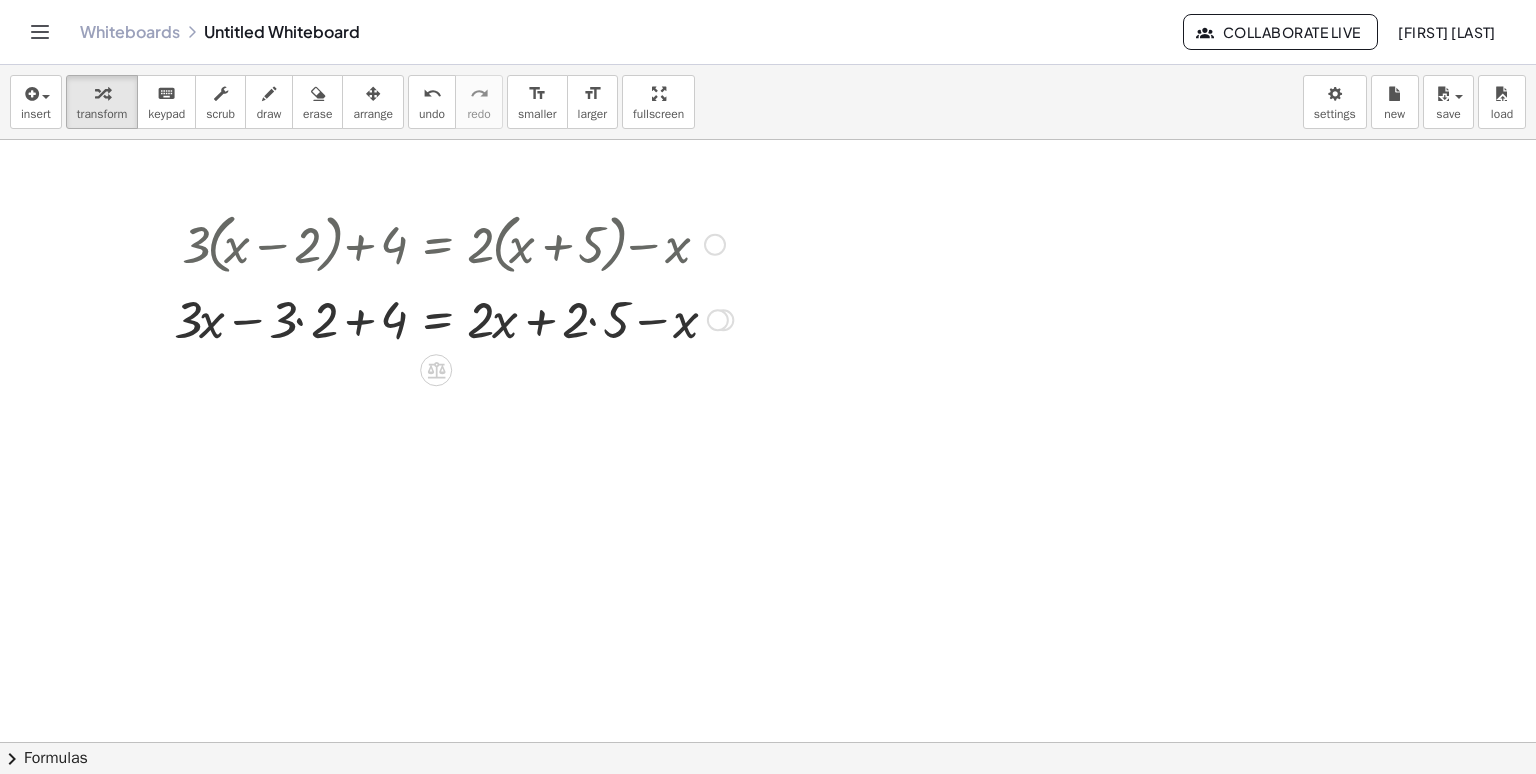 click at bounding box center (453, 318) 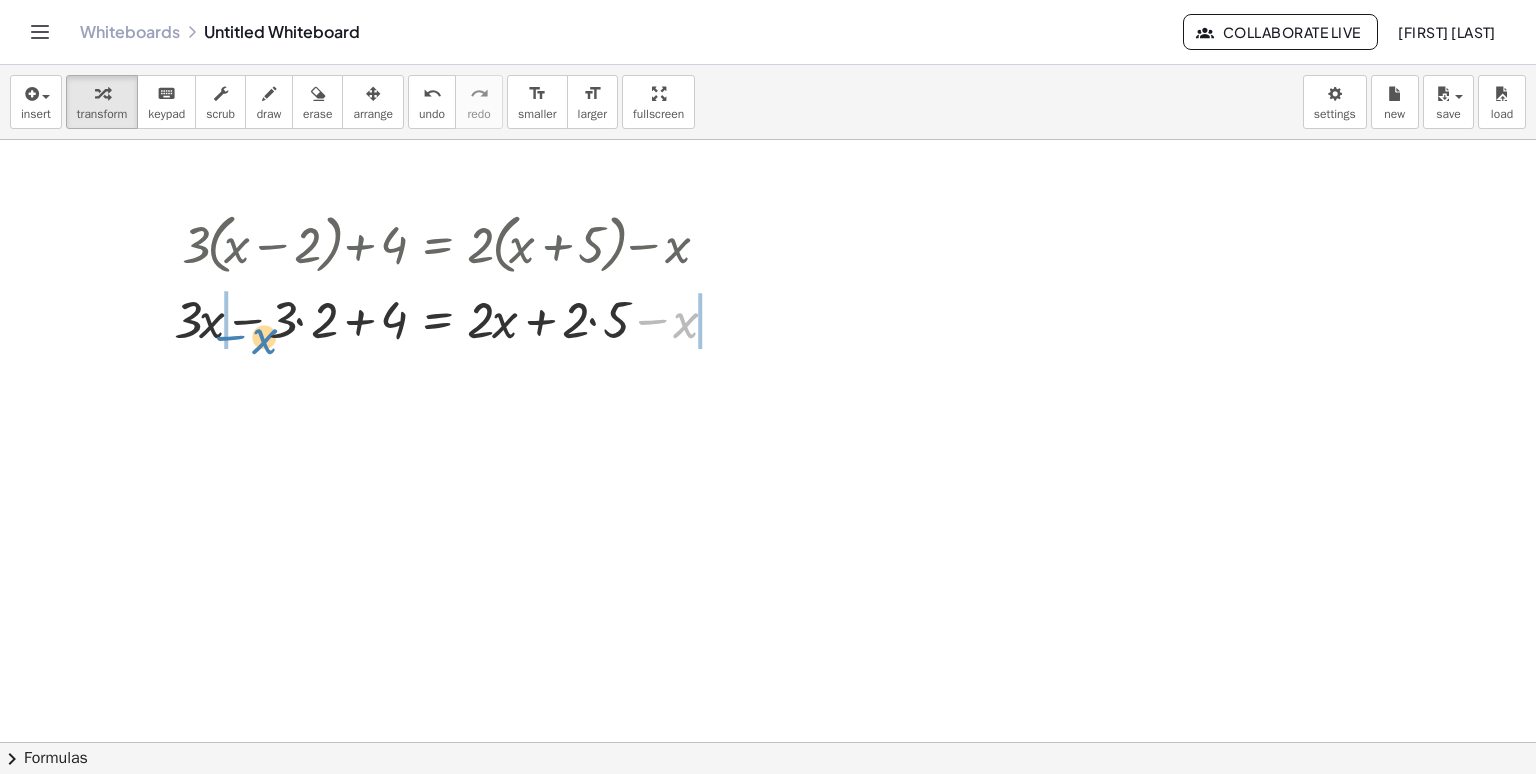 drag, startPoint x: 683, startPoint y: 325, endPoint x: 261, endPoint y: 341, distance: 422.30322 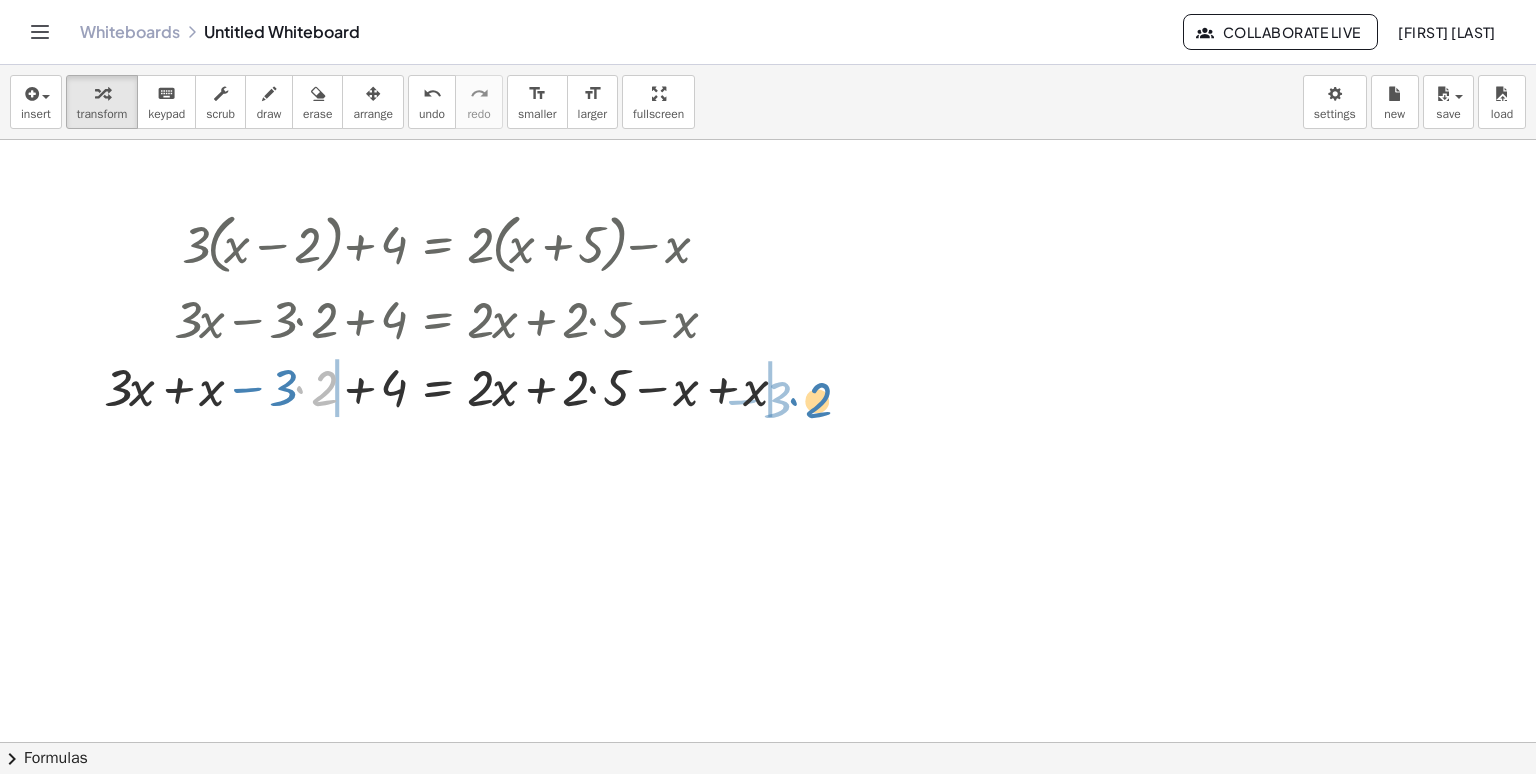 drag, startPoint x: 308, startPoint y: 385, endPoint x: 802, endPoint y: 397, distance: 494.14572 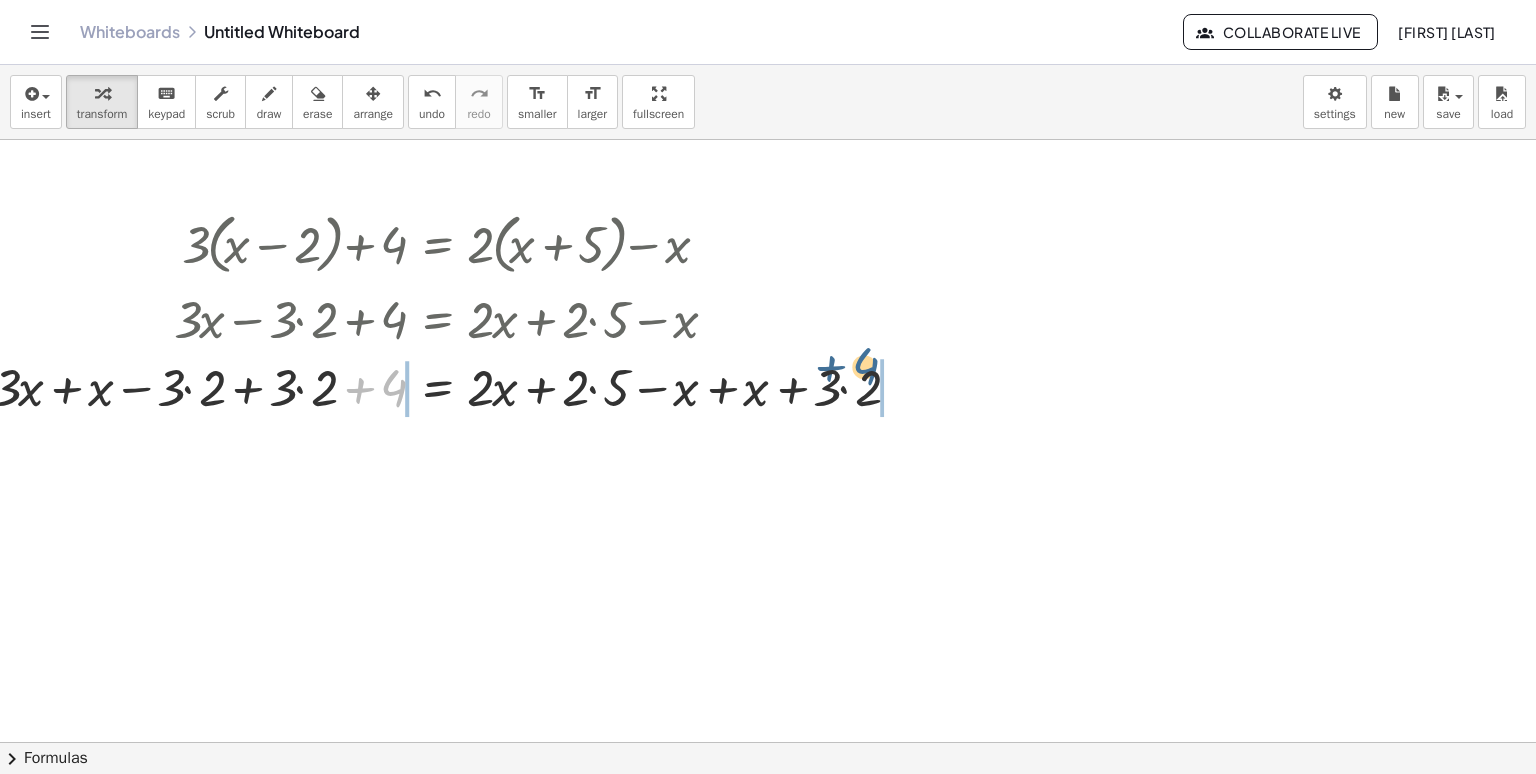drag, startPoint x: 393, startPoint y: 402, endPoint x: 886, endPoint y: 388, distance: 493.19873 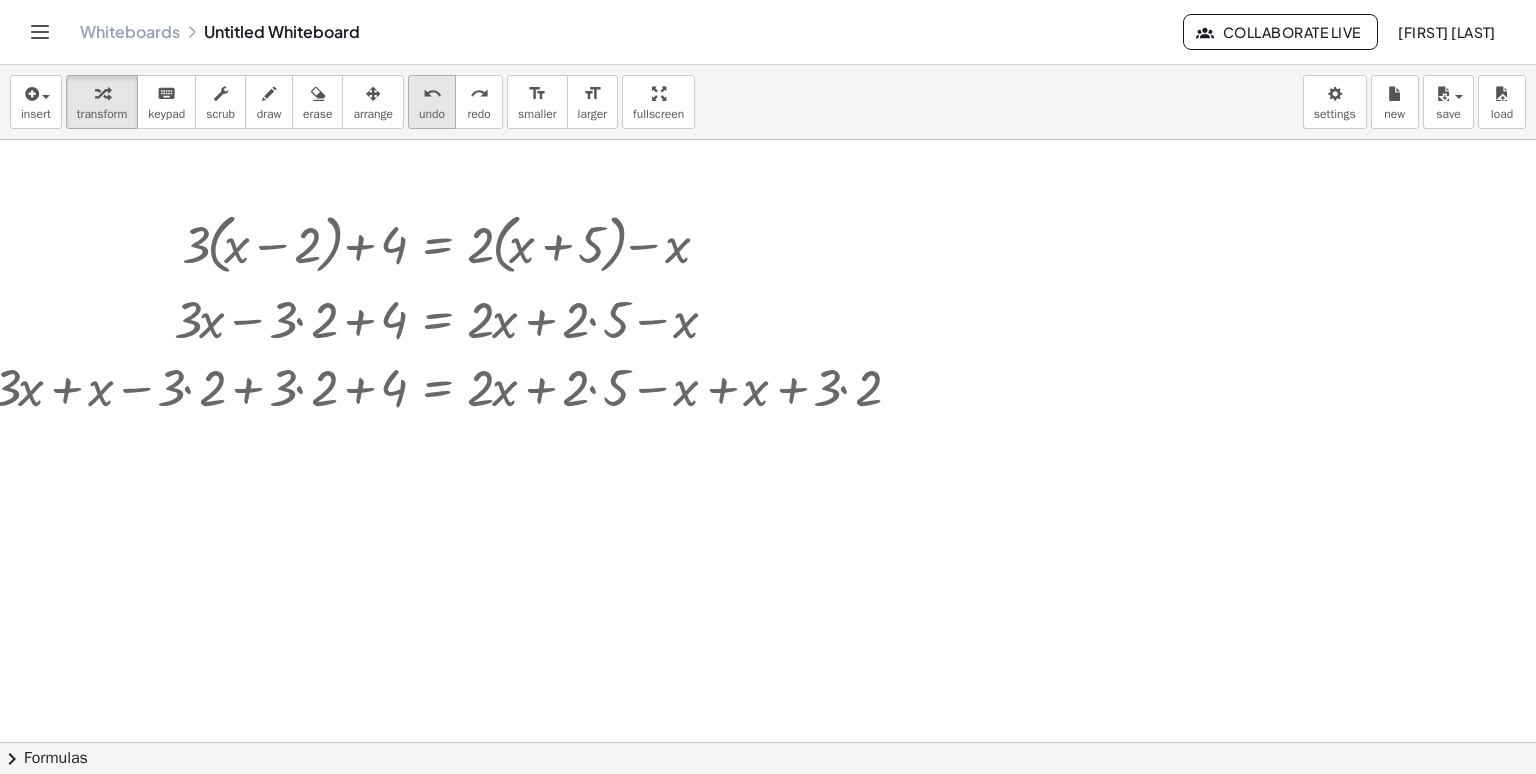 click on "undo" at bounding box center [432, 93] 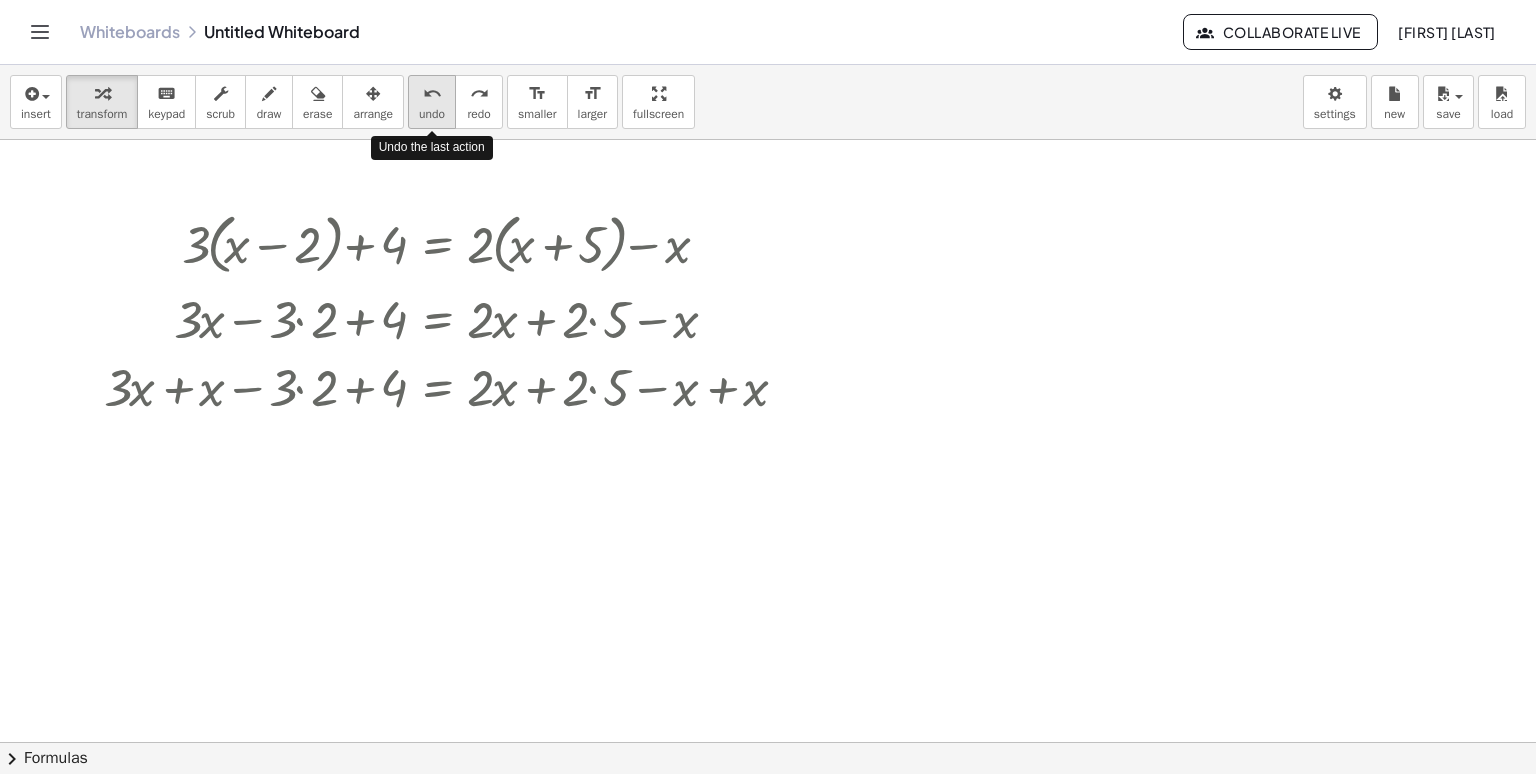 click on "undo" at bounding box center (432, 93) 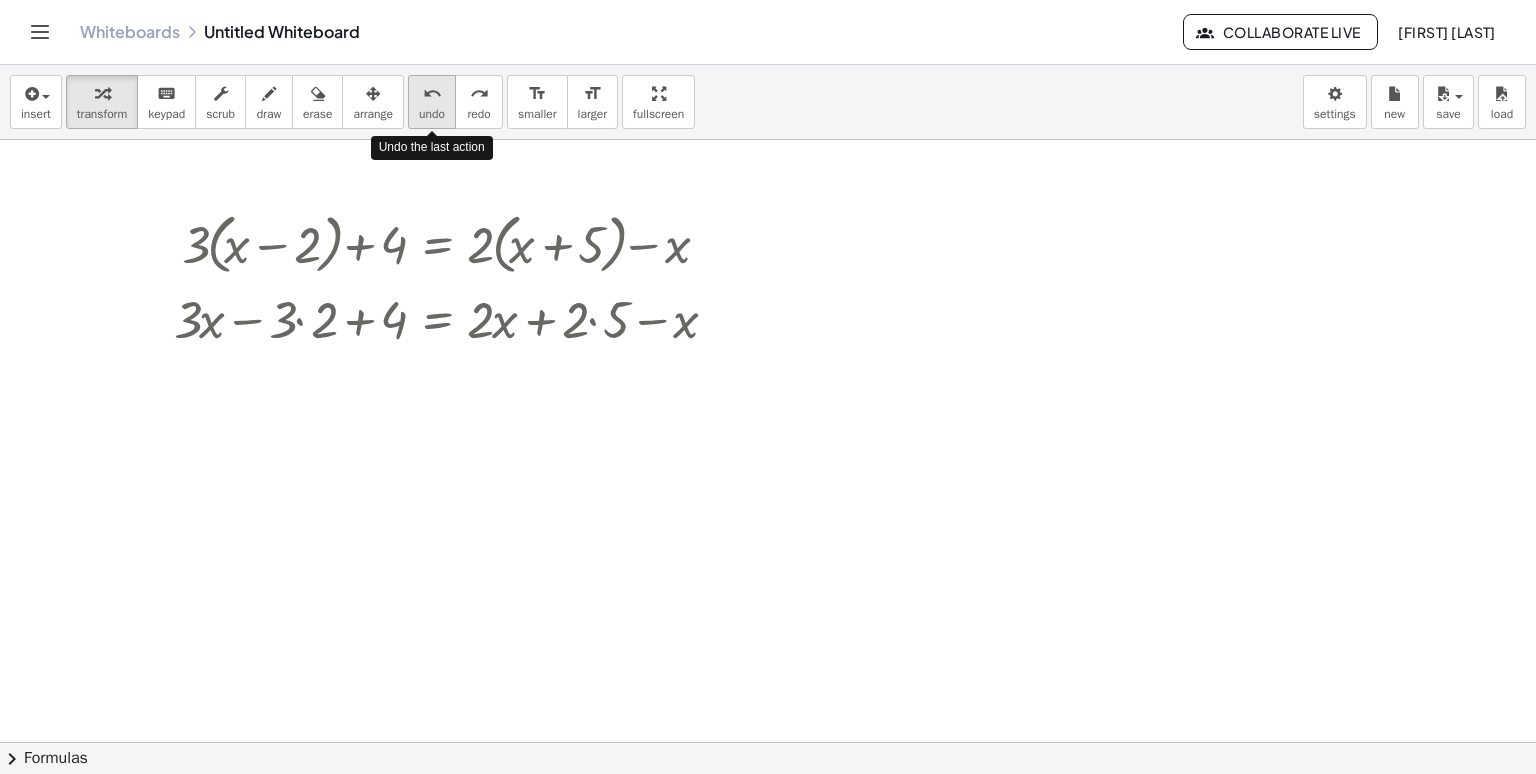 click on "undo" at bounding box center (432, 93) 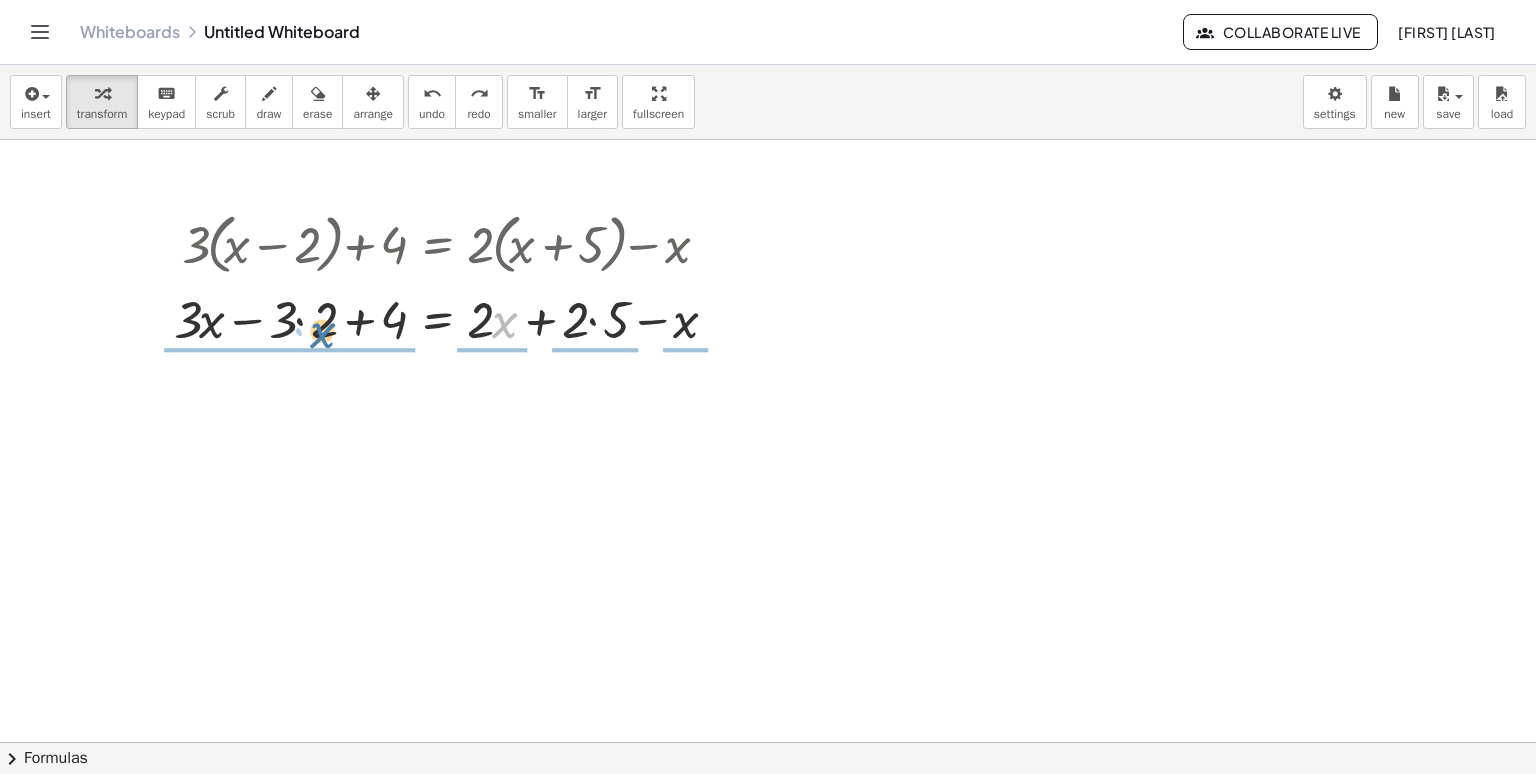 drag, startPoint x: 496, startPoint y: 332, endPoint x: 313, endPoint y: 342, distance: 183.27303 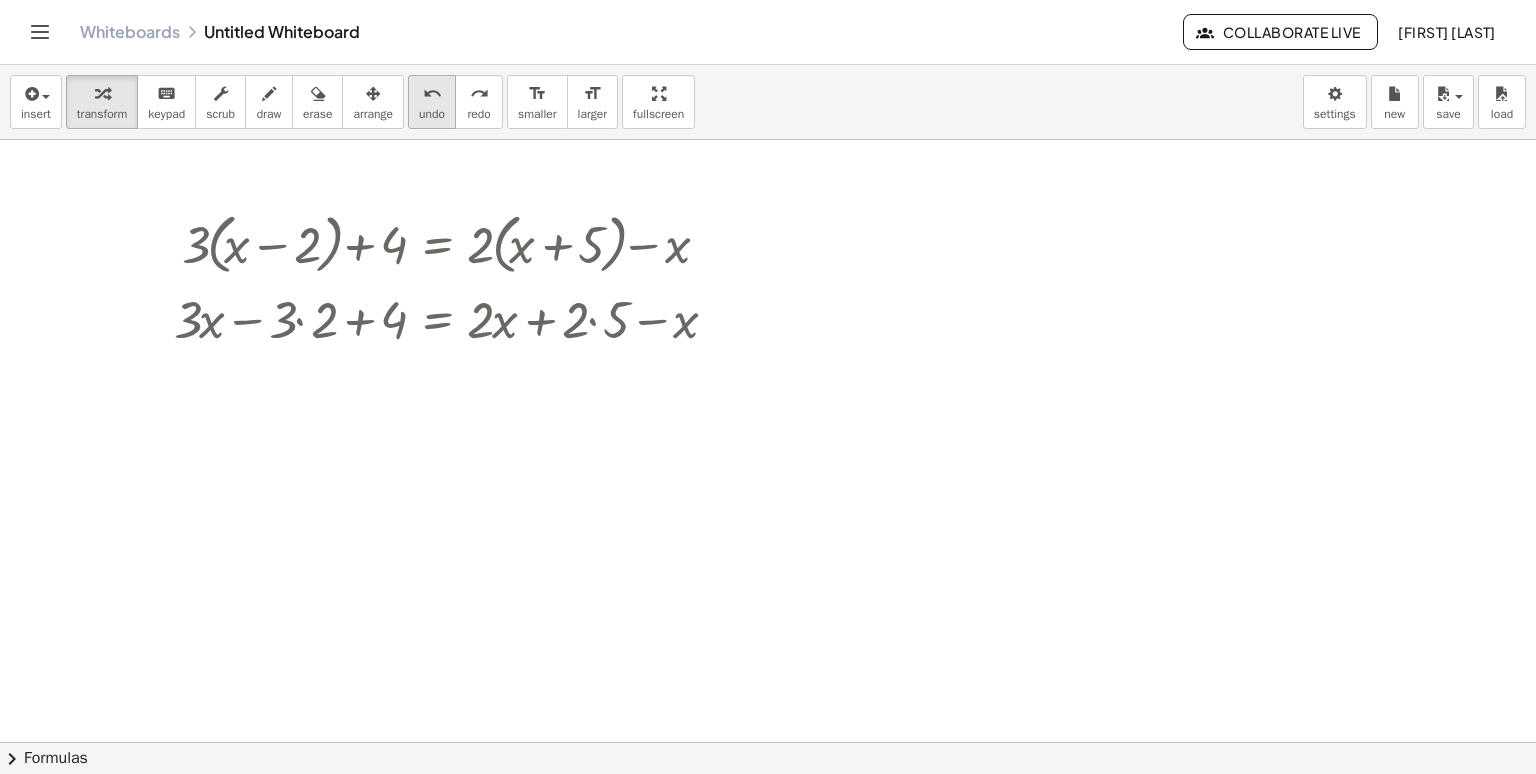 click on "undo" at bounding box center (432, 94) 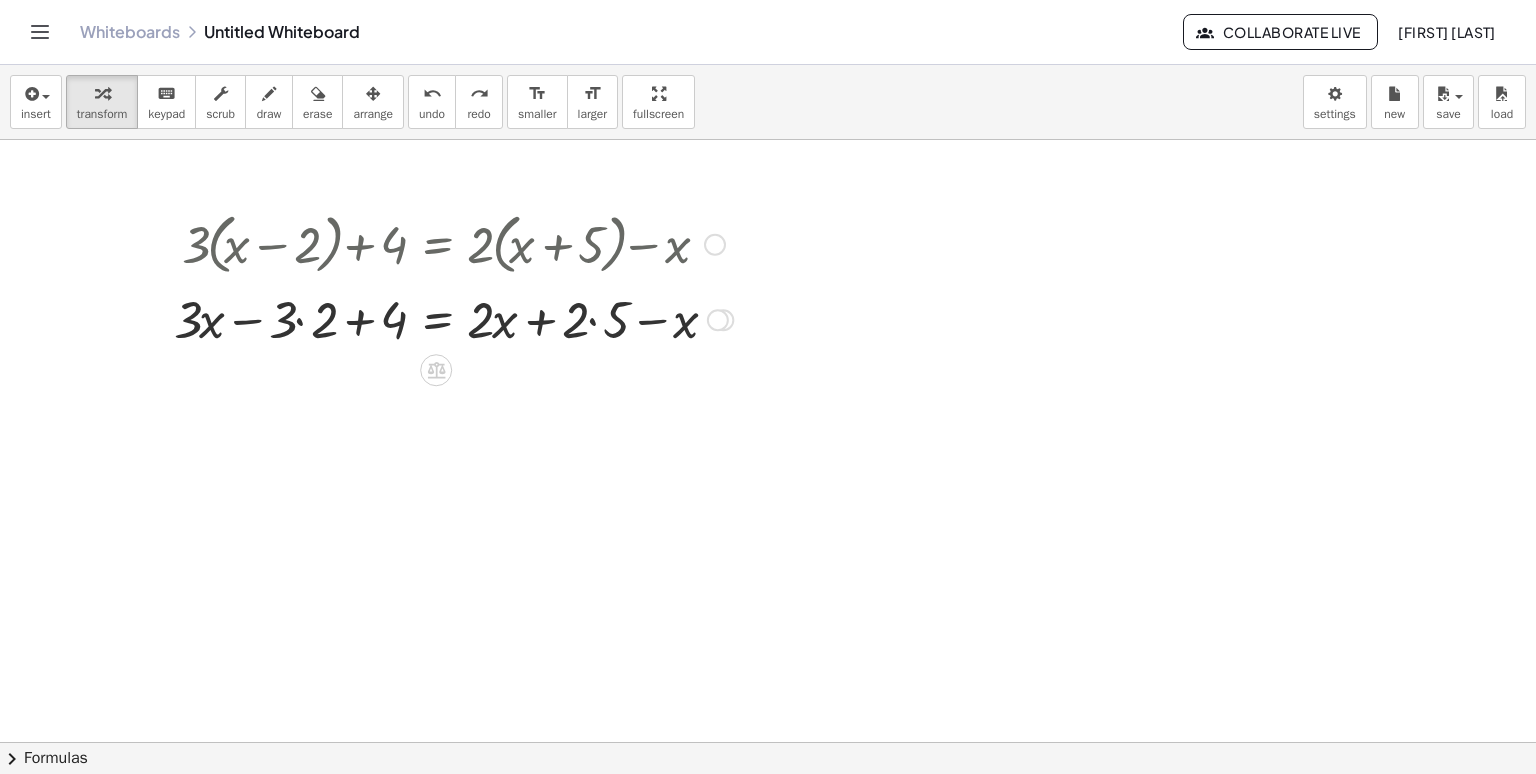 click at bounding box center (426, 318) 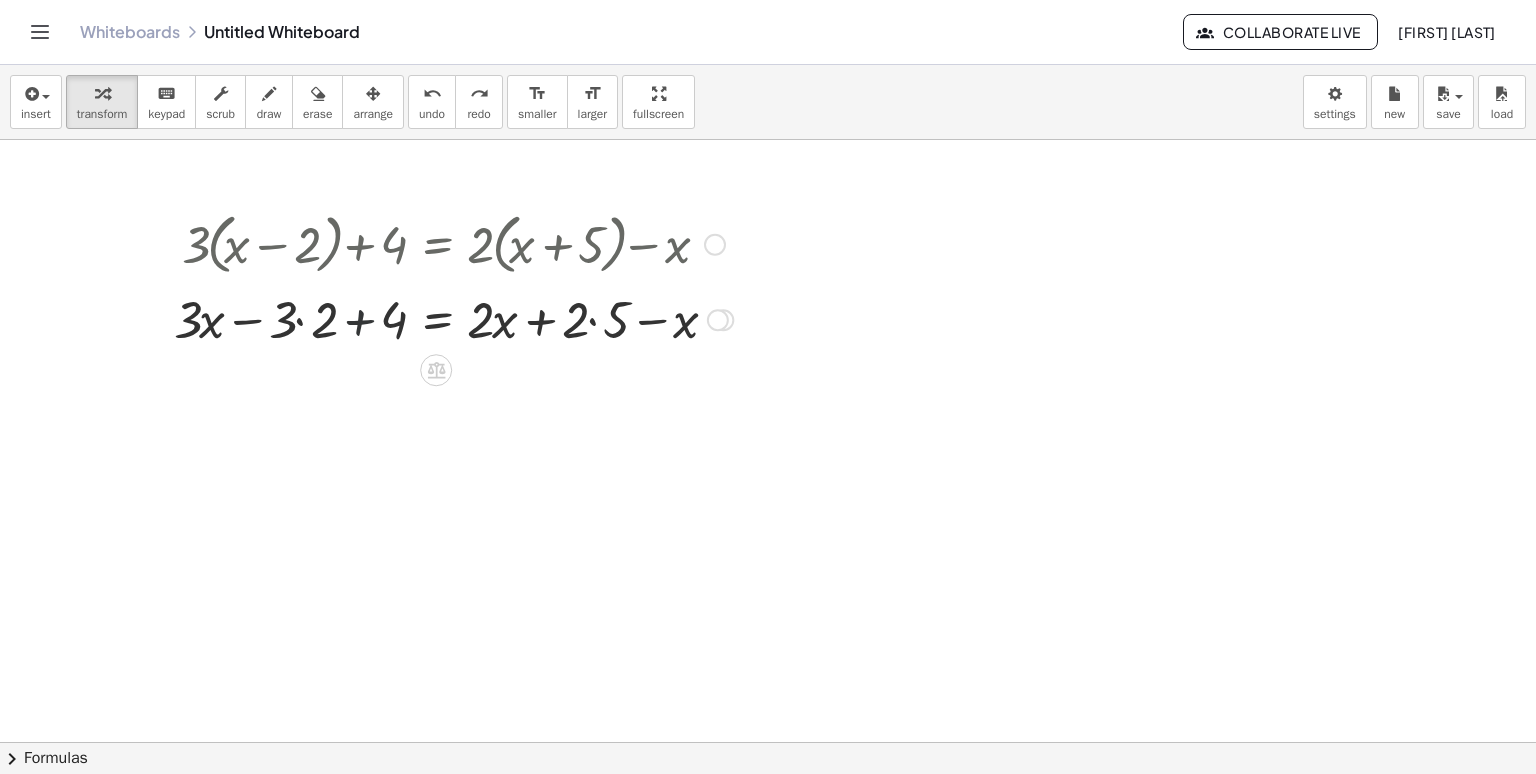 click at bounding box center [426, 318] 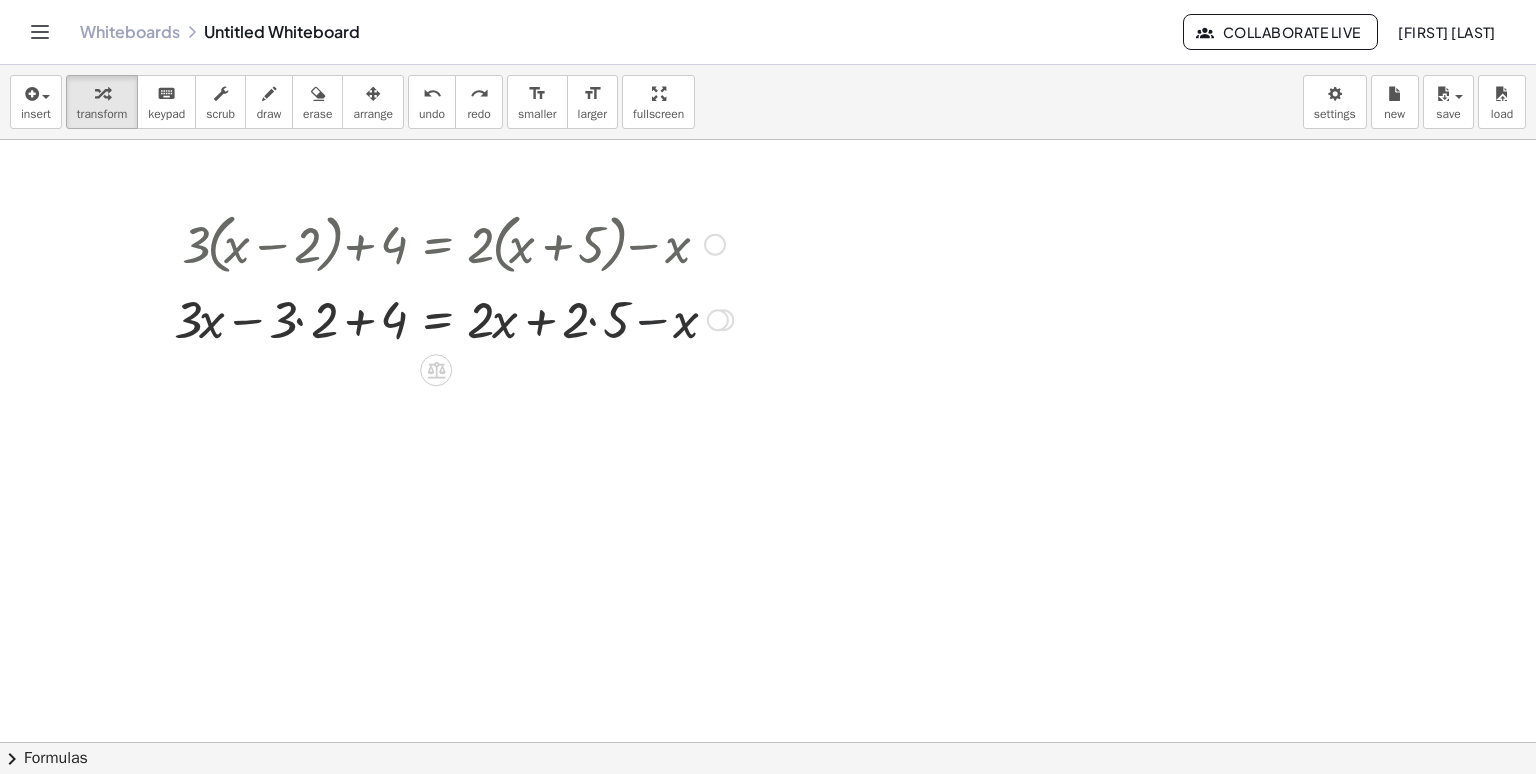 click at bounding box center (426, 318) 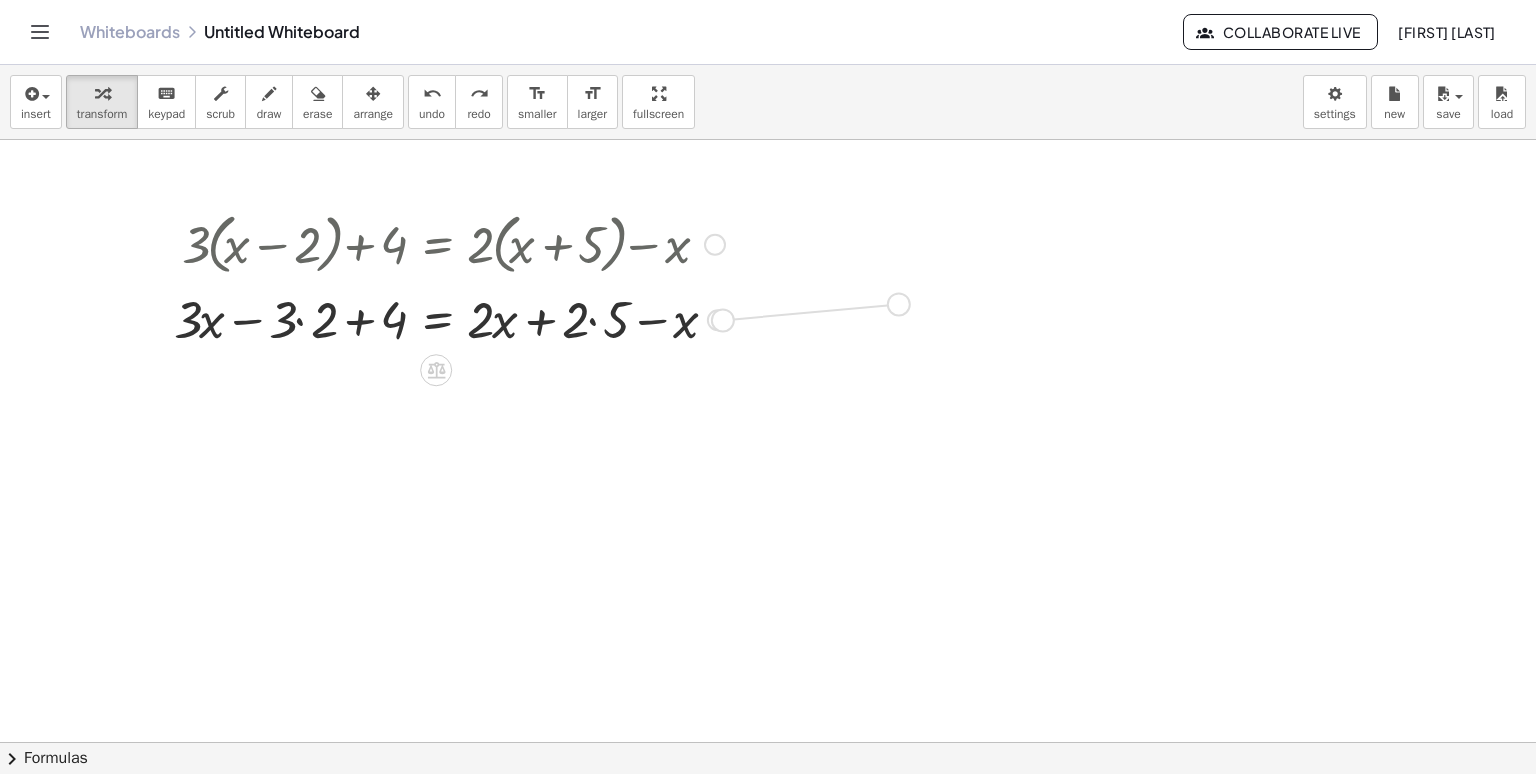 drag, startPoint x: 714, startPoint y: 320, endPoint x: 896, endPoint y: 306, distance: 182.53767 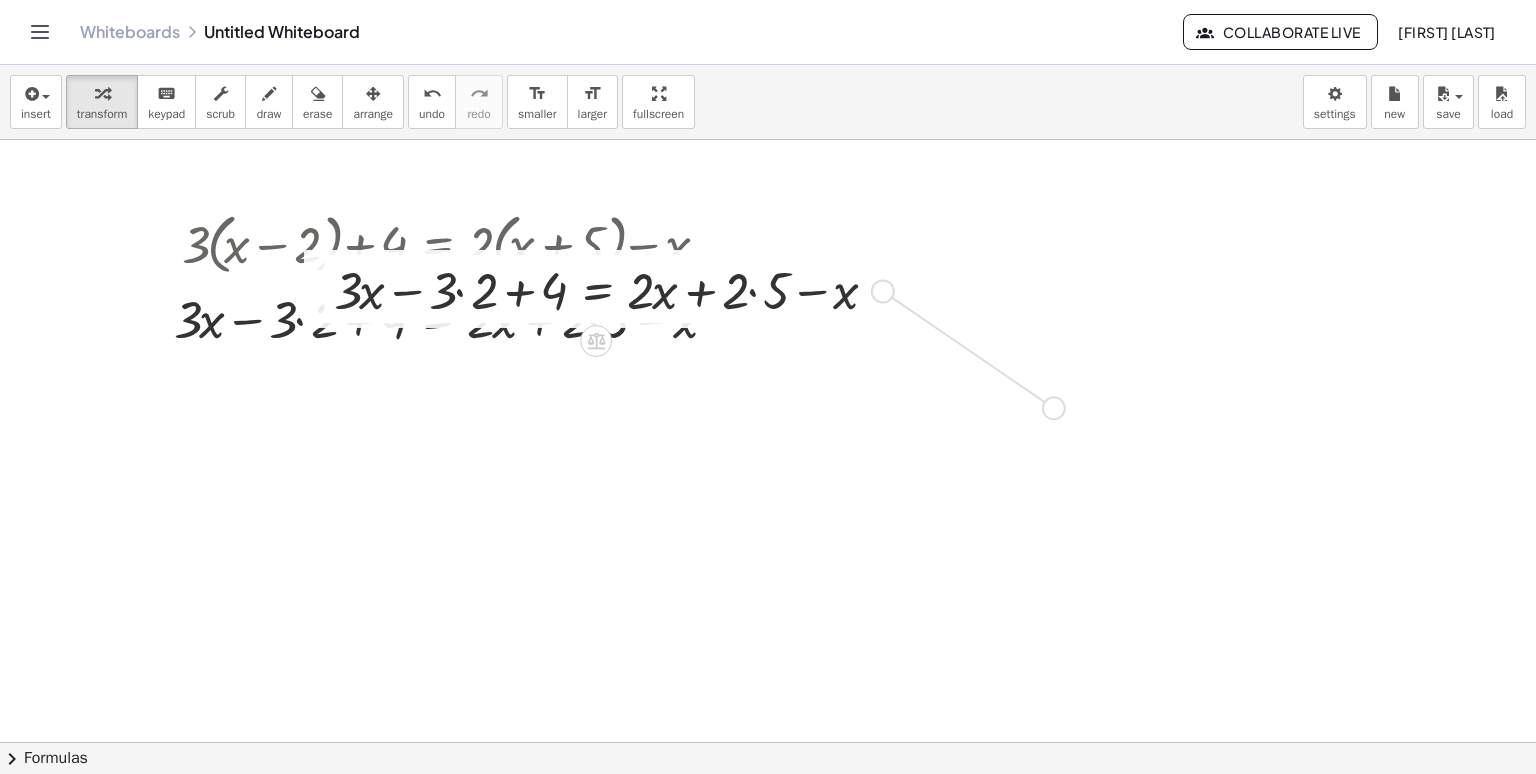 drag, startPoint x: 885, startPoint y: 297, endPoint x: 1059, endPoint y: 417, distance: 211.36697 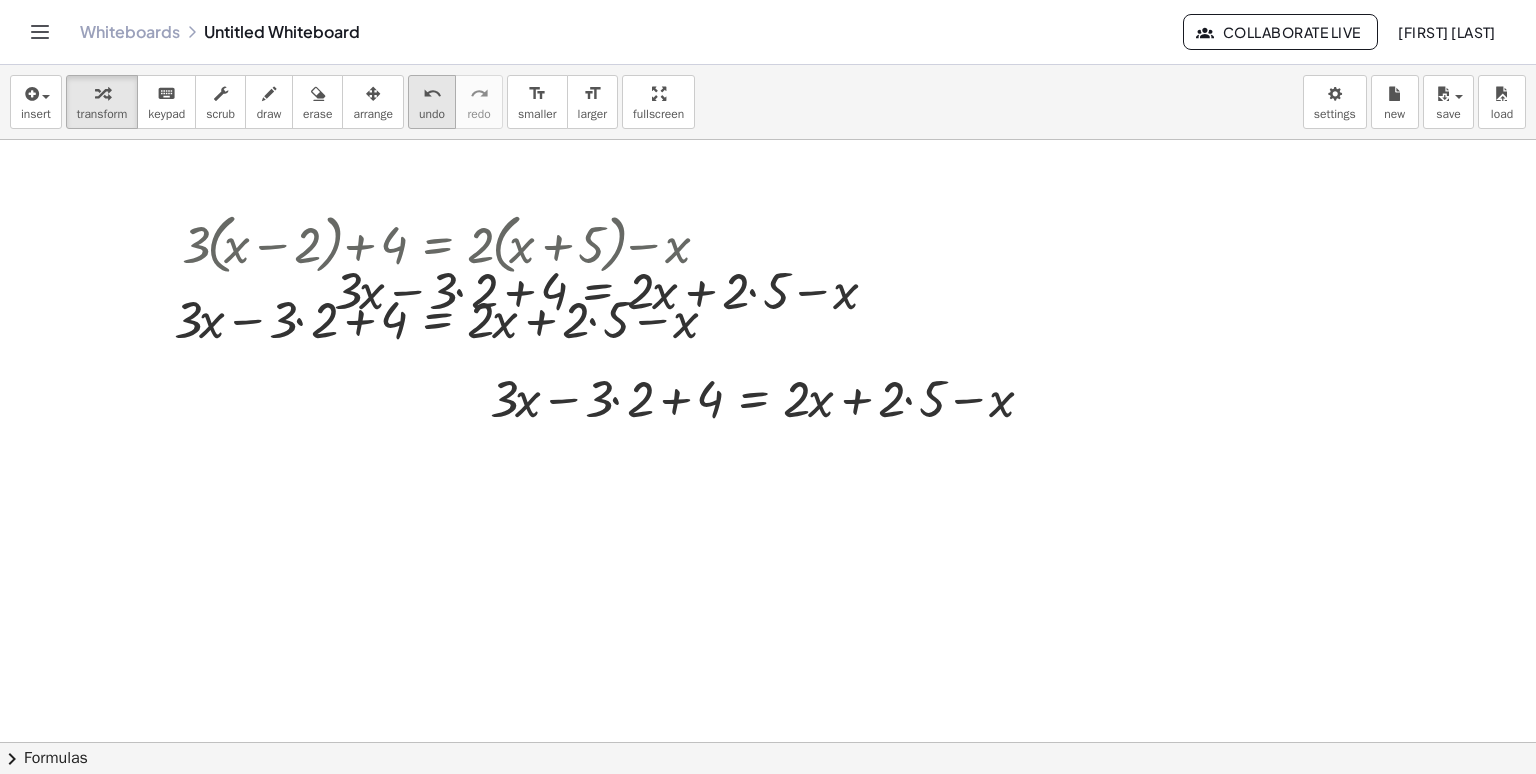 click on "undo" at bounding box center (432, 93) 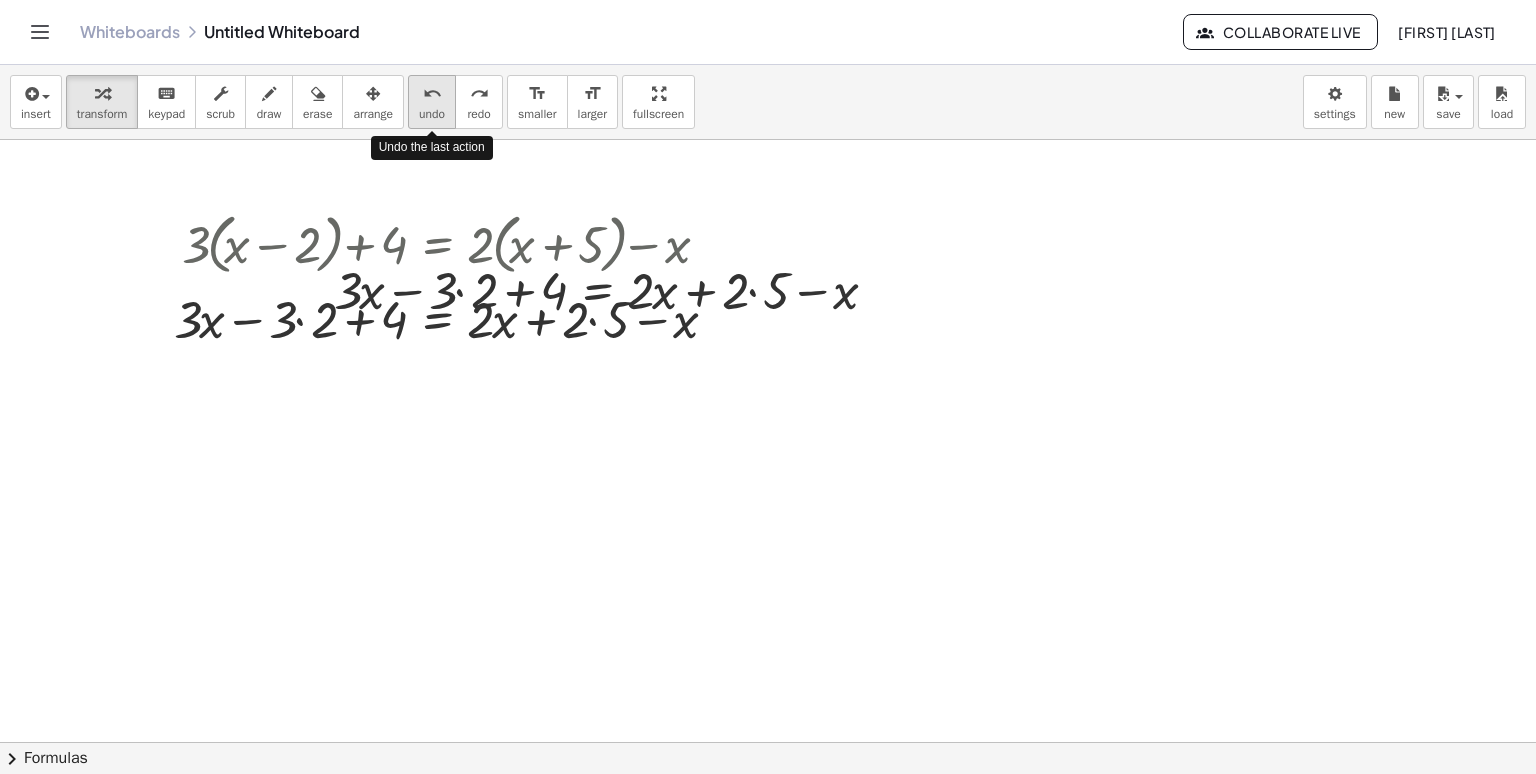 click on "undo" at bounding box center [432, 93] 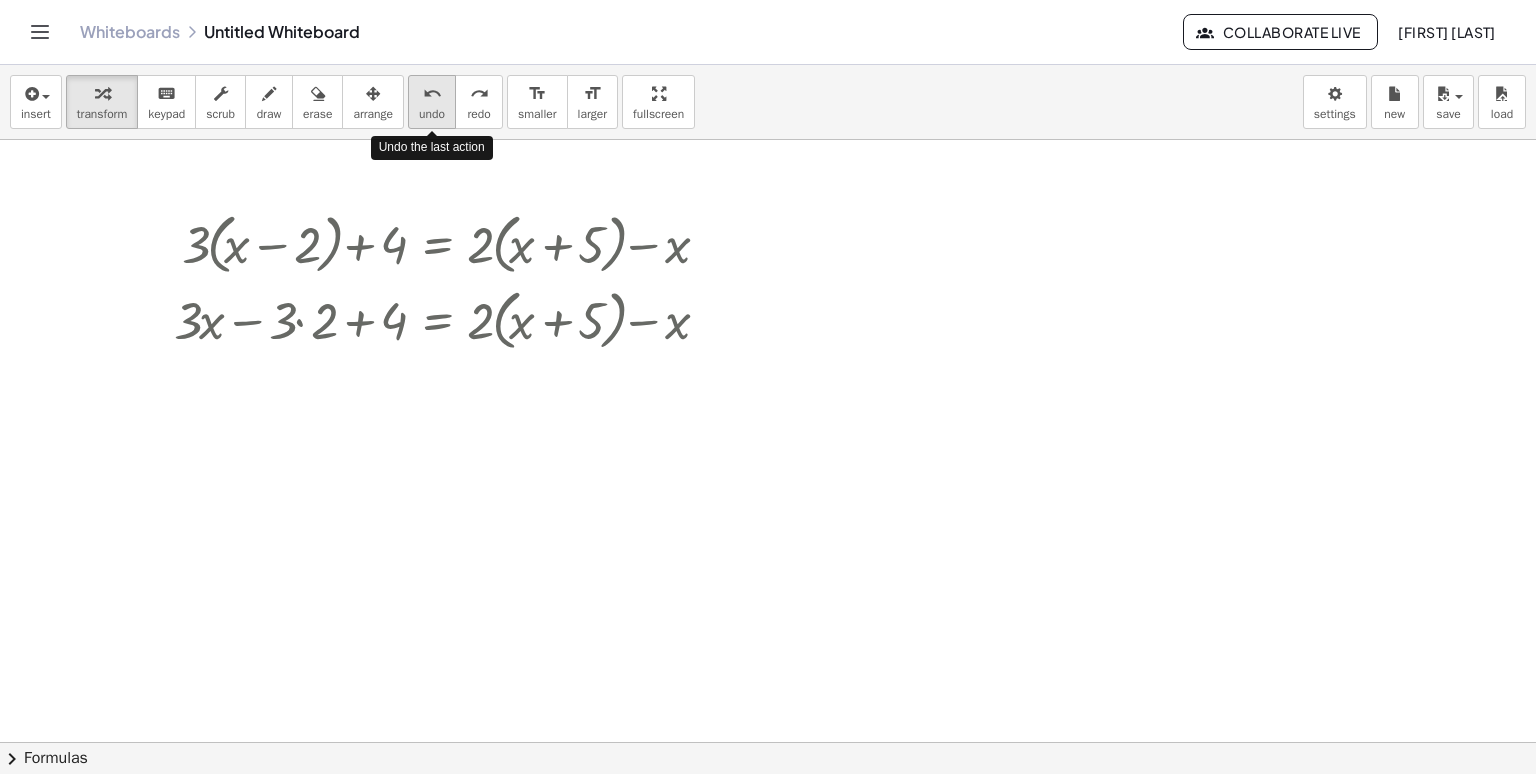 click on "undo" at bounding box center (432, 93) 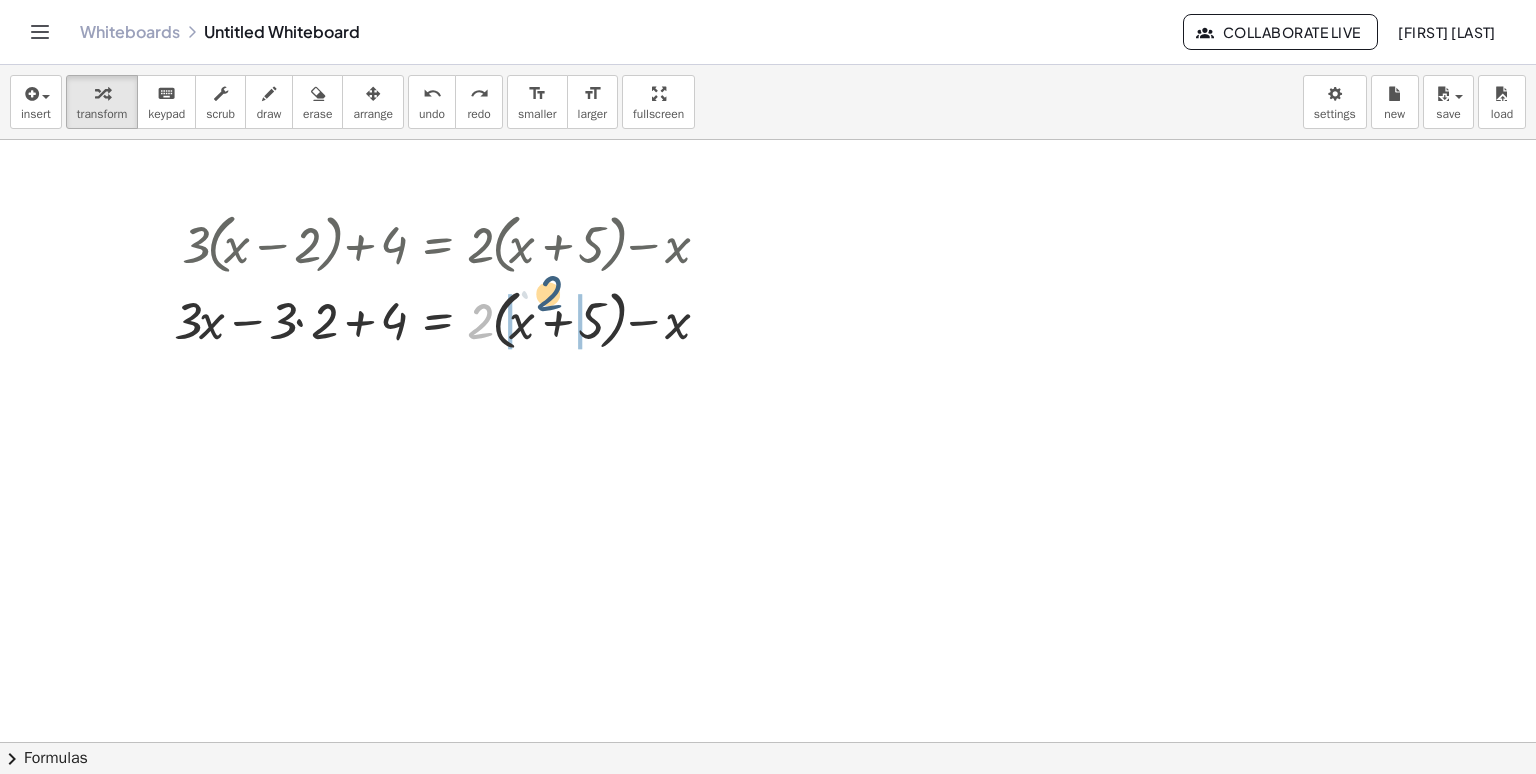 drag, startPoint x: 478, startPoint y: 321, endPoint x: 548, endPoint y: 295, distance: 74.672615 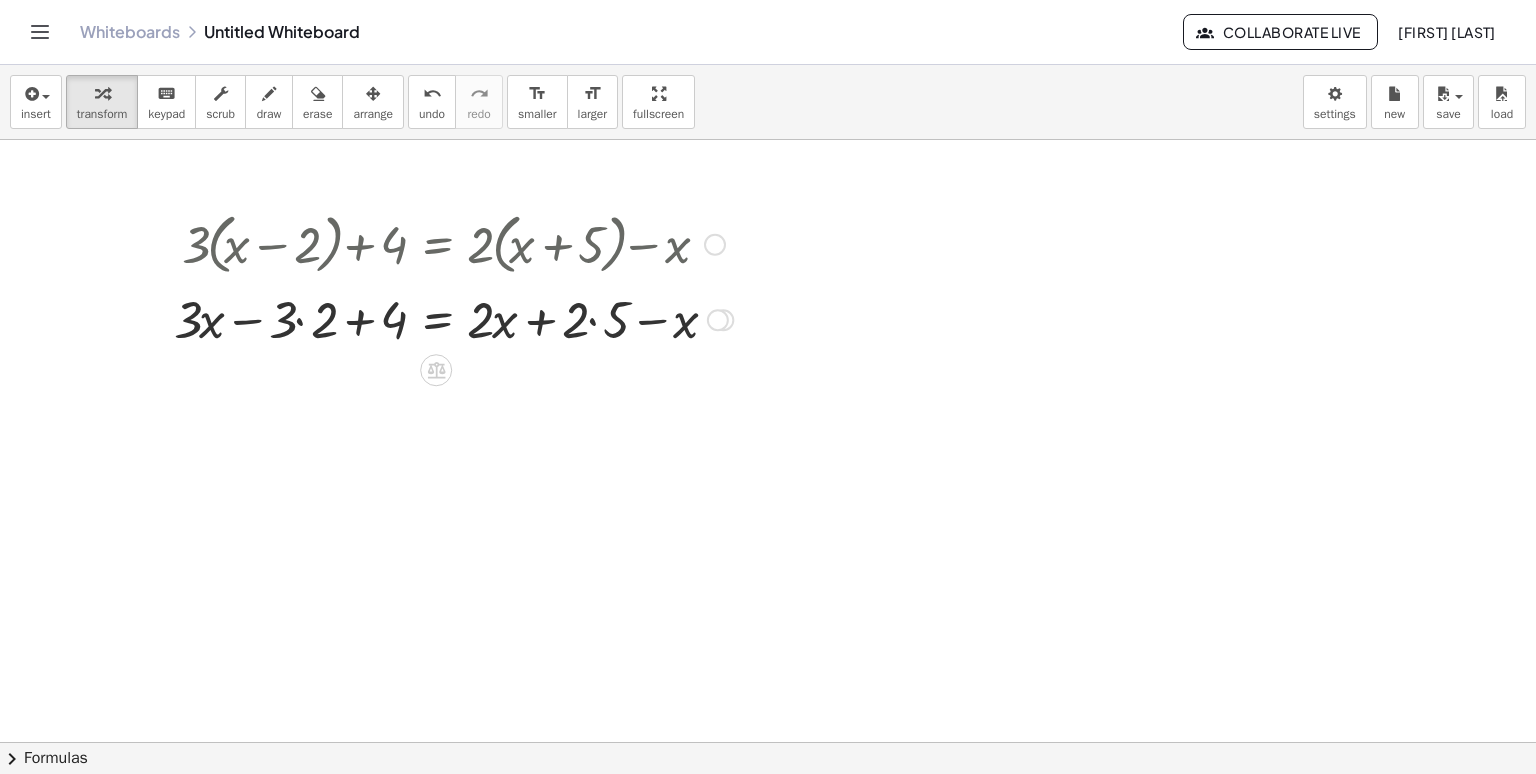 click at bounding box center (453, 318) 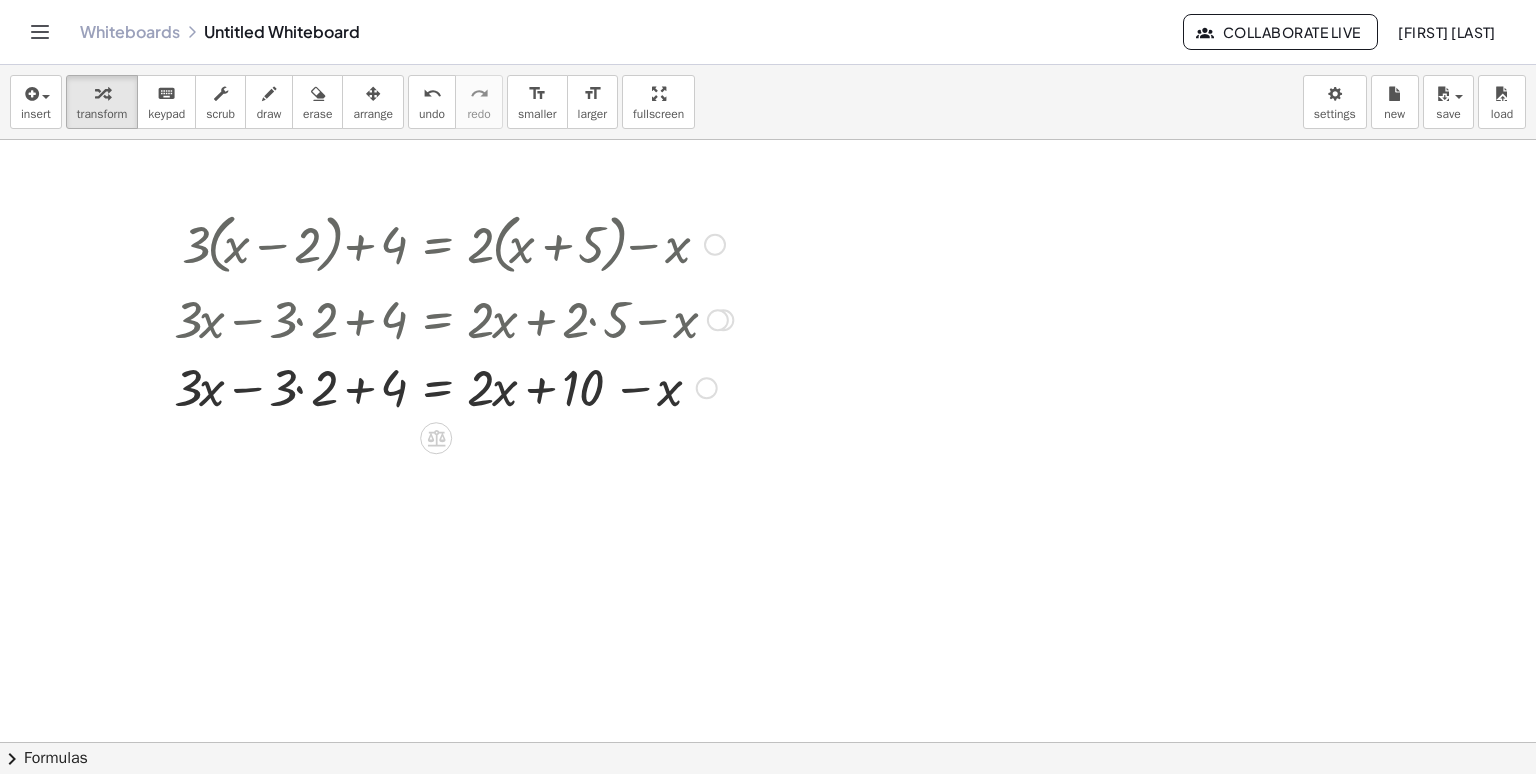 click at bounding box center [453, 386] 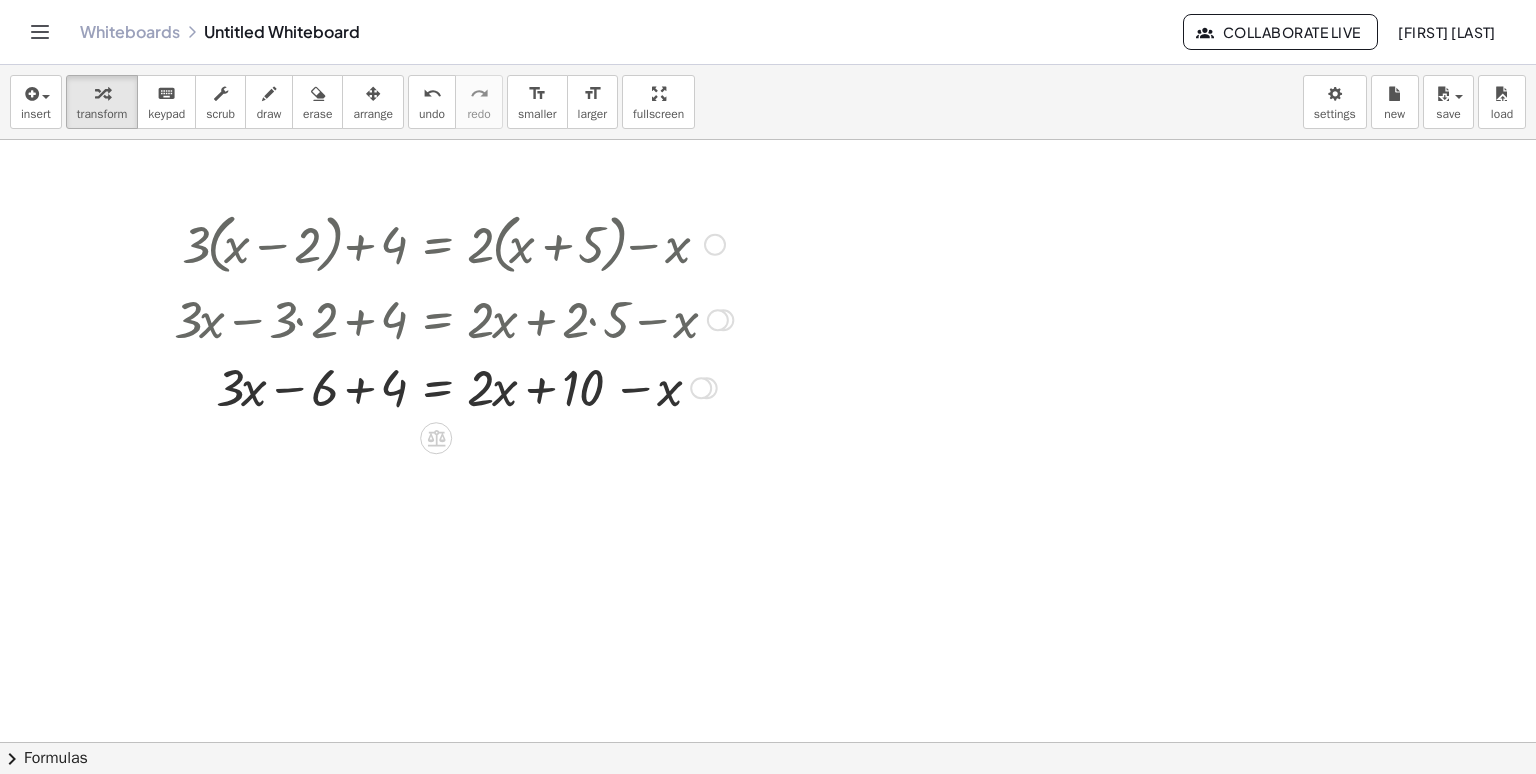 click at bounding box center (453, 386) 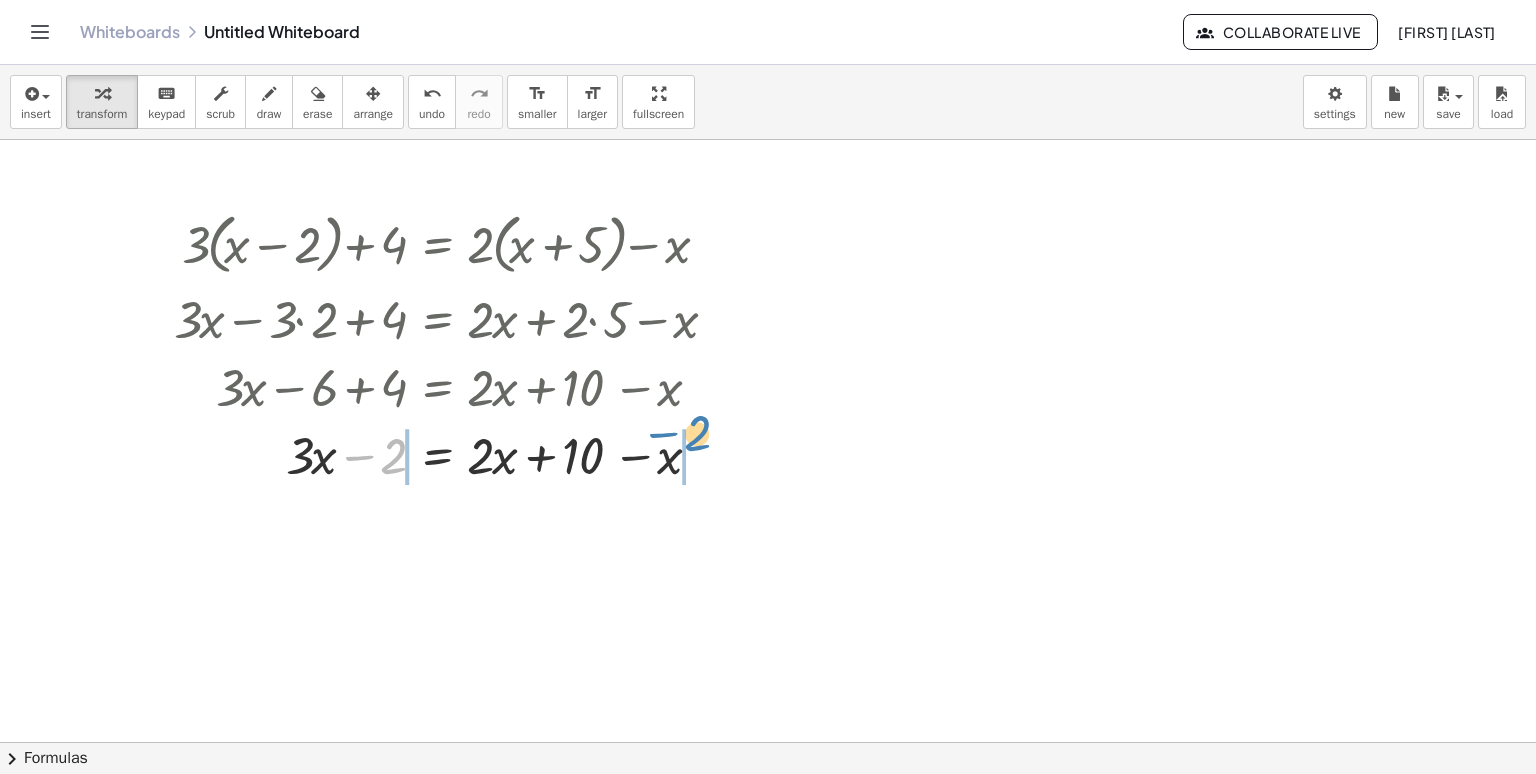 drag, startPoint x: 389, startPoint y: 457, endPoint x: 693, endPoint y: 434, distance: 304.86884 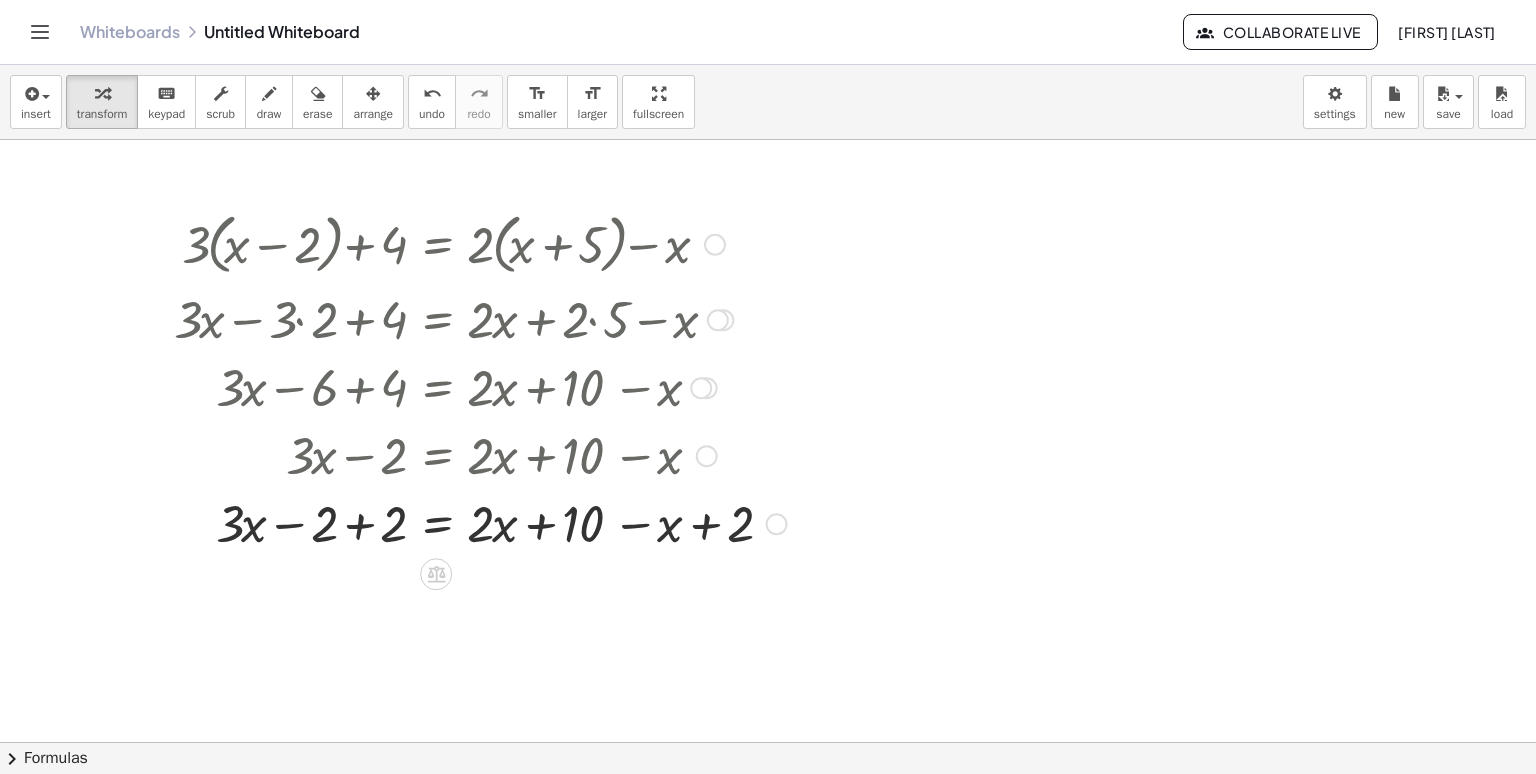 click at bounding box center (454, 454) 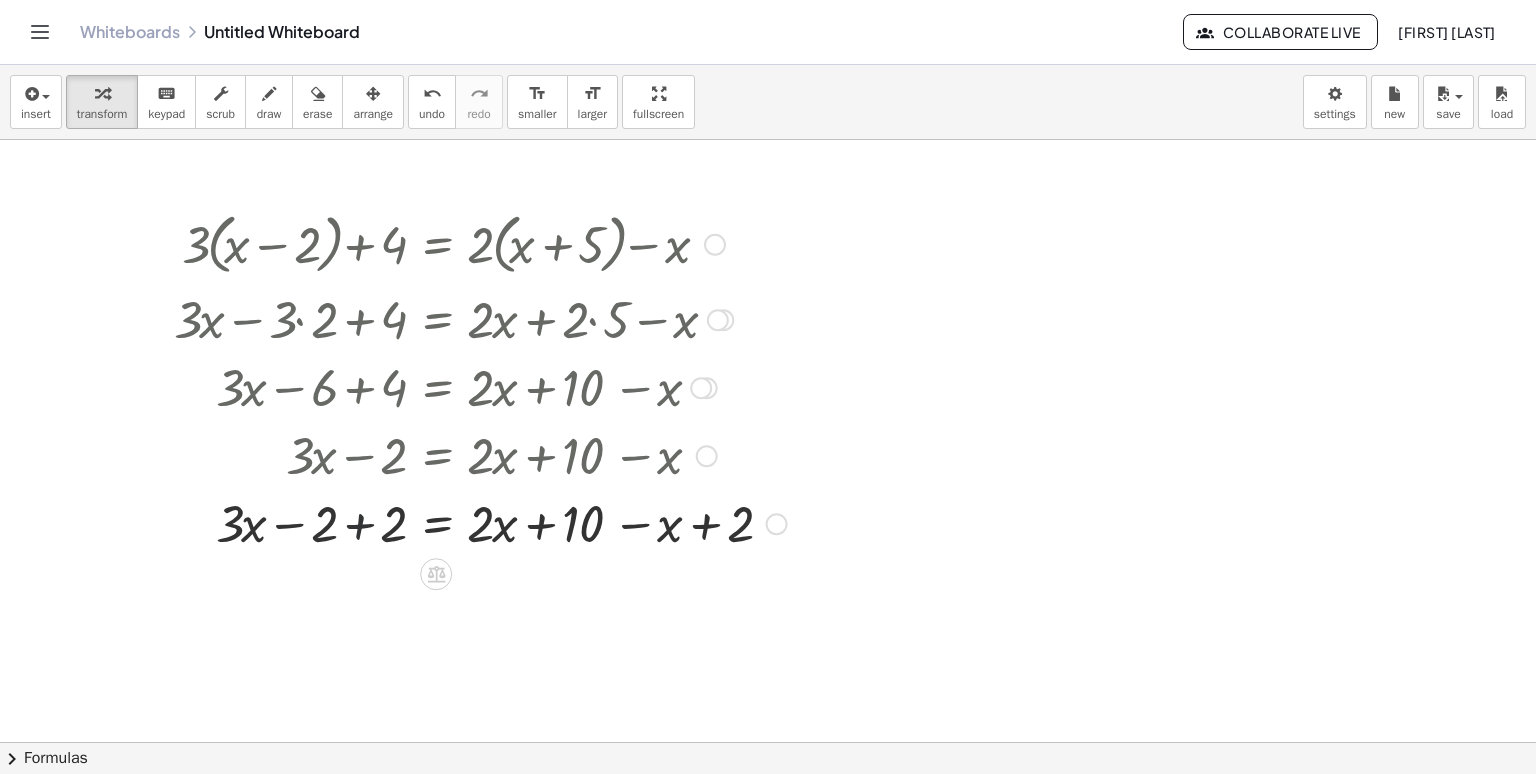 click at bounding box center (453, 522) 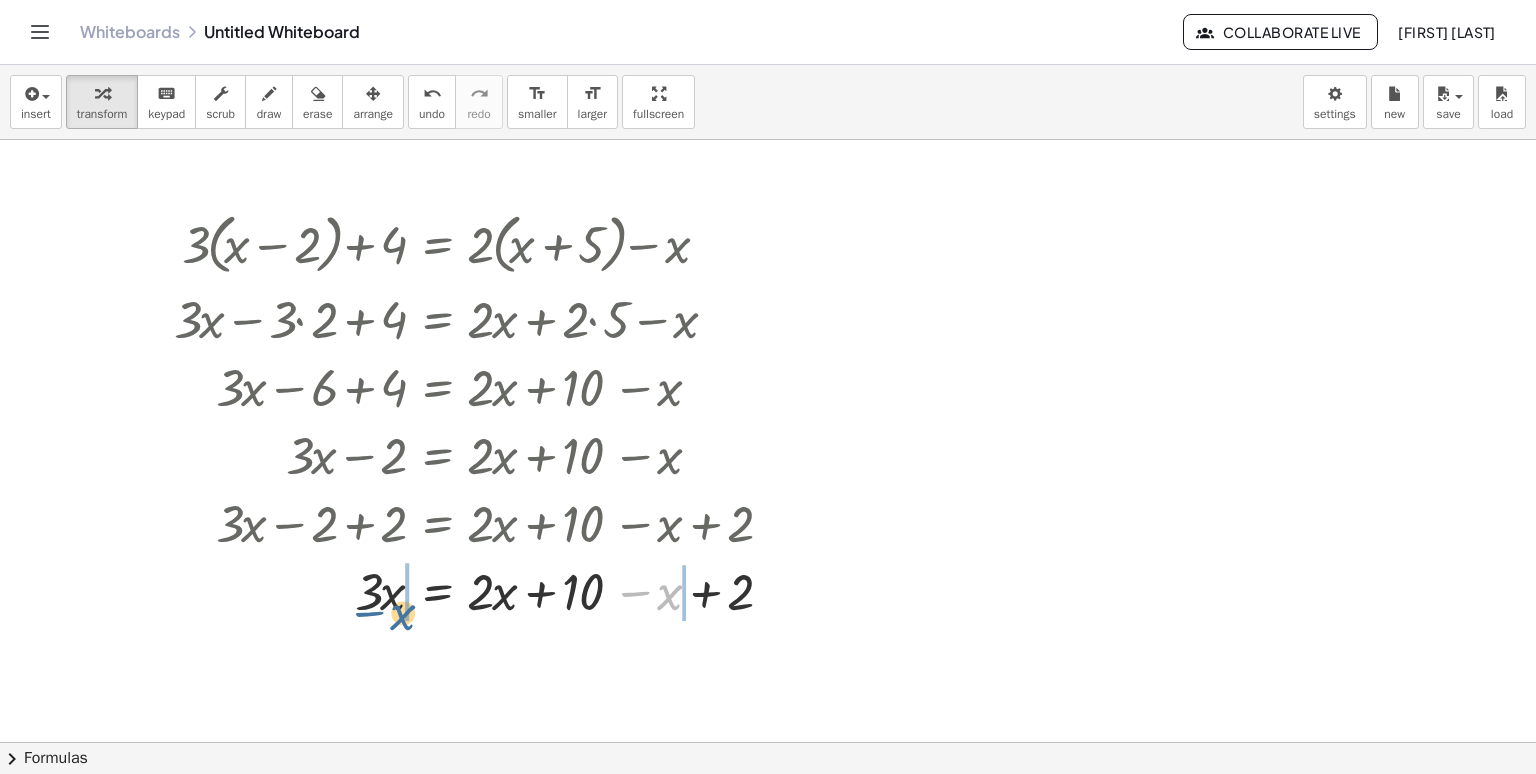 drag, startPoint x: 668, startPoint y: 598, endPoint x: 400, endPoint y: 618, distance: 268.74524 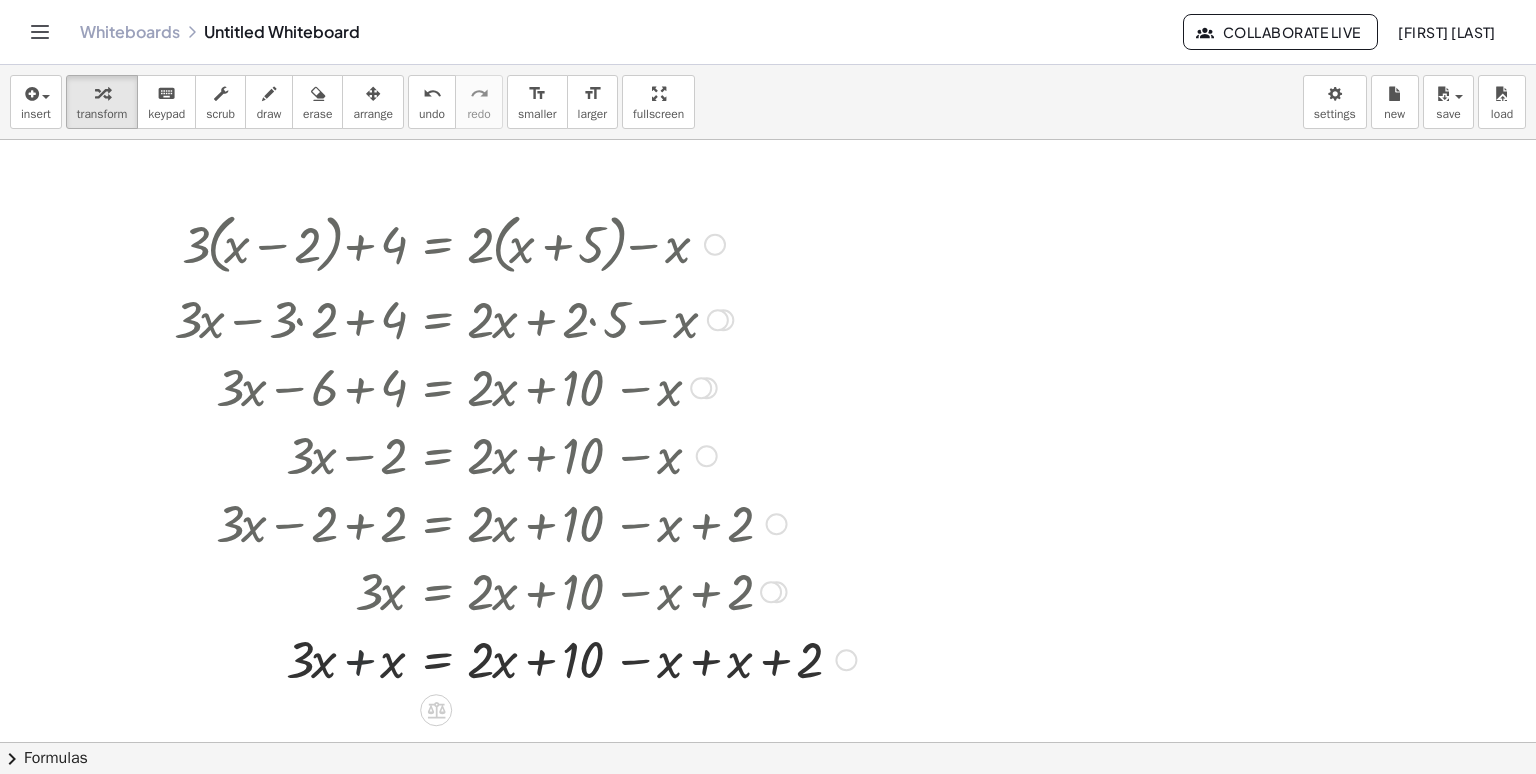 click at bounding box center (453, 658) 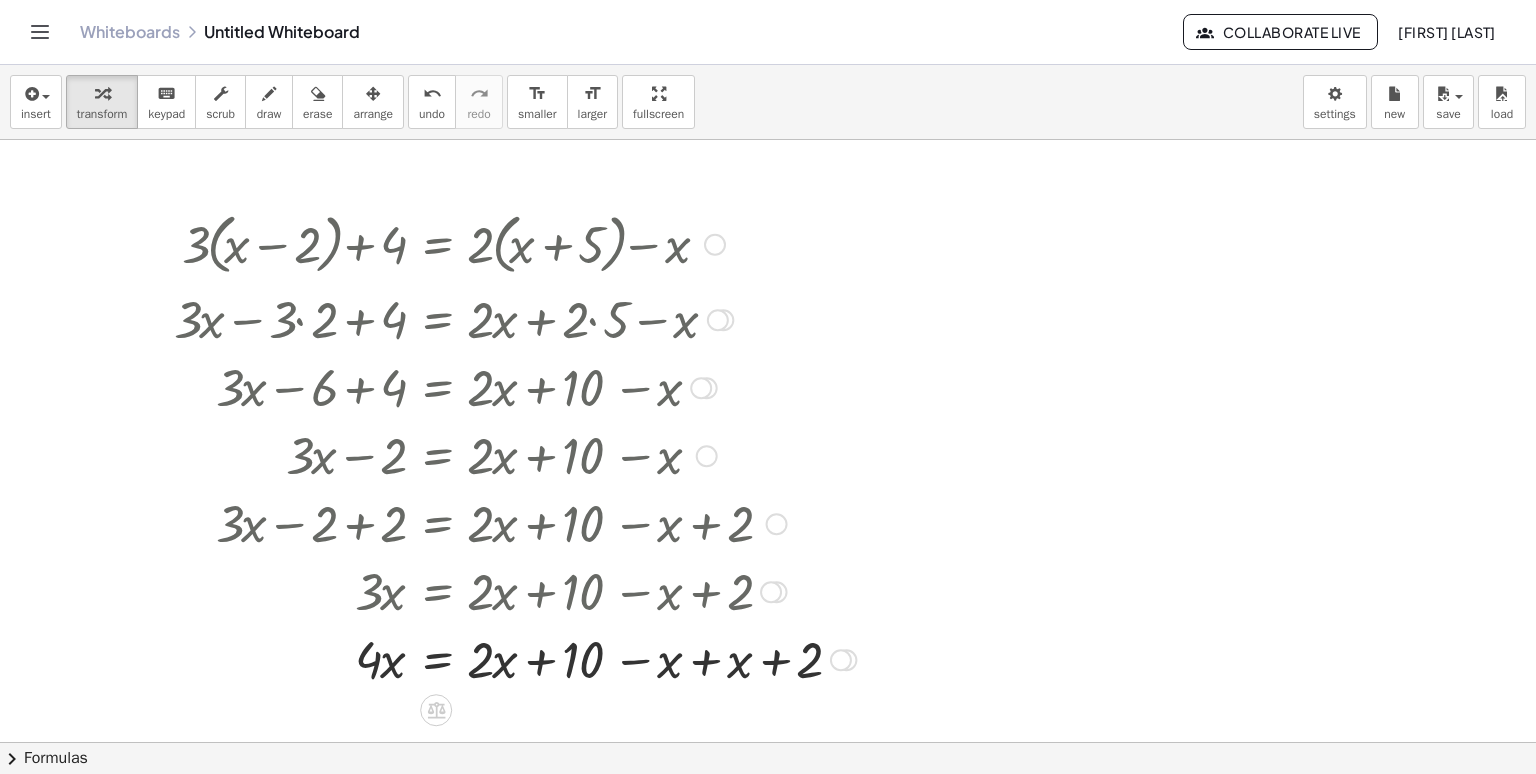 click at bounding box center (453, 658) 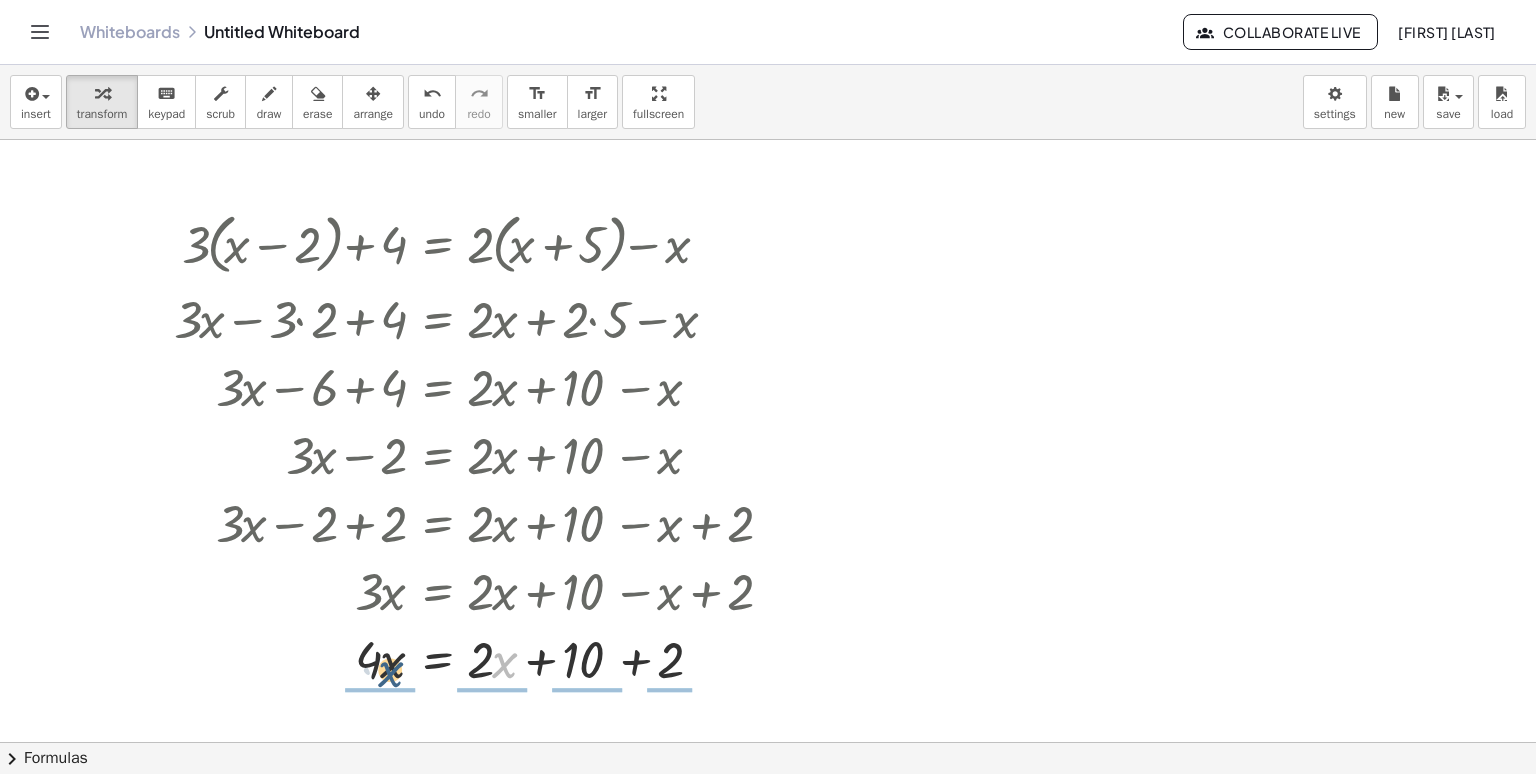 drag, startPoint x: 498, startPoint y: 672, endPoint x: 379, endPoint y: 681, distance: 119.33985 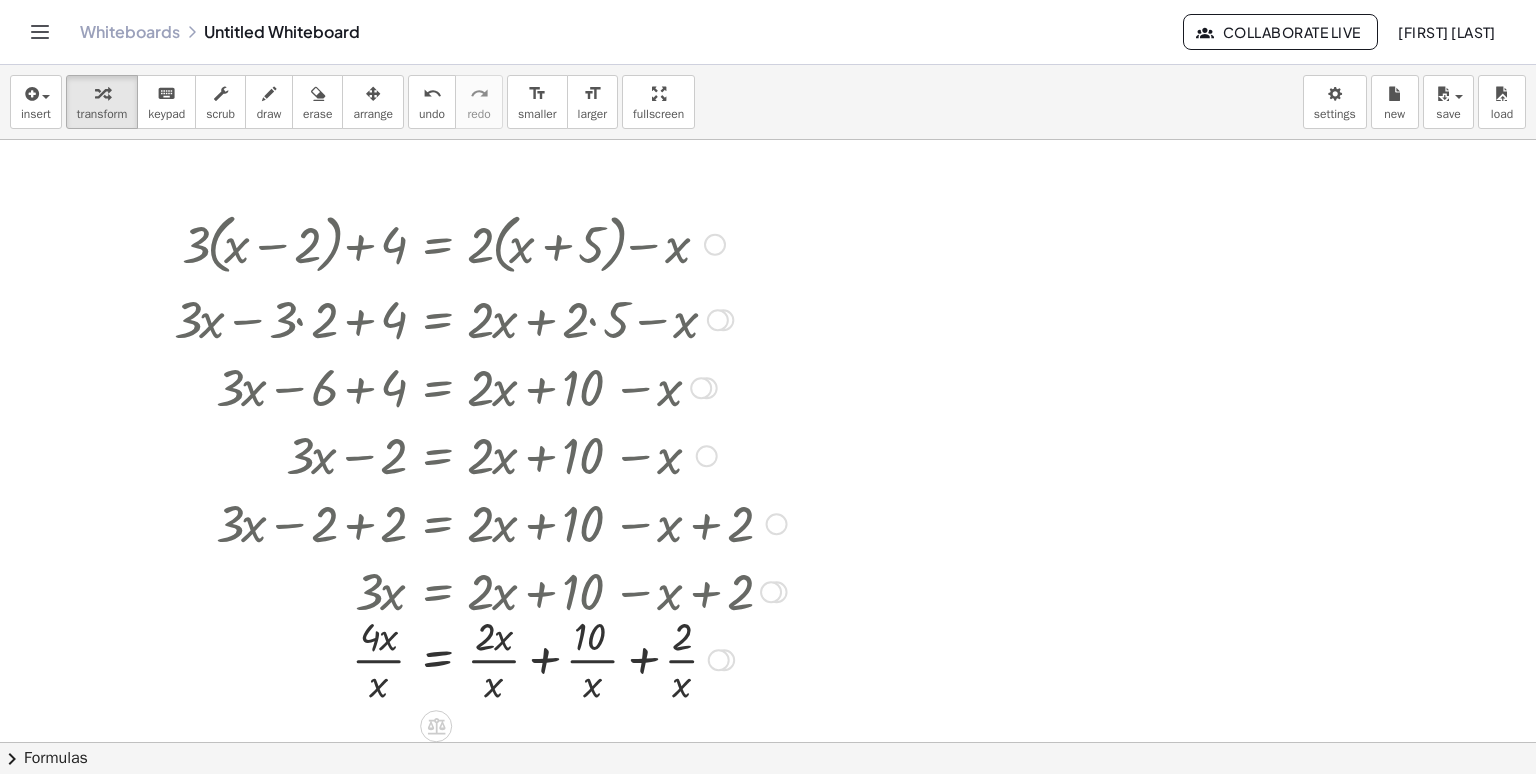 click at bounding box center (453, 658) 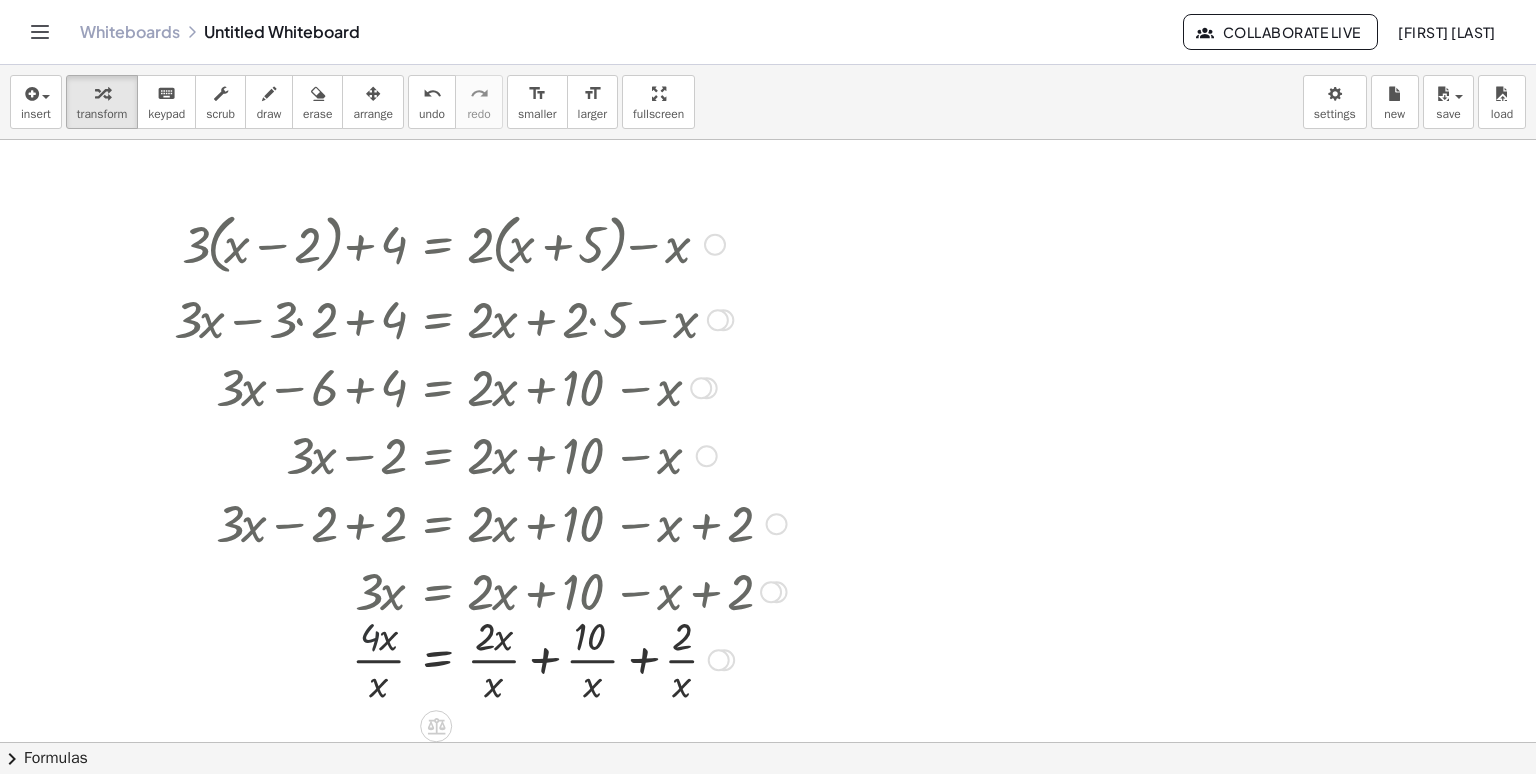 click at bounding box center [453, 658] 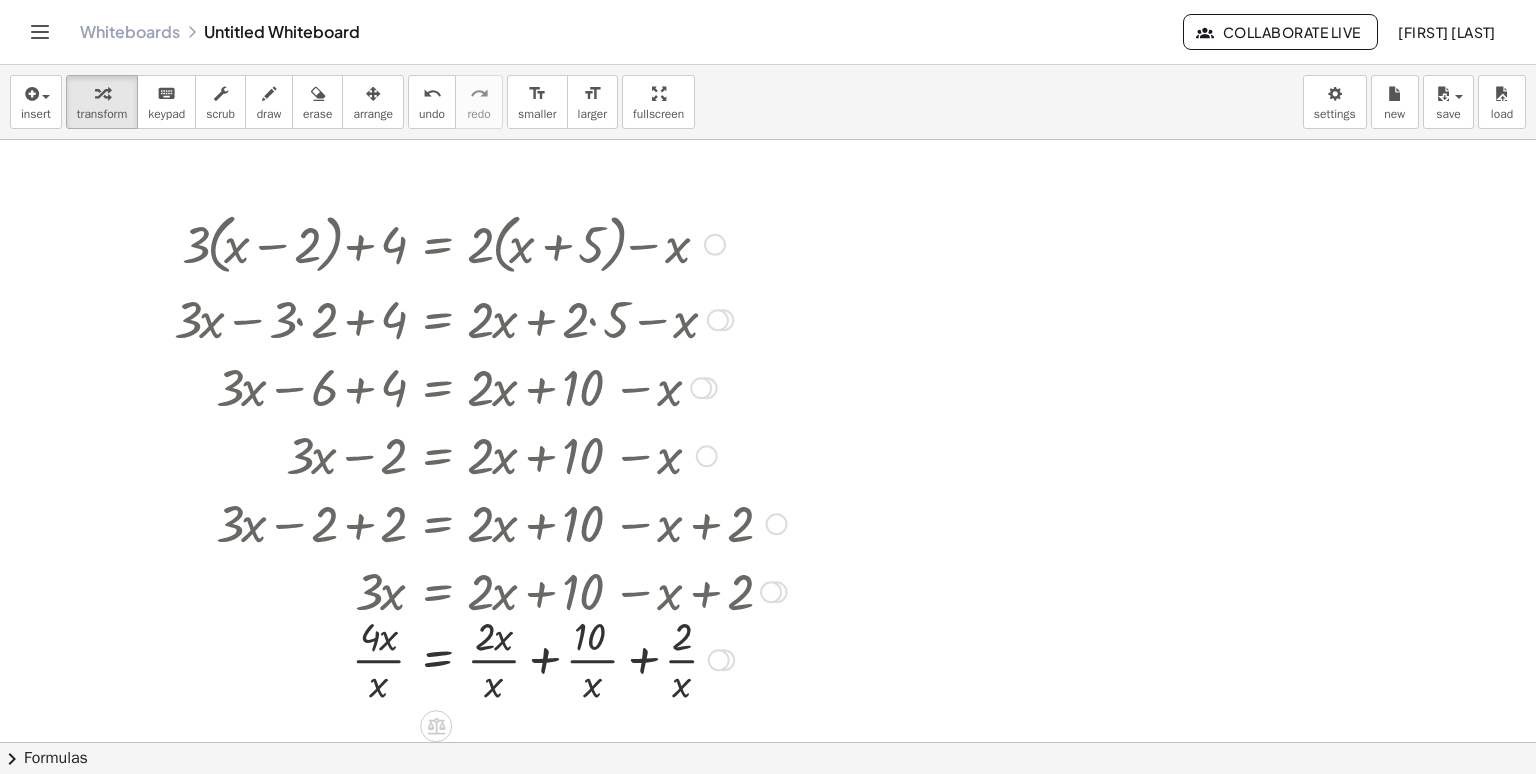 click at bounding box center (453, 658) 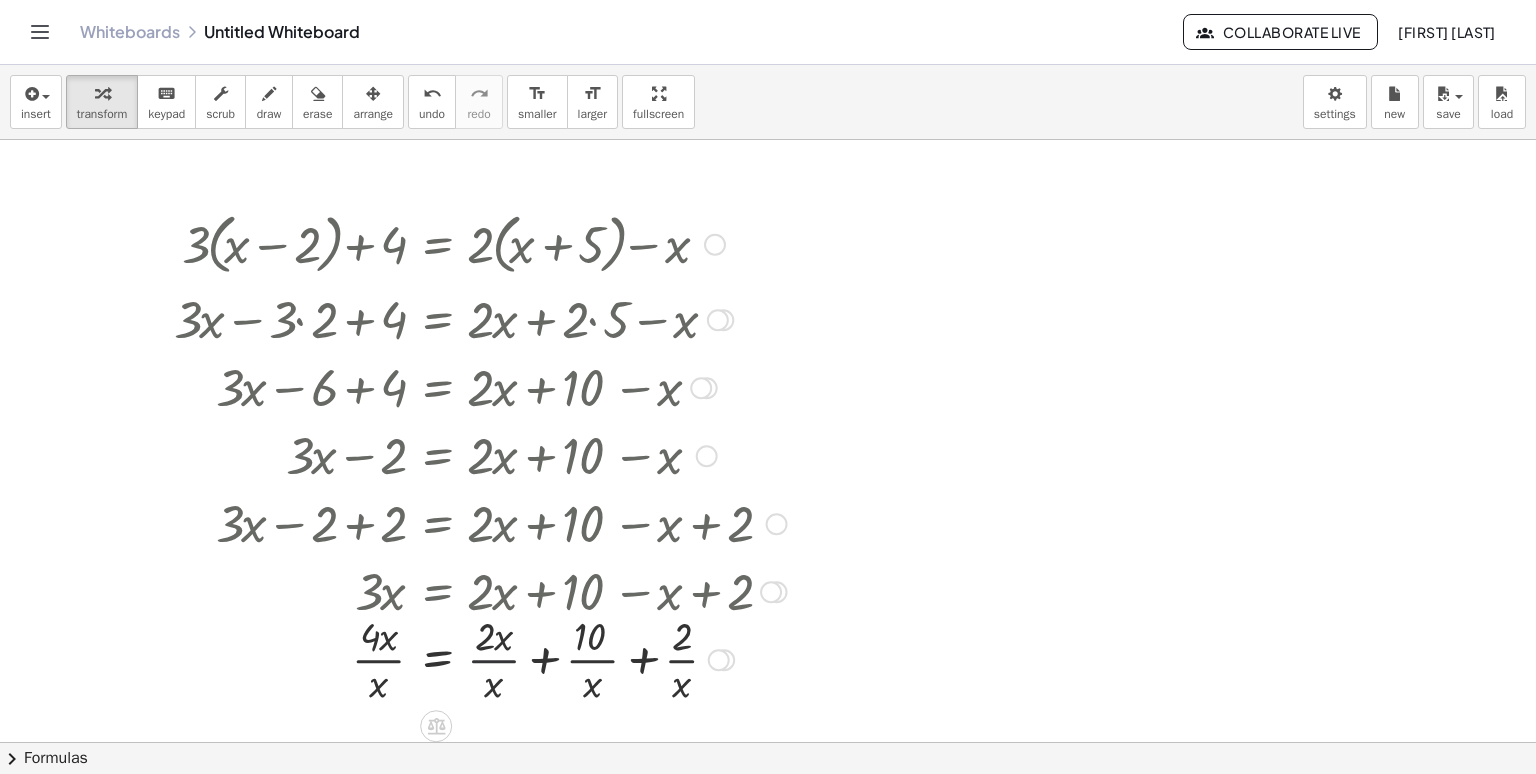 click at bounding box center [453, 658] 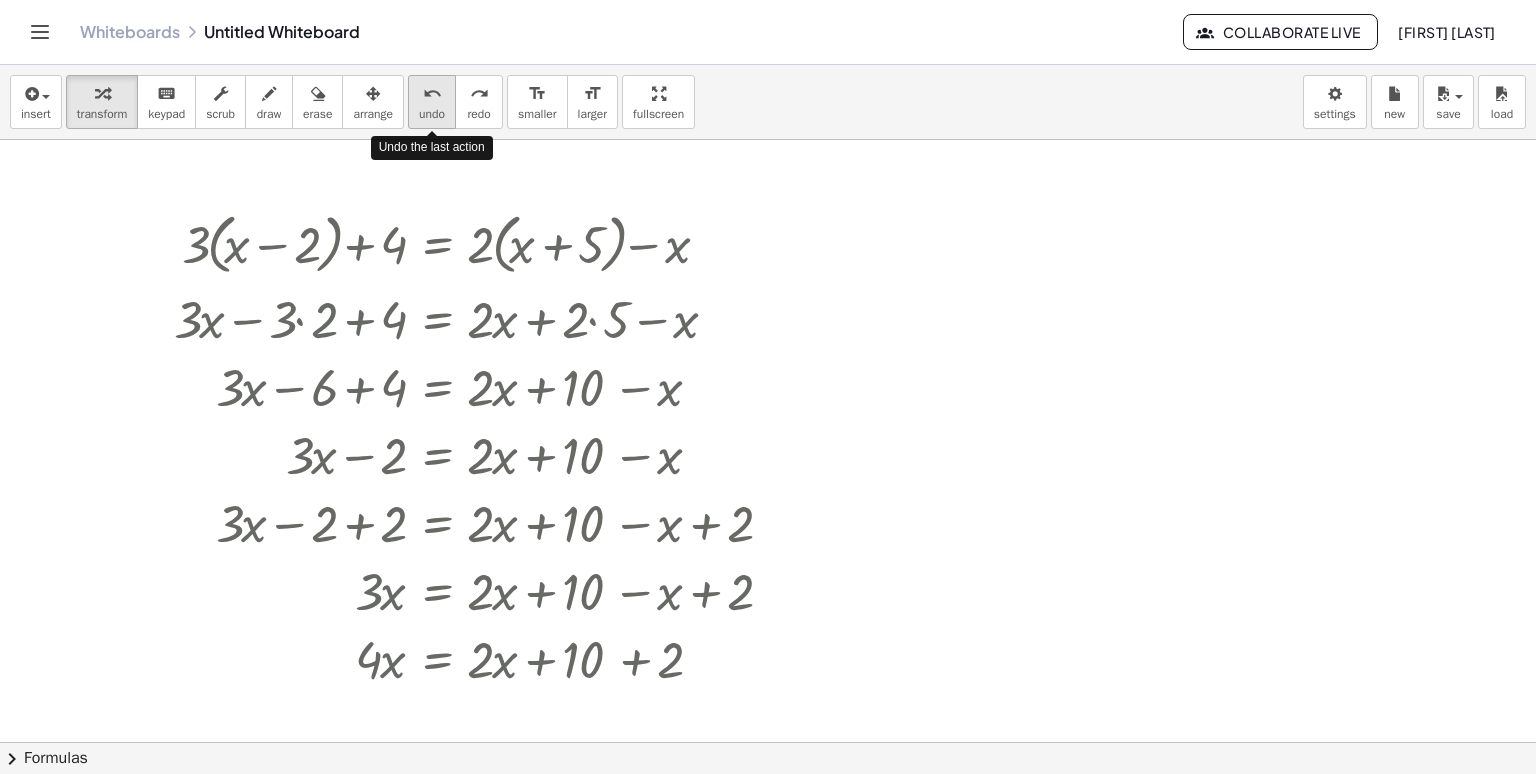 click on "undo" at bounding box center (432, 94) 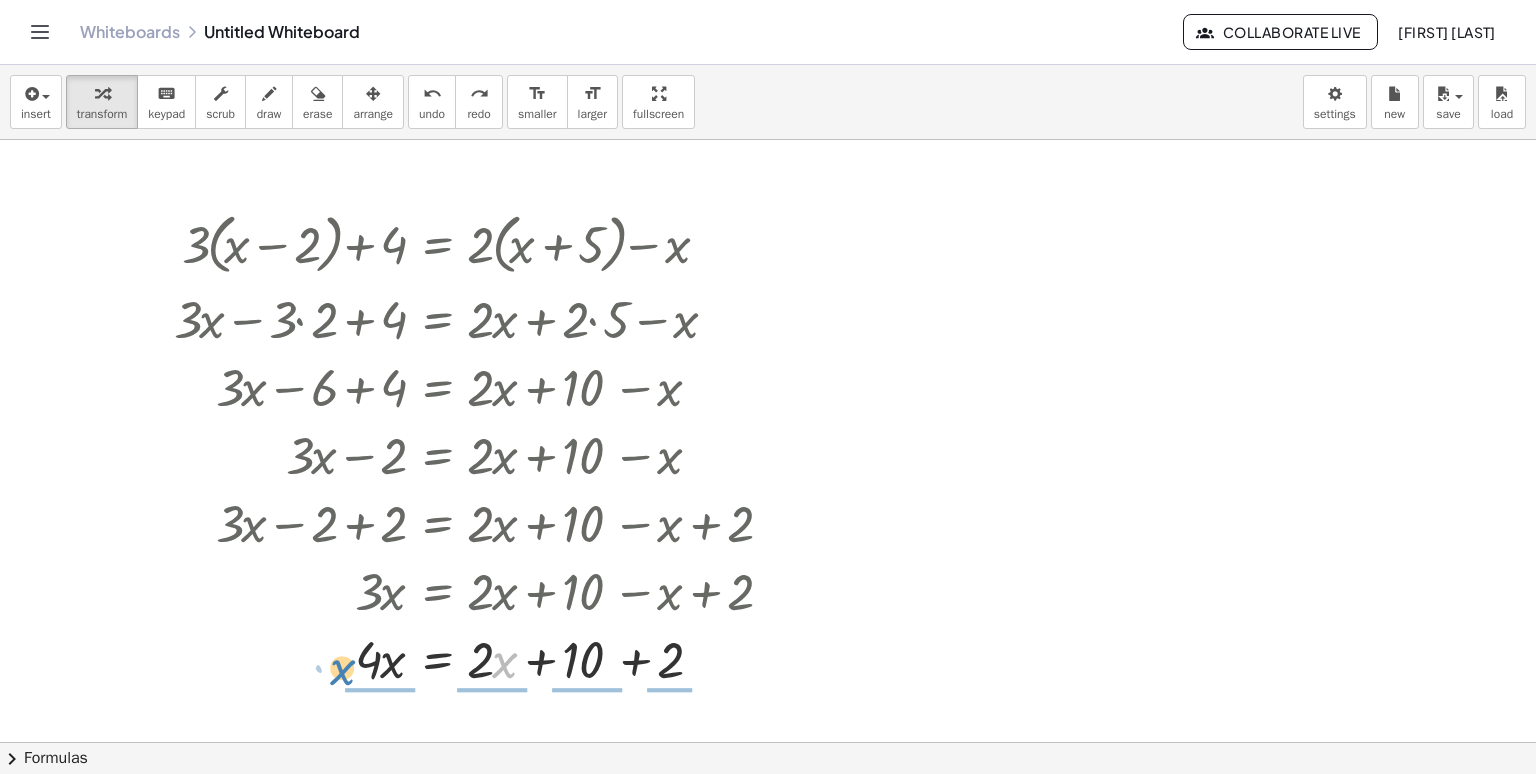 drag, startPoint x: 498, startPoint y: 673, endPoint x: 332, endPoint y: 681, distance: 166.19266 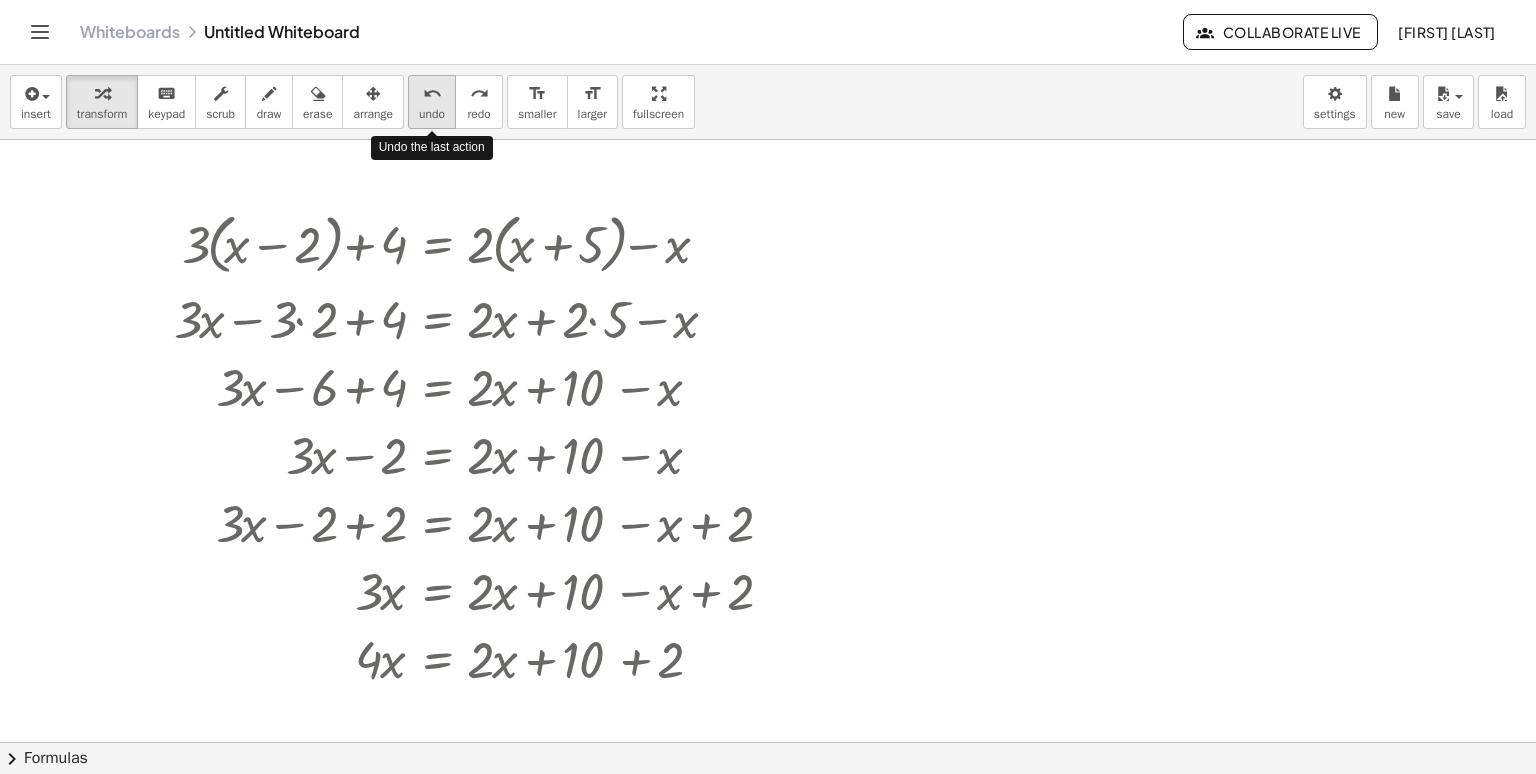click on "undo" at bounding box center (432, 94) 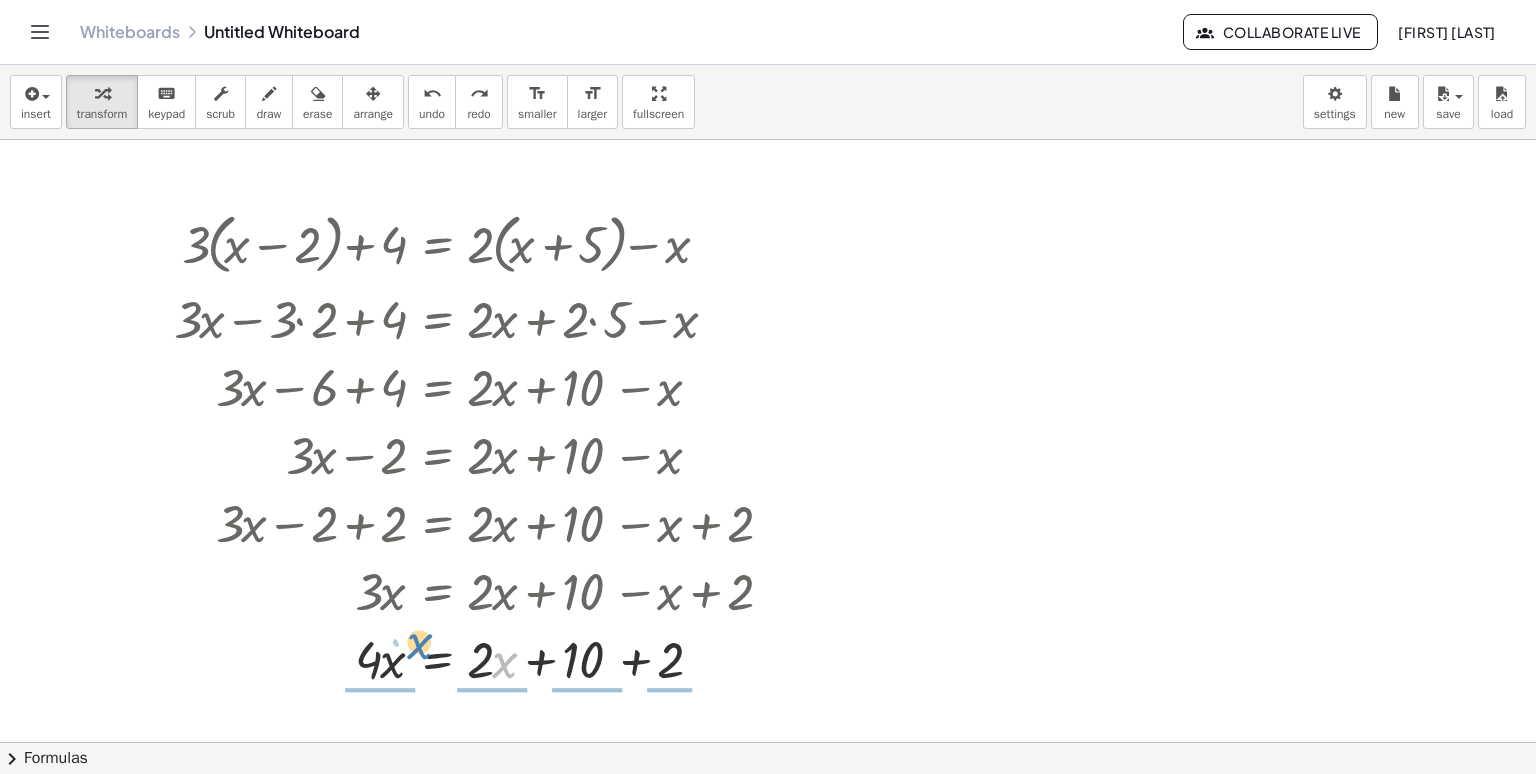 drag, startPoint x: 494, startPoint y: 673, endPoint x: 409, endPoint y: 654, distance: 87.09765 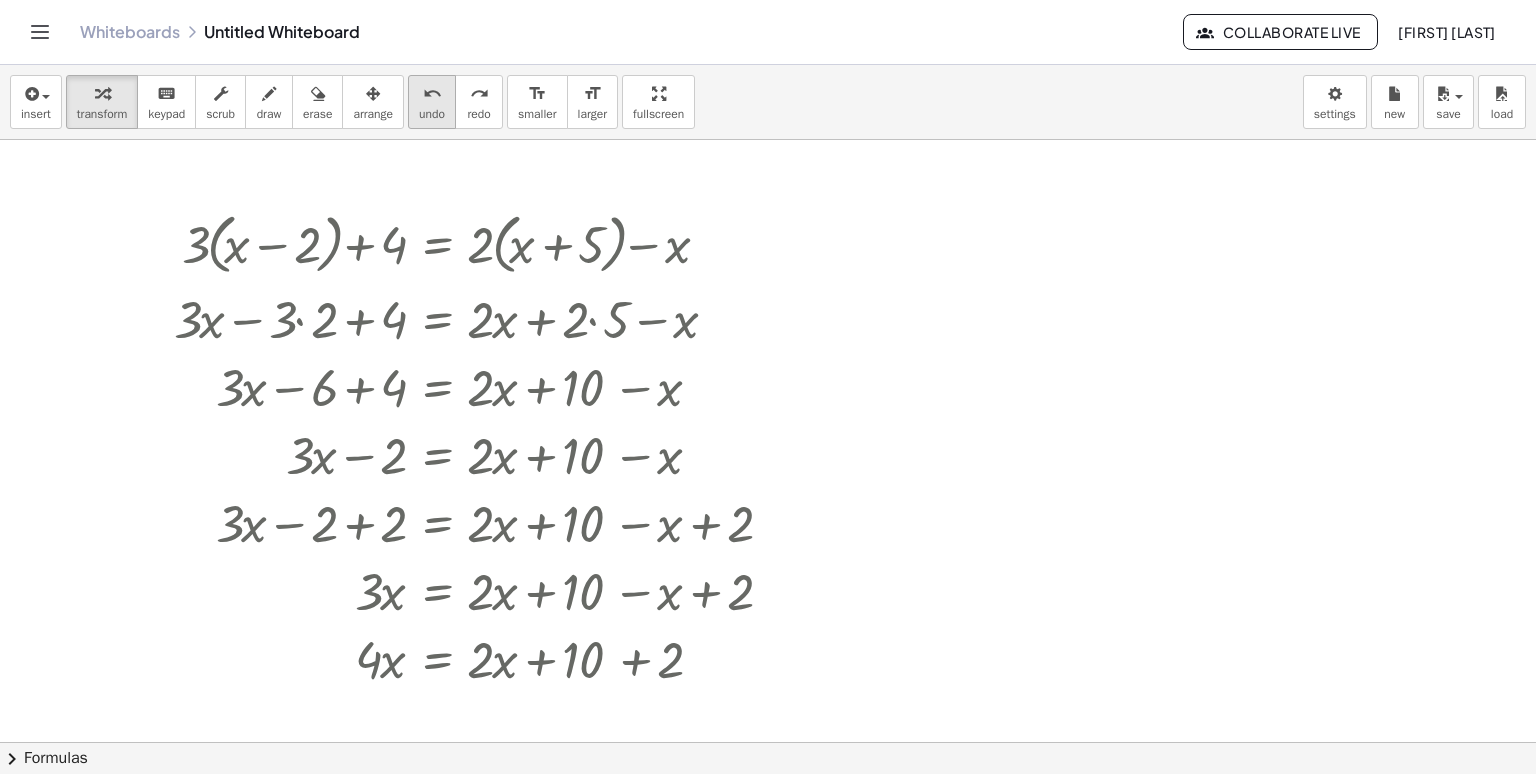 click on "undo" at bounding box center [432, 94] 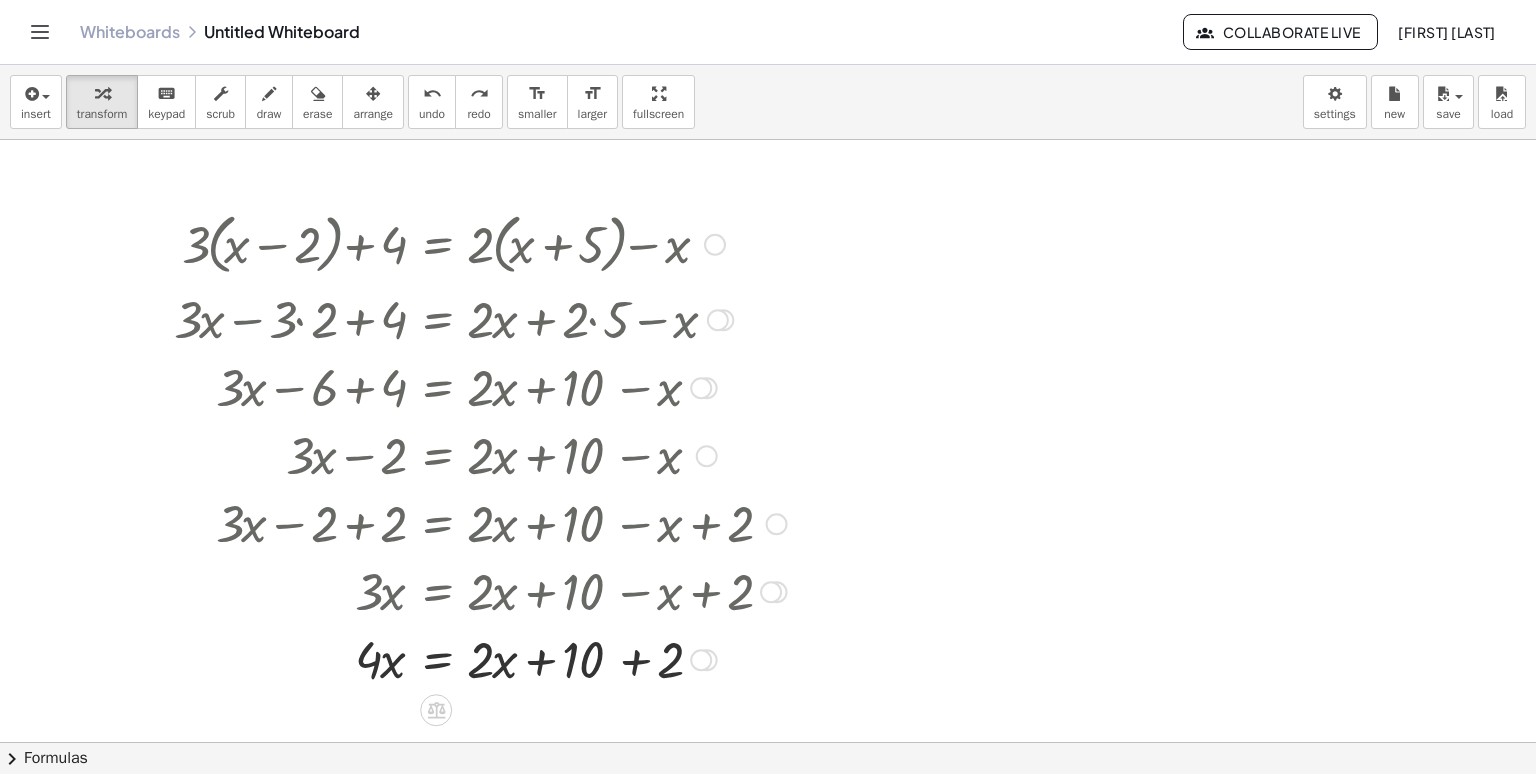 click at bounding box center [447, 658] 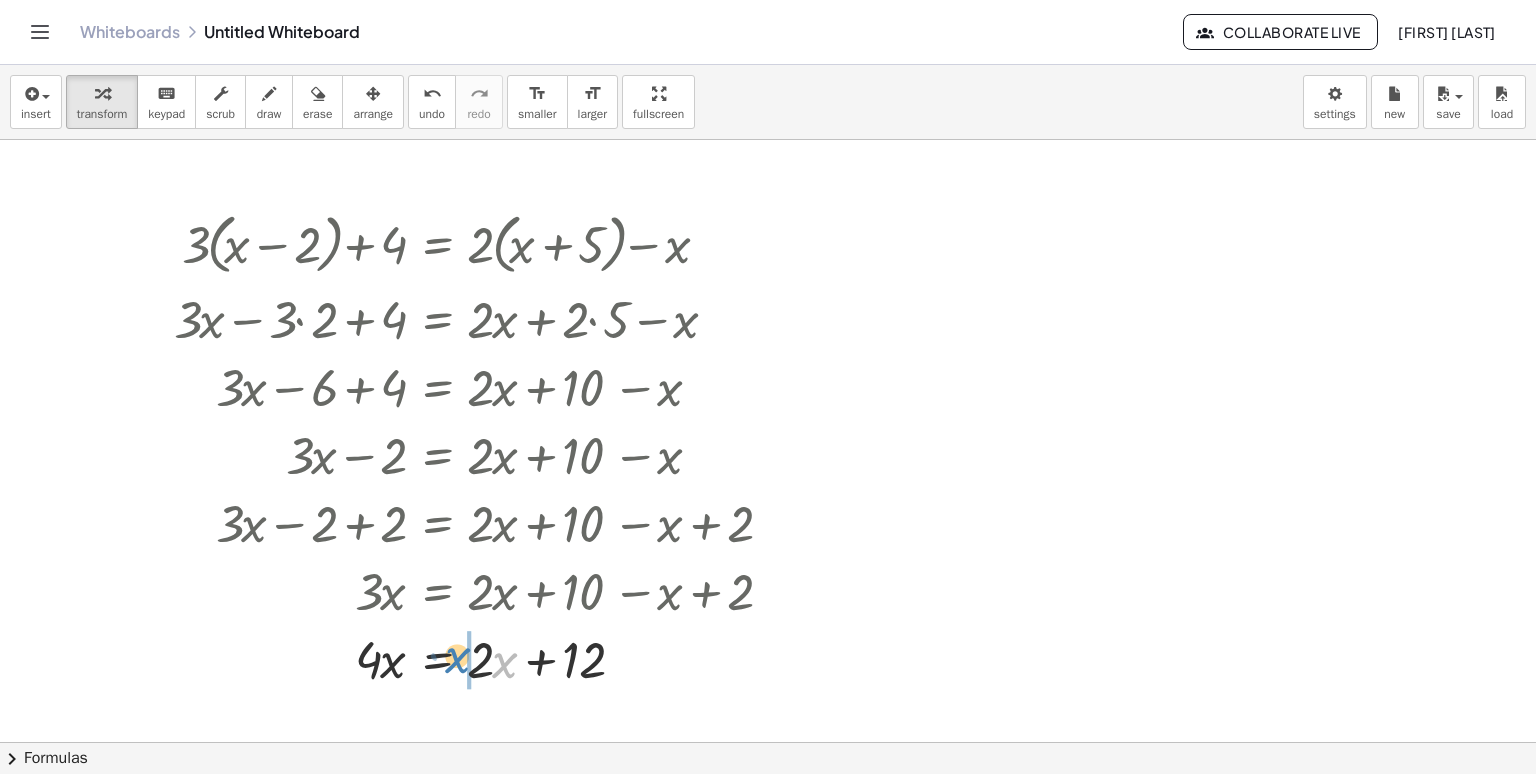 drag, startPoint x: 500, startPoint y: 666, endPoint x: 453, endPoint y: 661, distance: 47.26521 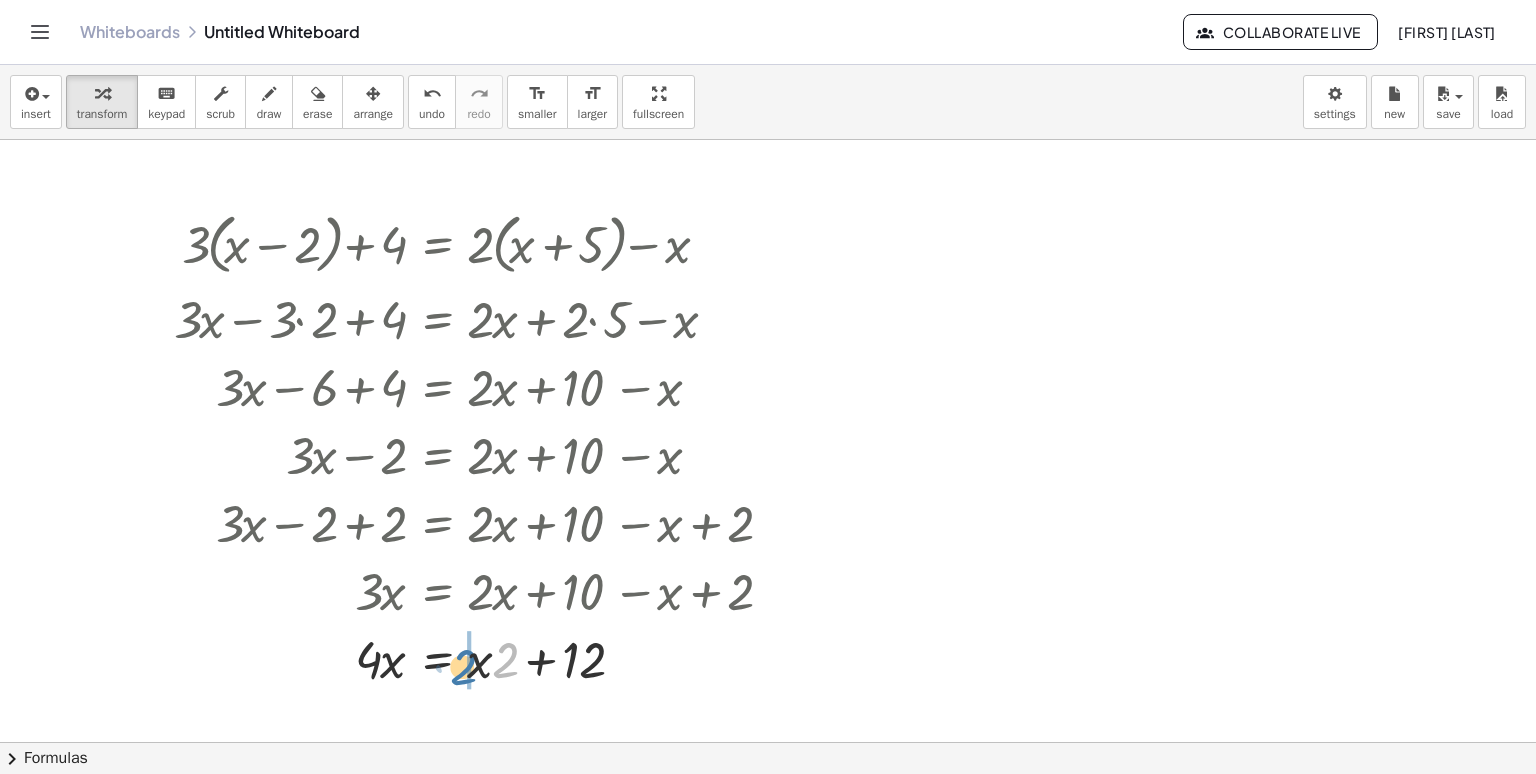 drag, startPoint x: 516, startPoint y: 658, endPoint x: 472, endPoint y: 665, distance: 44.553337 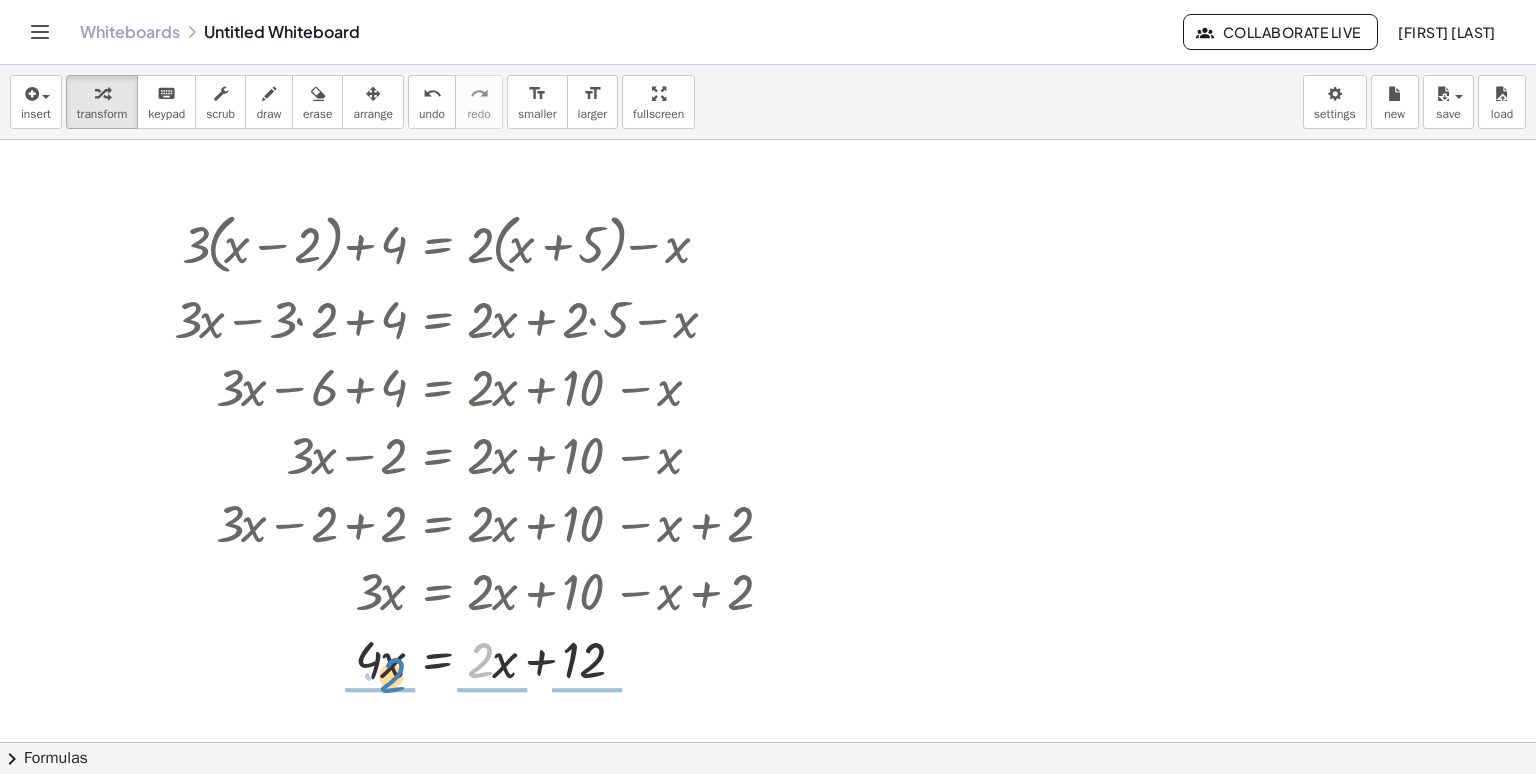 drag, startPoint x: 488, startPoint y: 671, endPoint x: 400, endPoint y: 686, distance: 89.26926 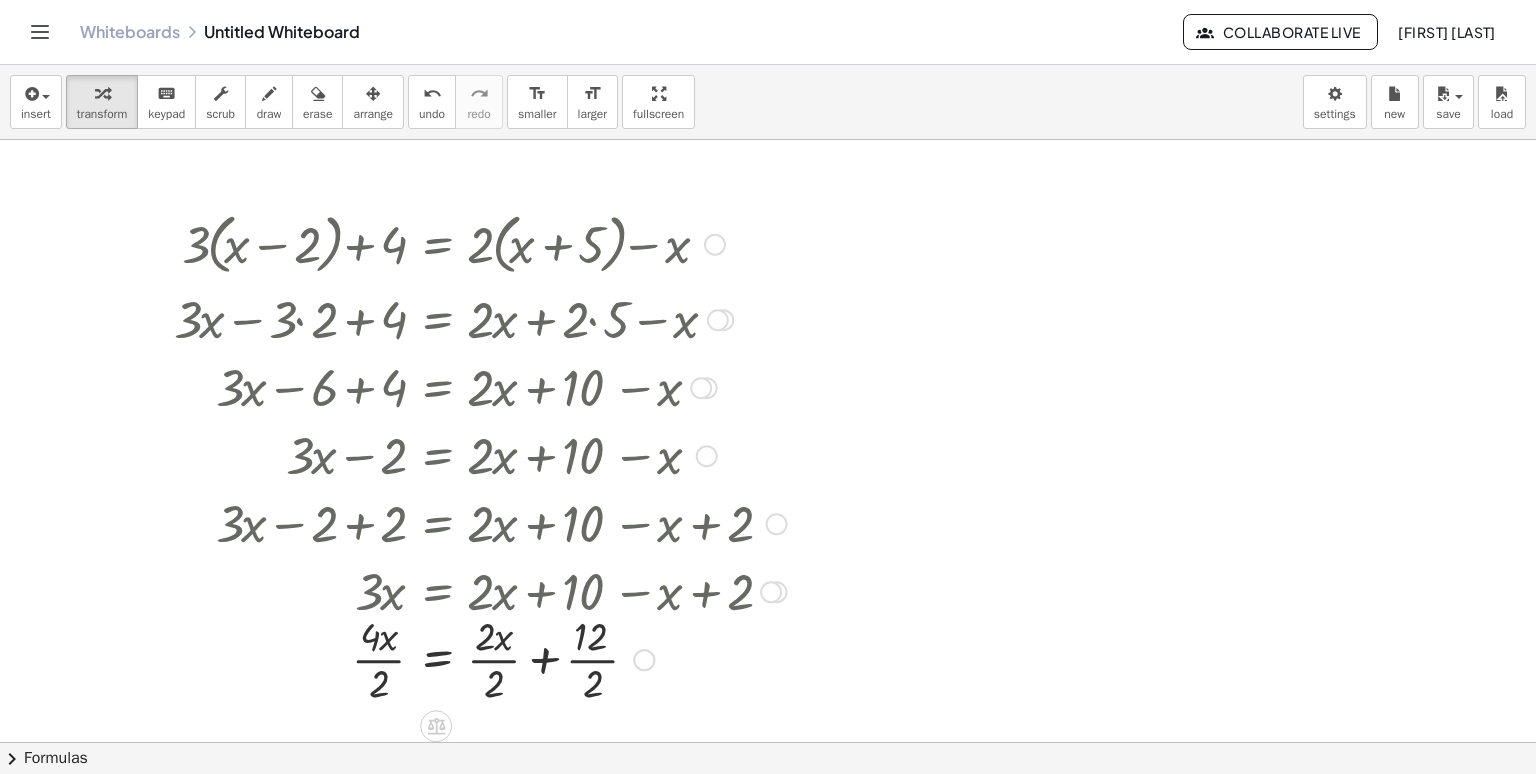 click at bounding box center [453, 658] 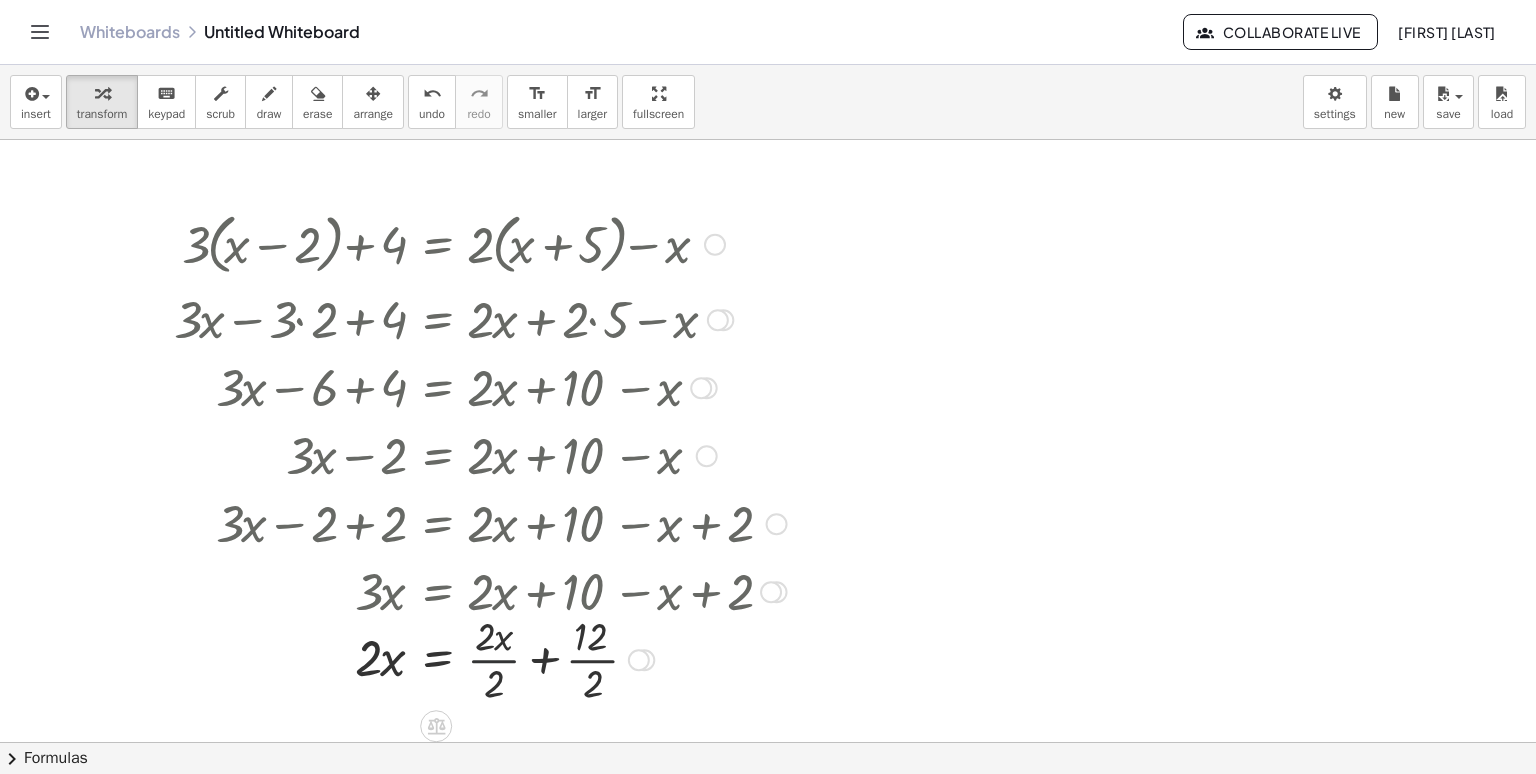 click at bounding box center [453, 658] 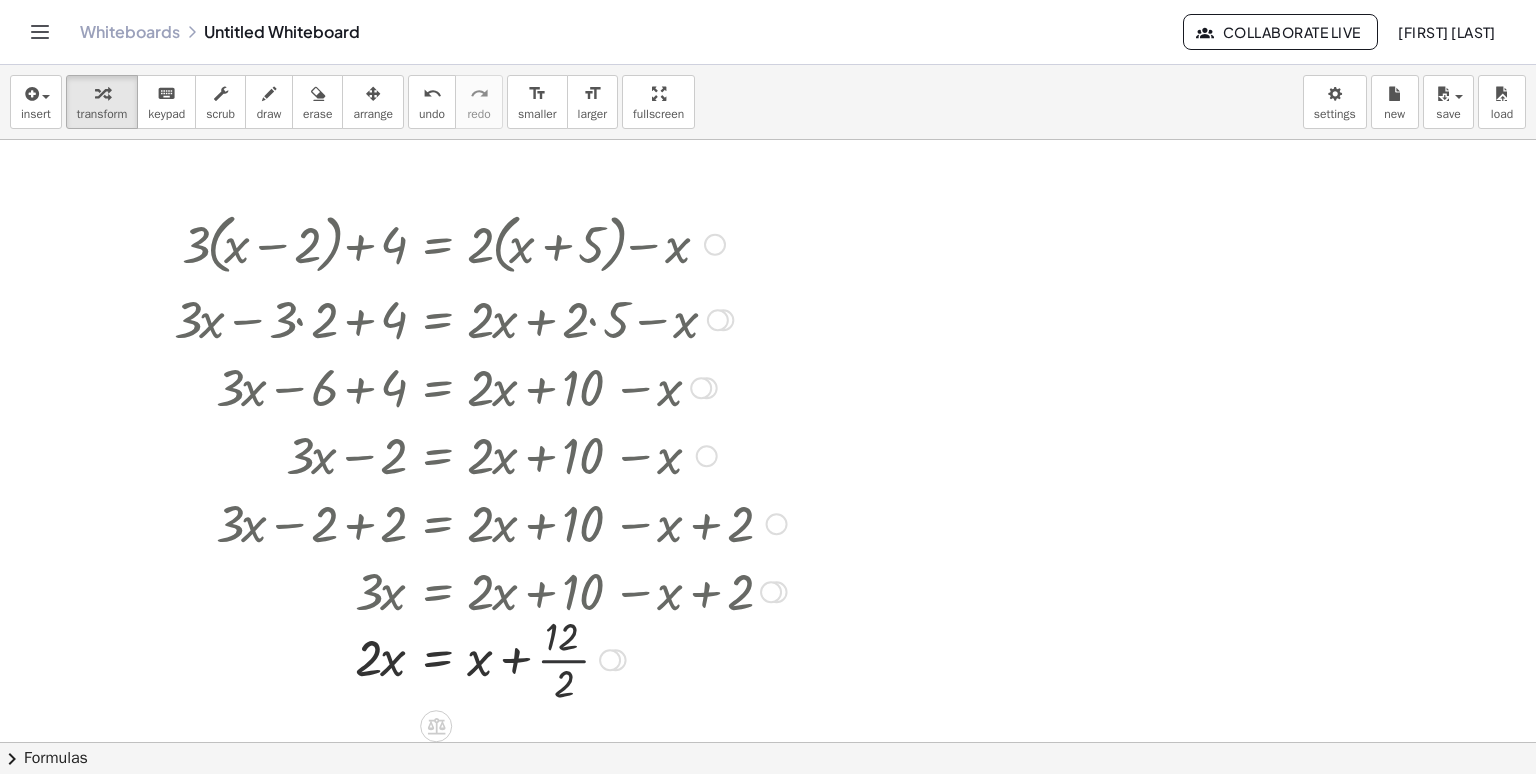 click at bounding box center [453, 658] 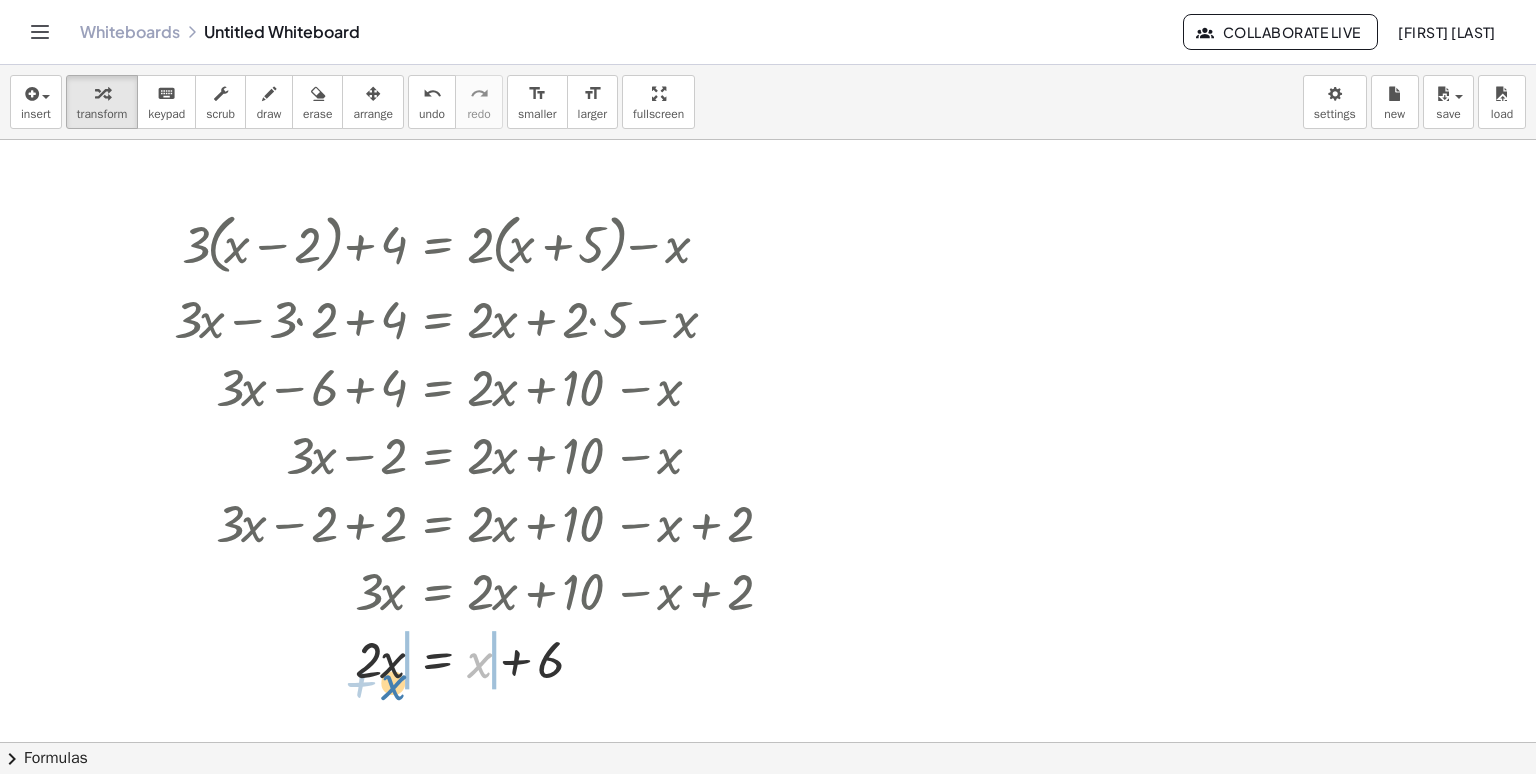 drag, startPoint x: 483, startPoint y: 673, endPoint x: 399, endPoint y: 694, distance: 86.58522 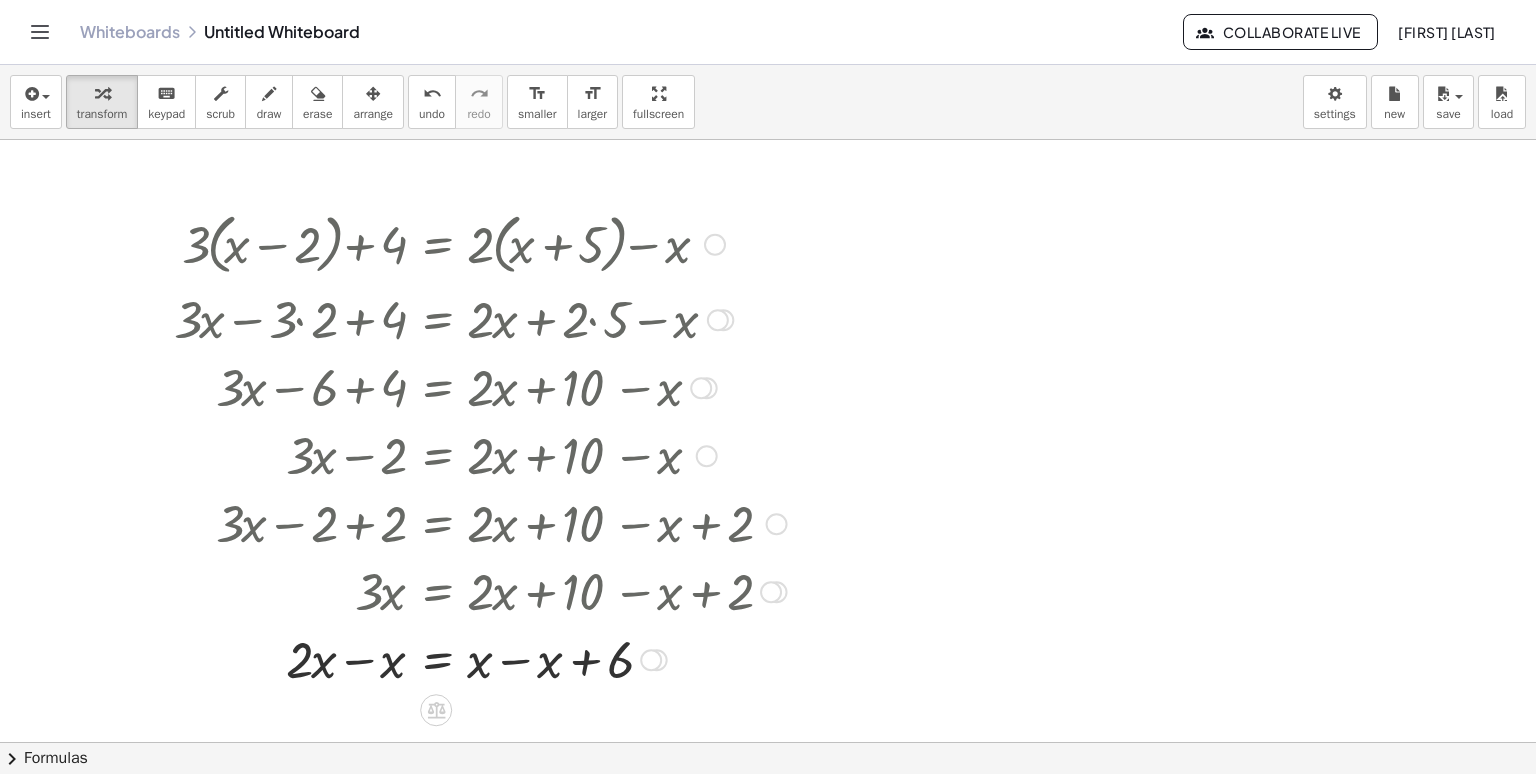 click at bounding box center [453, 658] 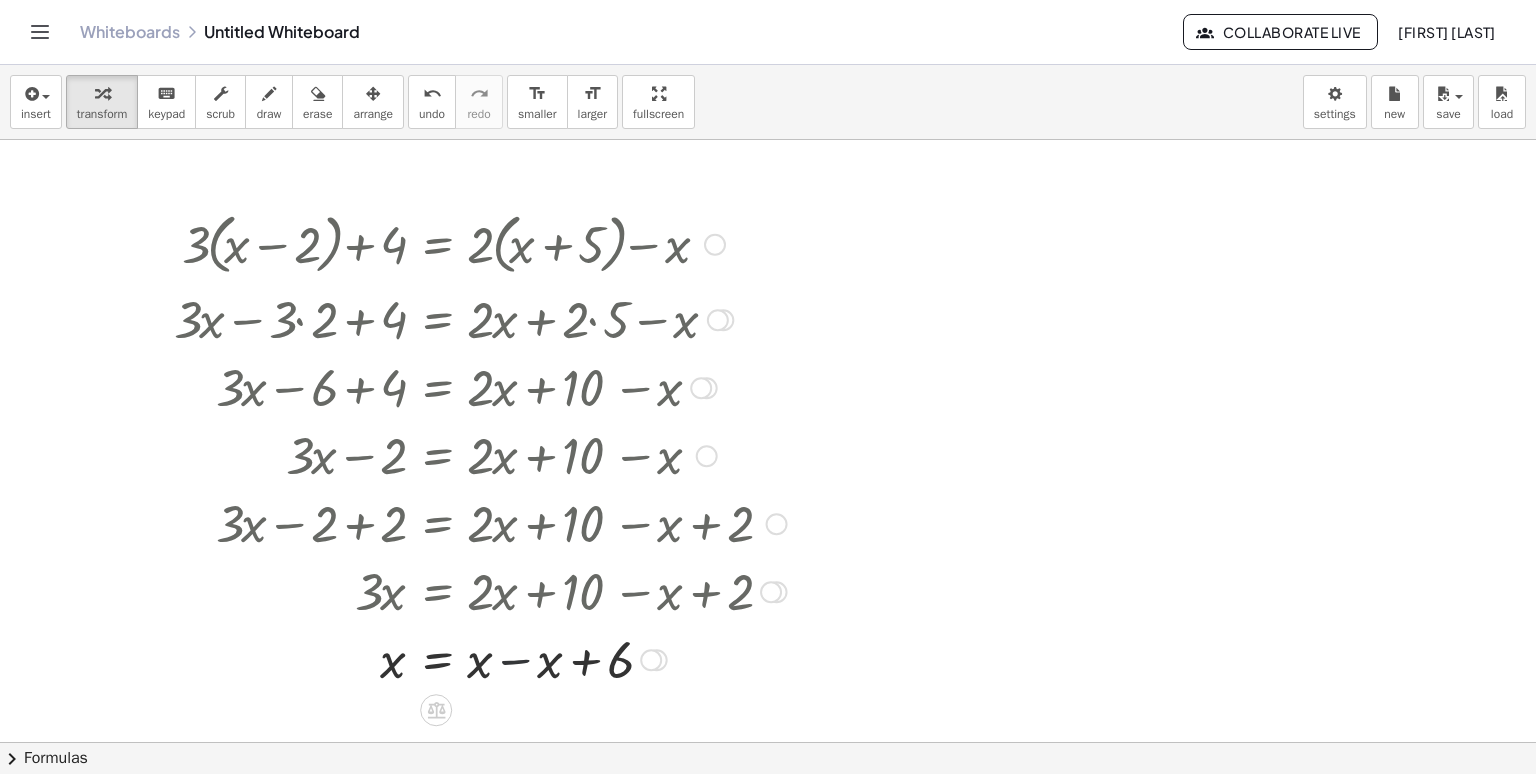 click at bounding box center (453, 658) 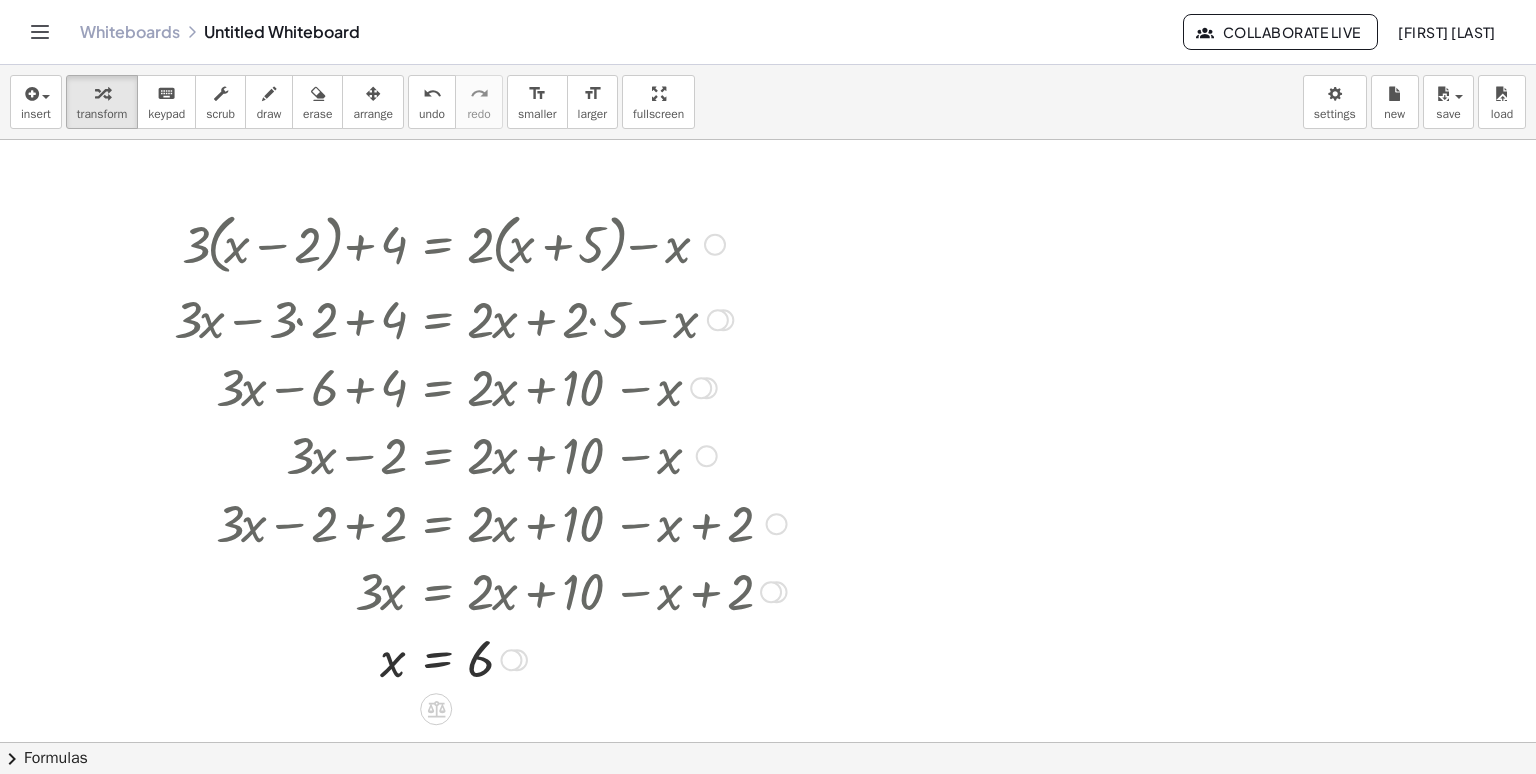 click at bounding box center (453, 658) 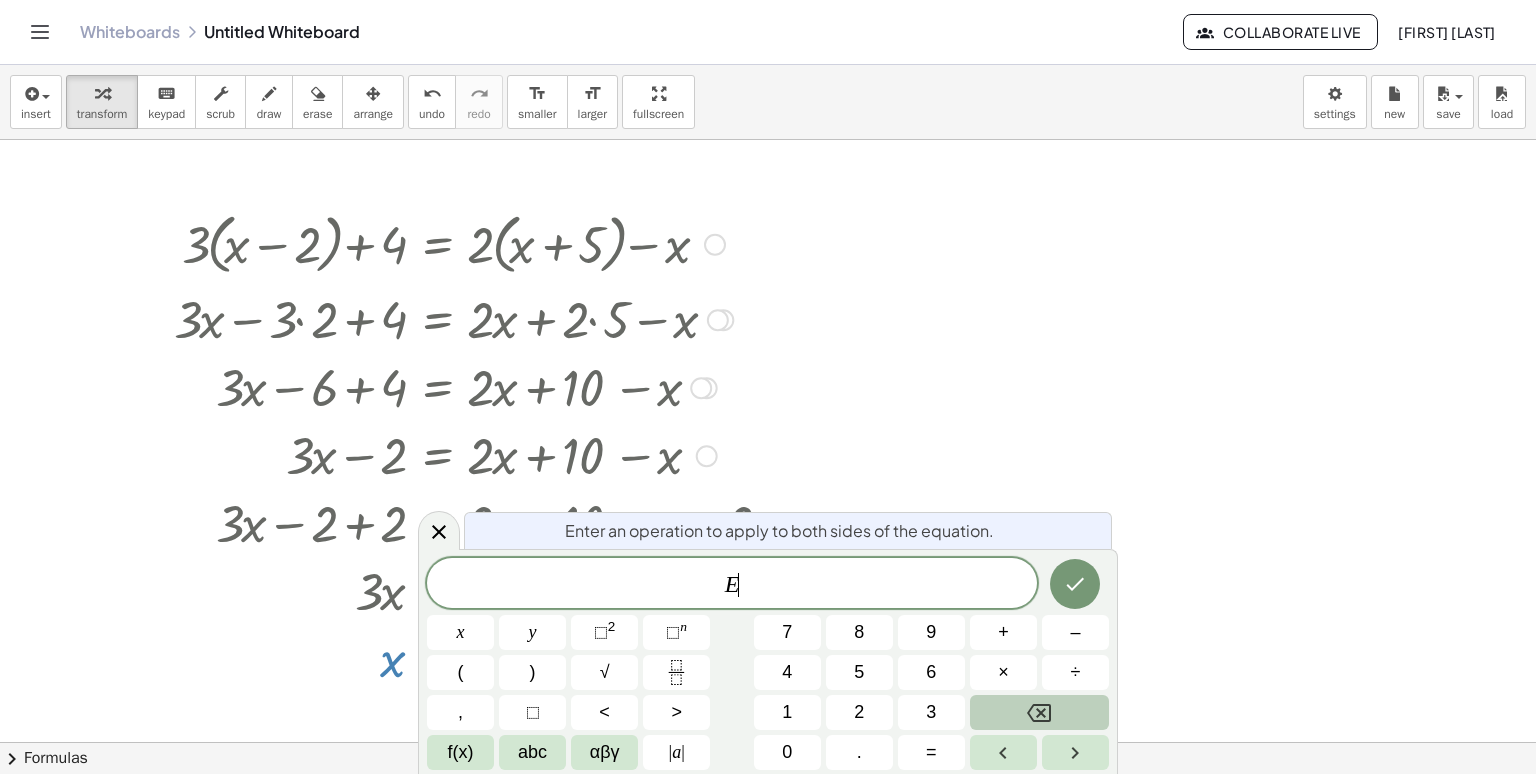 click at bounding box center (1039, 712) 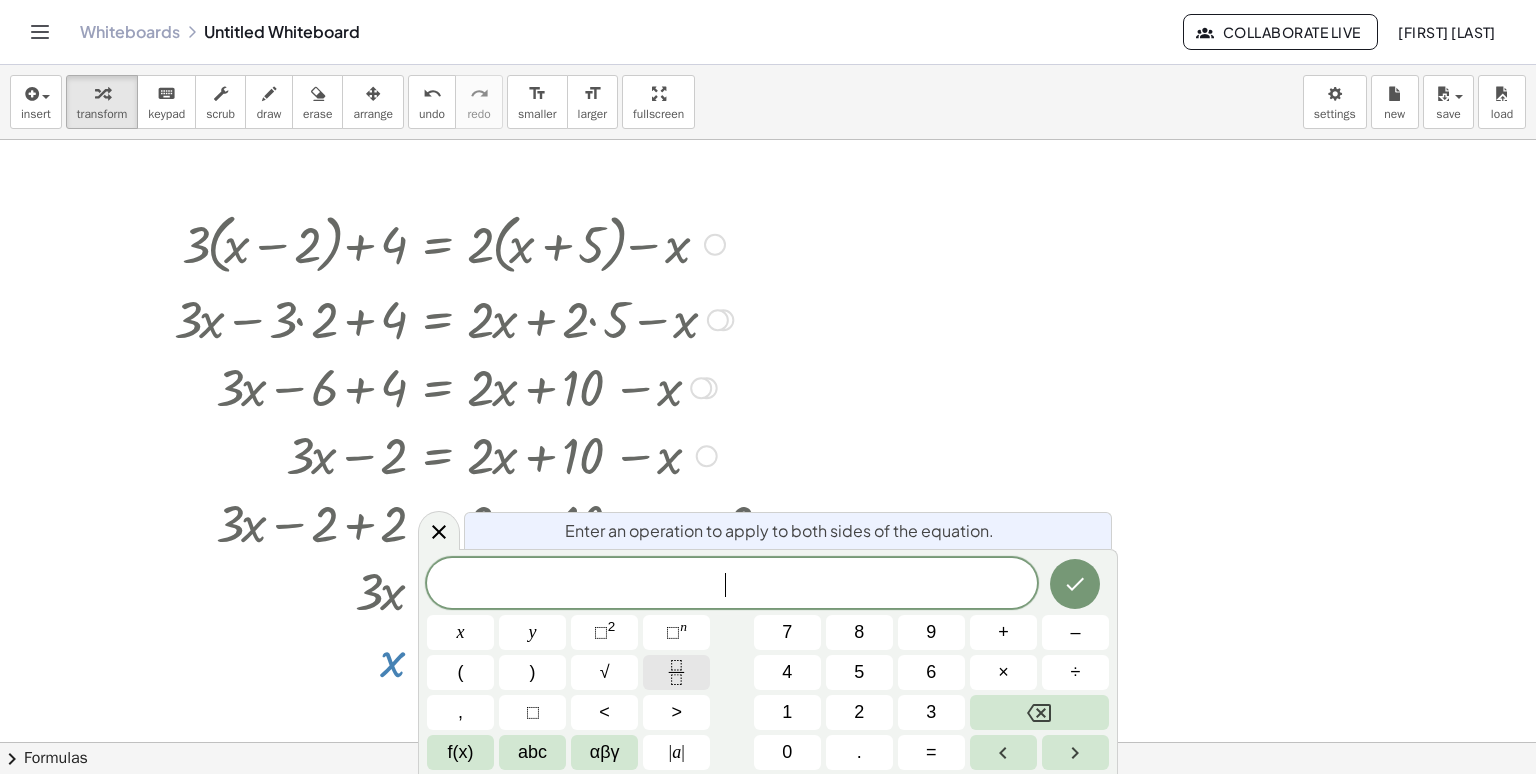 click at bounding box center [676, 672] 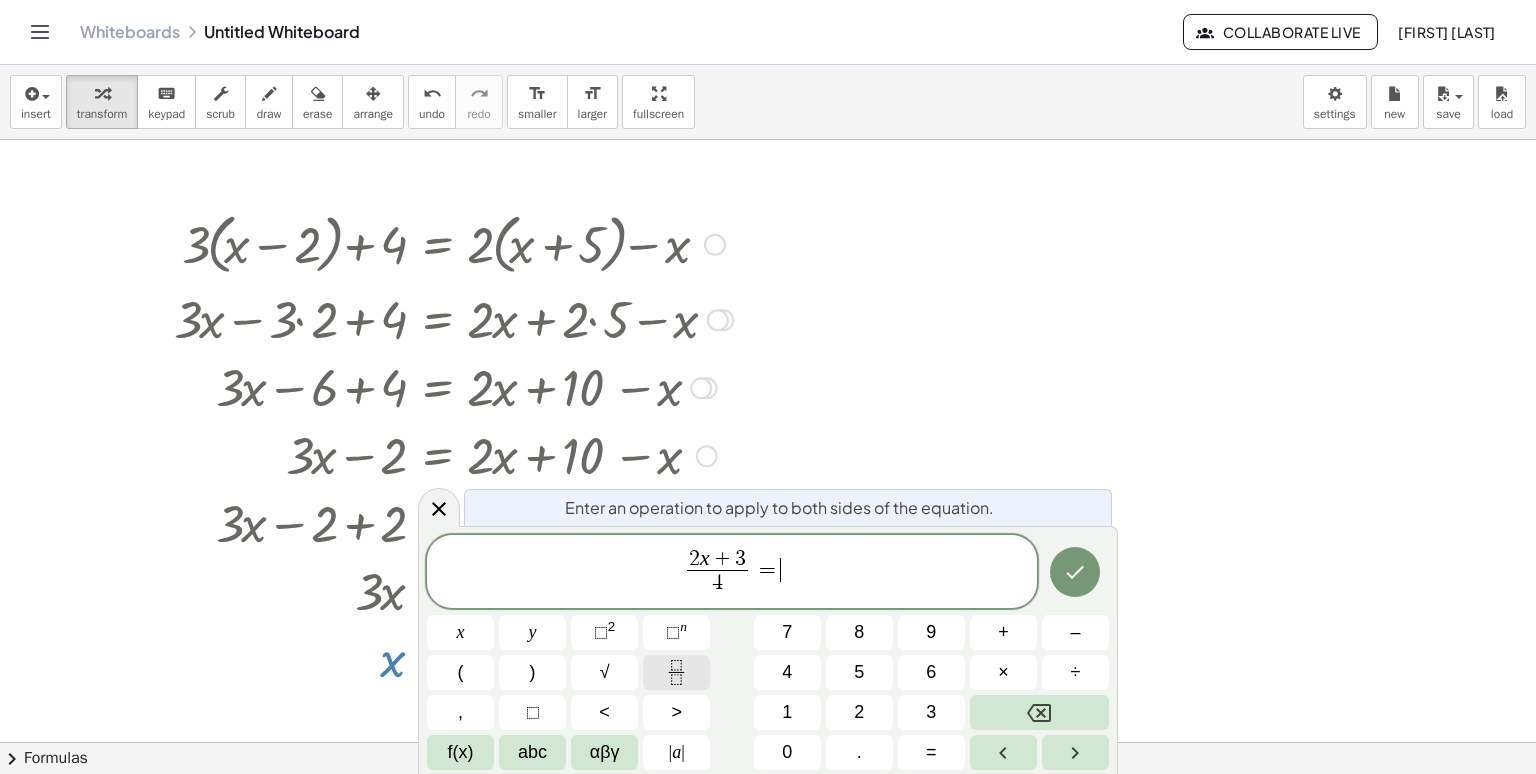 click 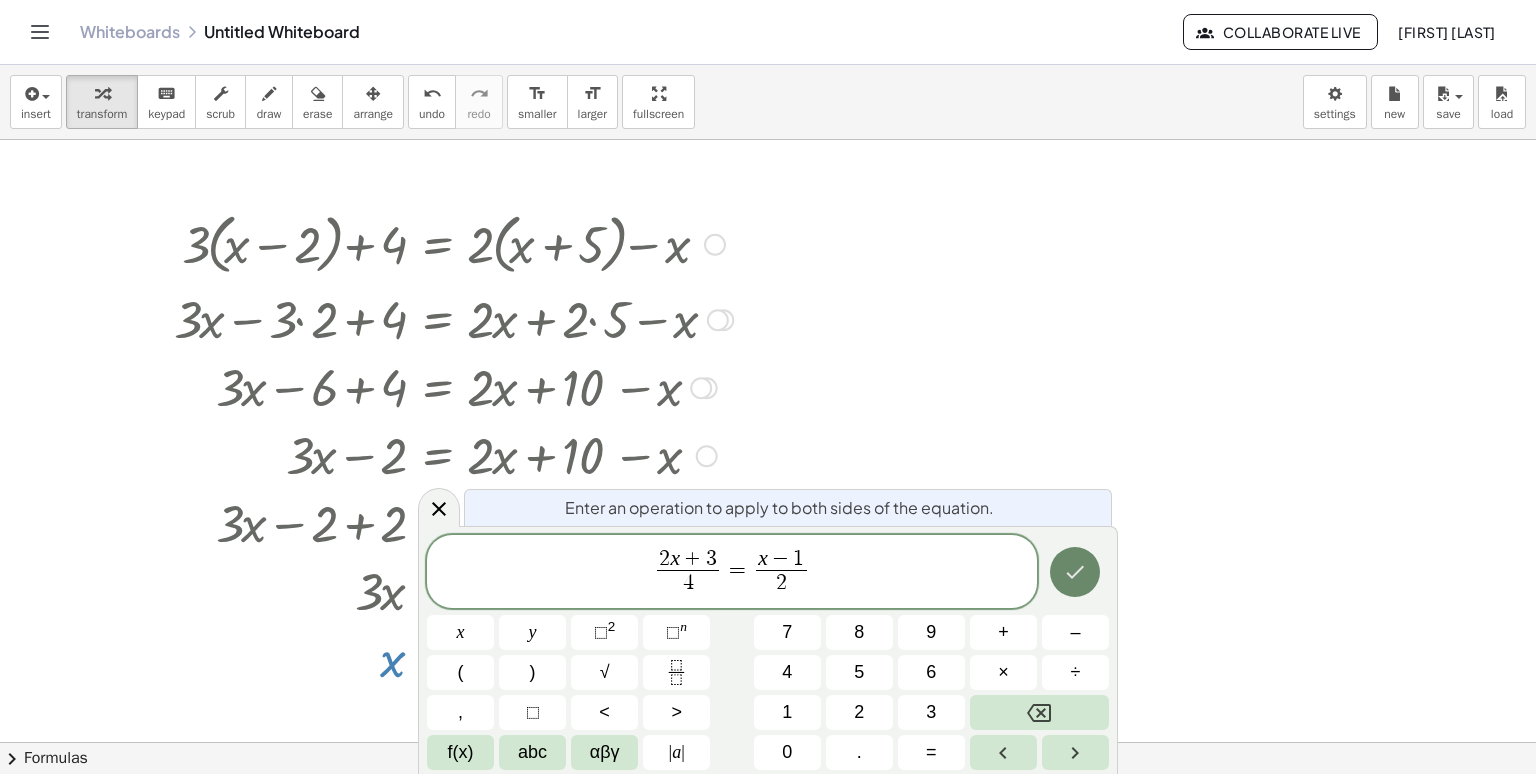 click 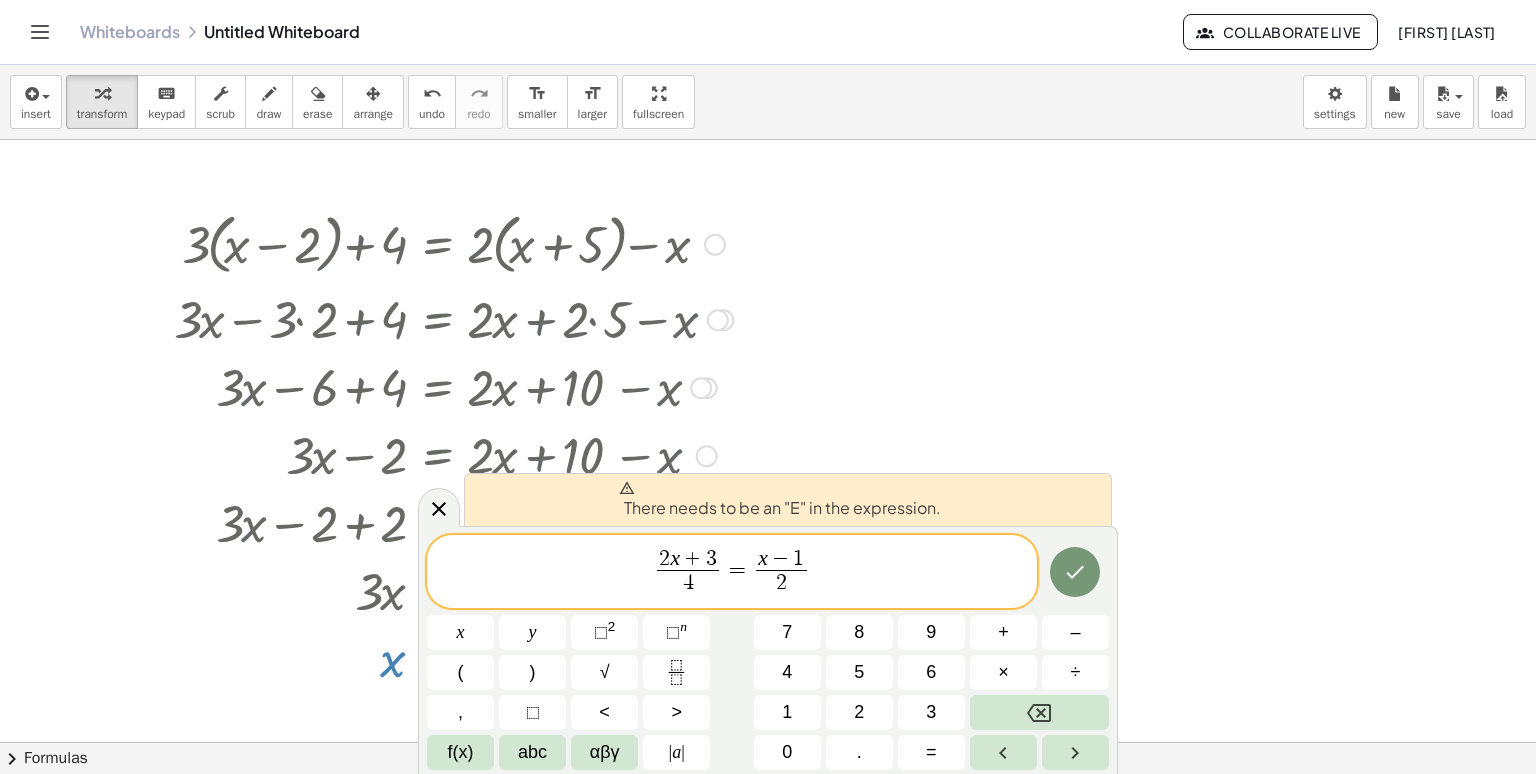 click on "2 x + 3 4 ​ = x − 1 2 ​" 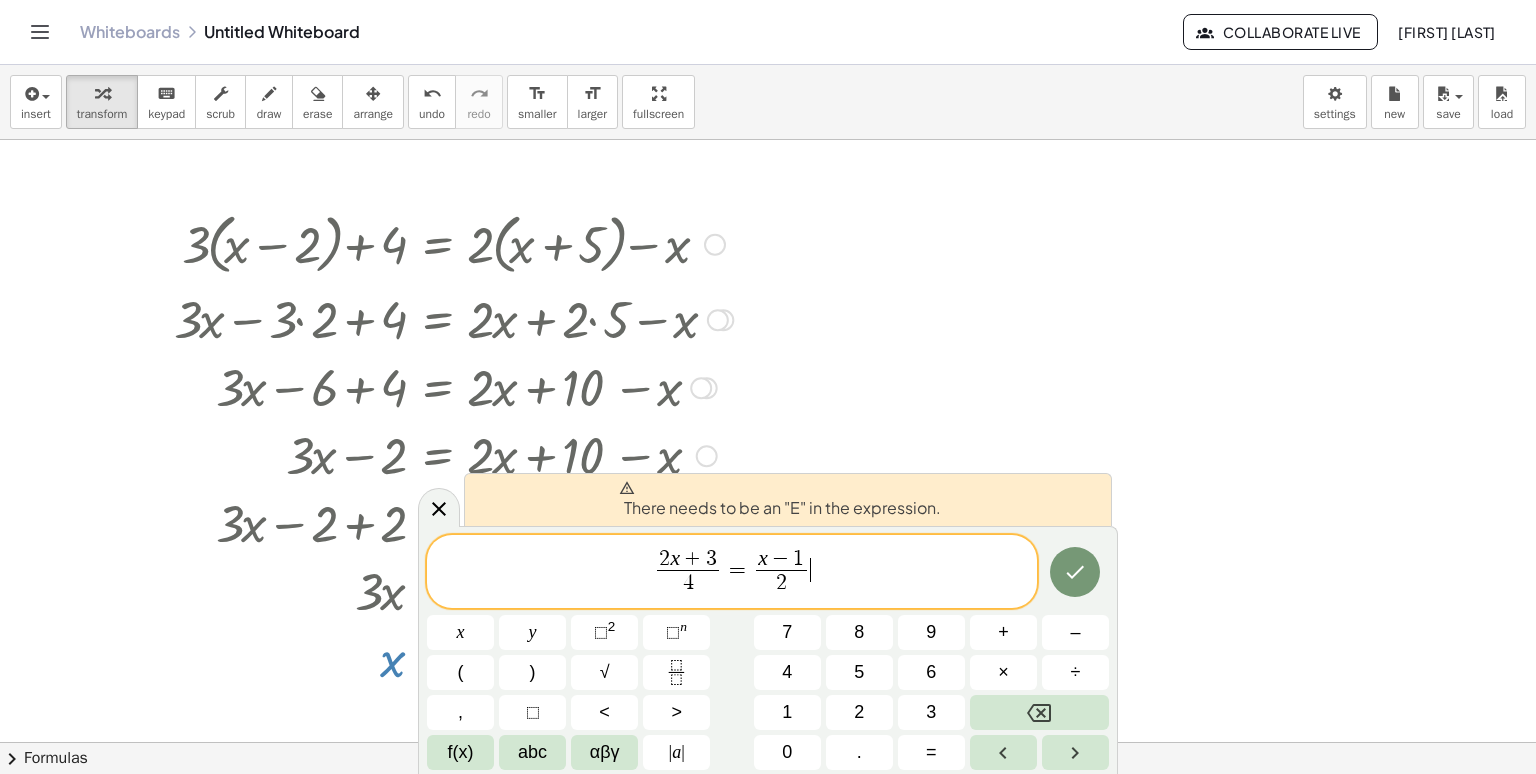 click on "2 x + 3 4 ​ = x − 1 2 ​" 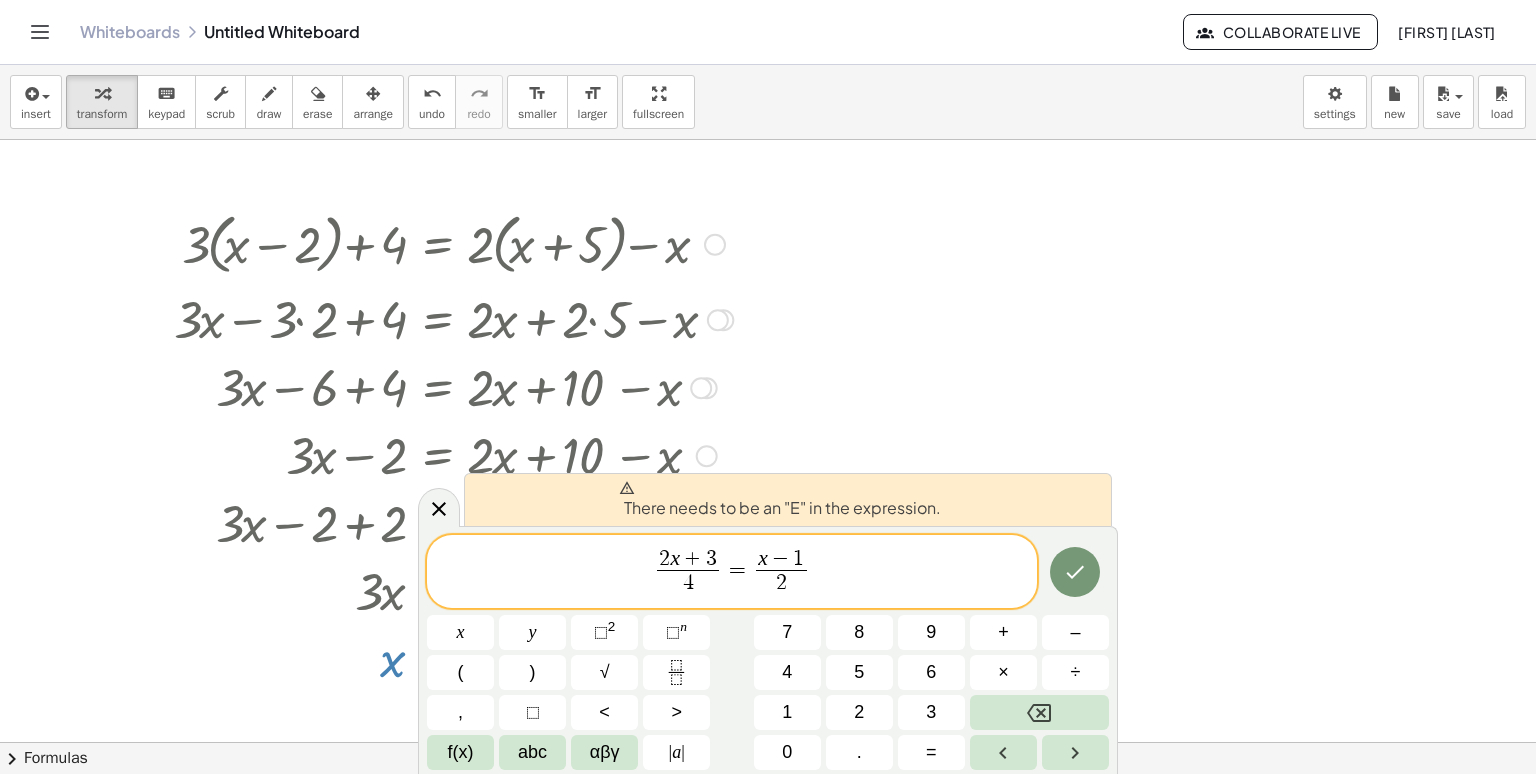 click at bounding box center (780, 488) 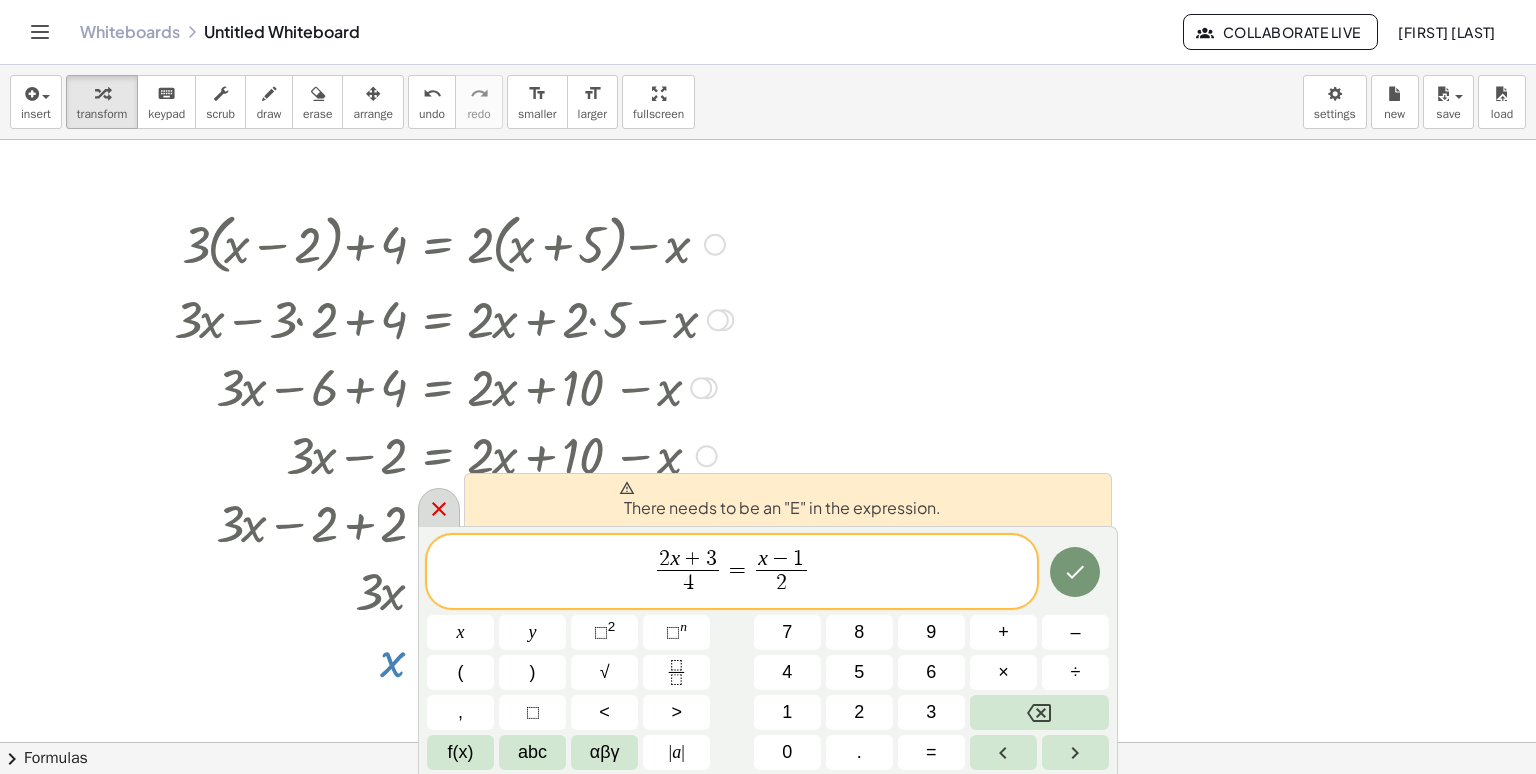 click at bounding box center (439, 507) 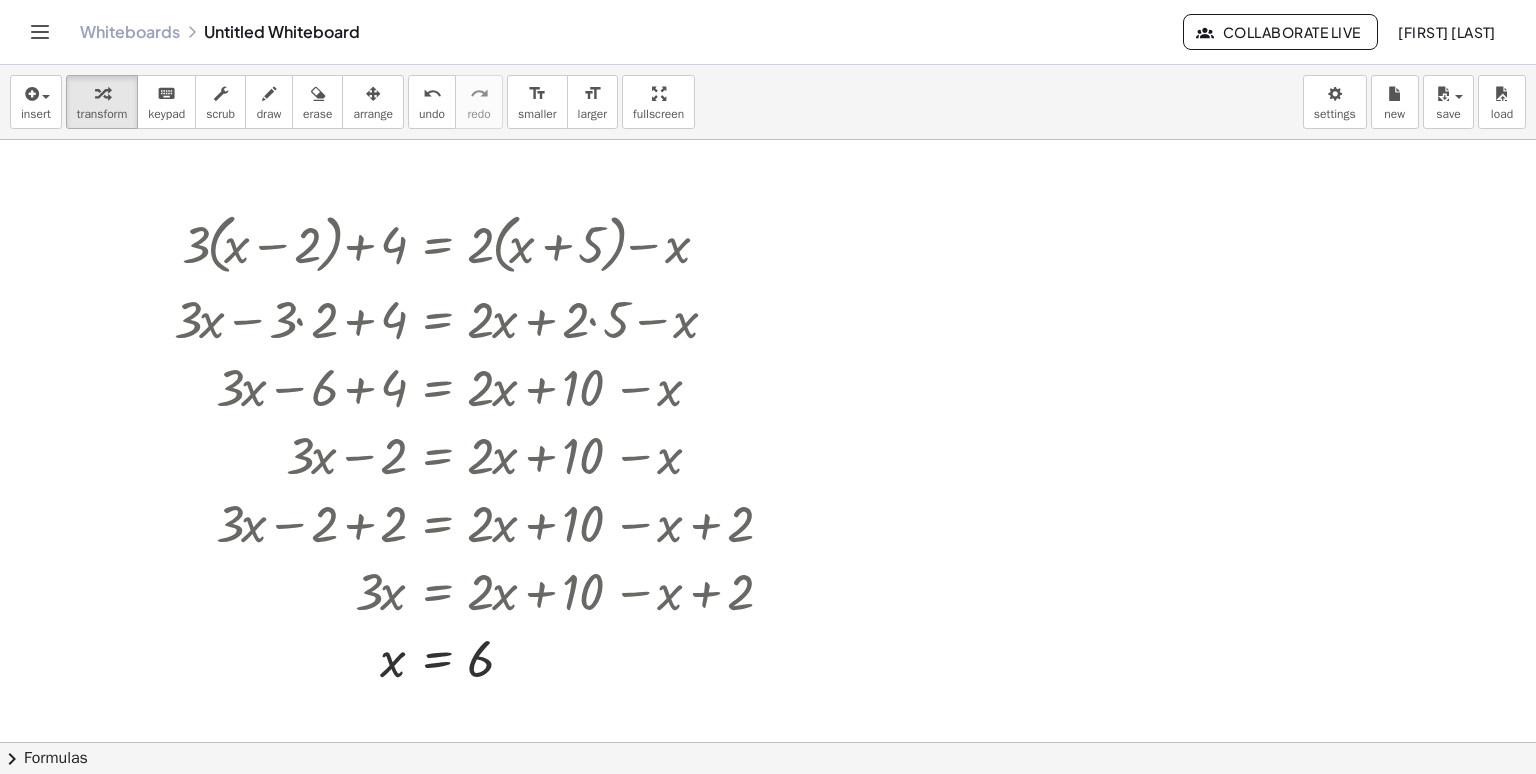 click at bounding box center (768, 807) 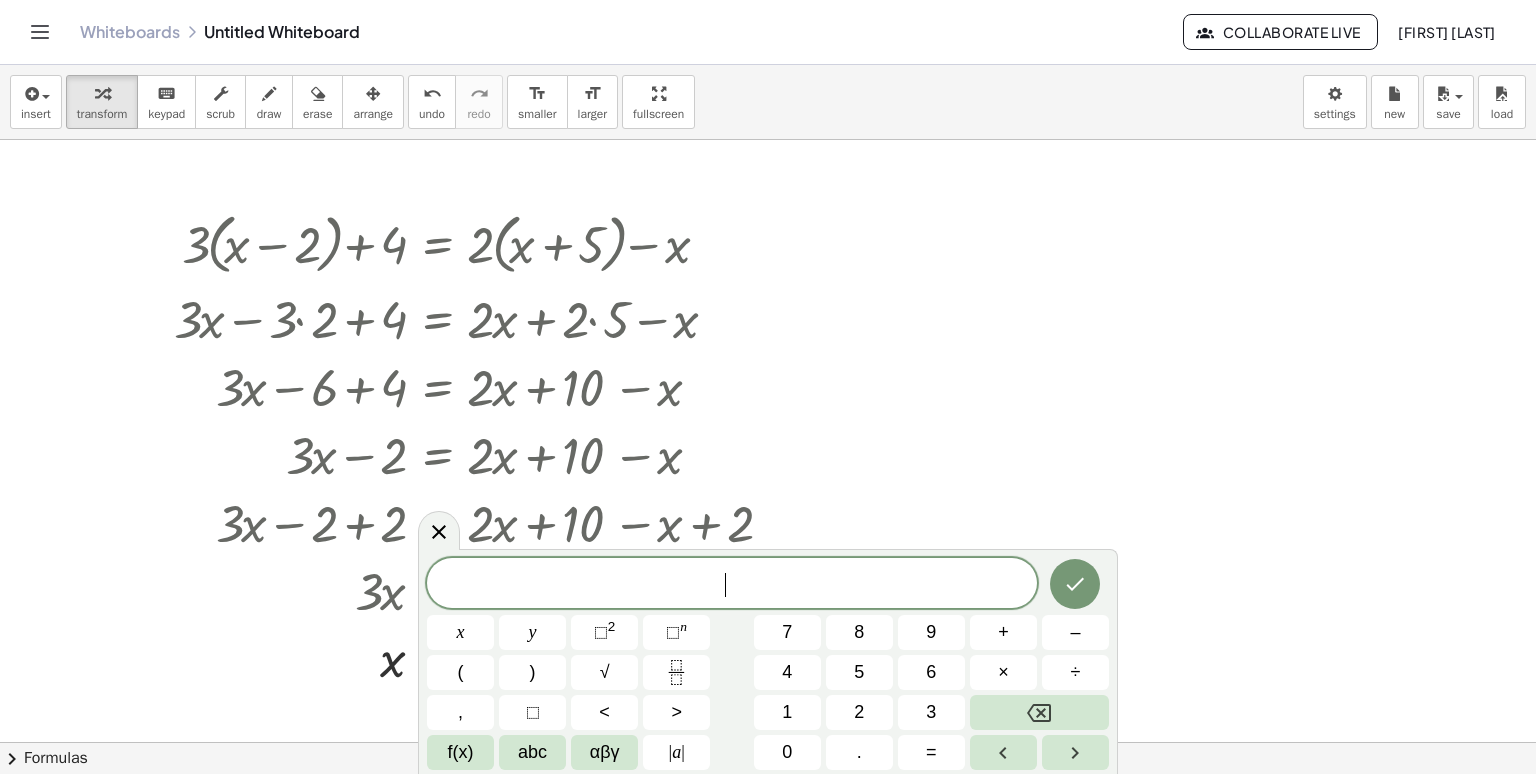 click at bounding box center [768, 807] 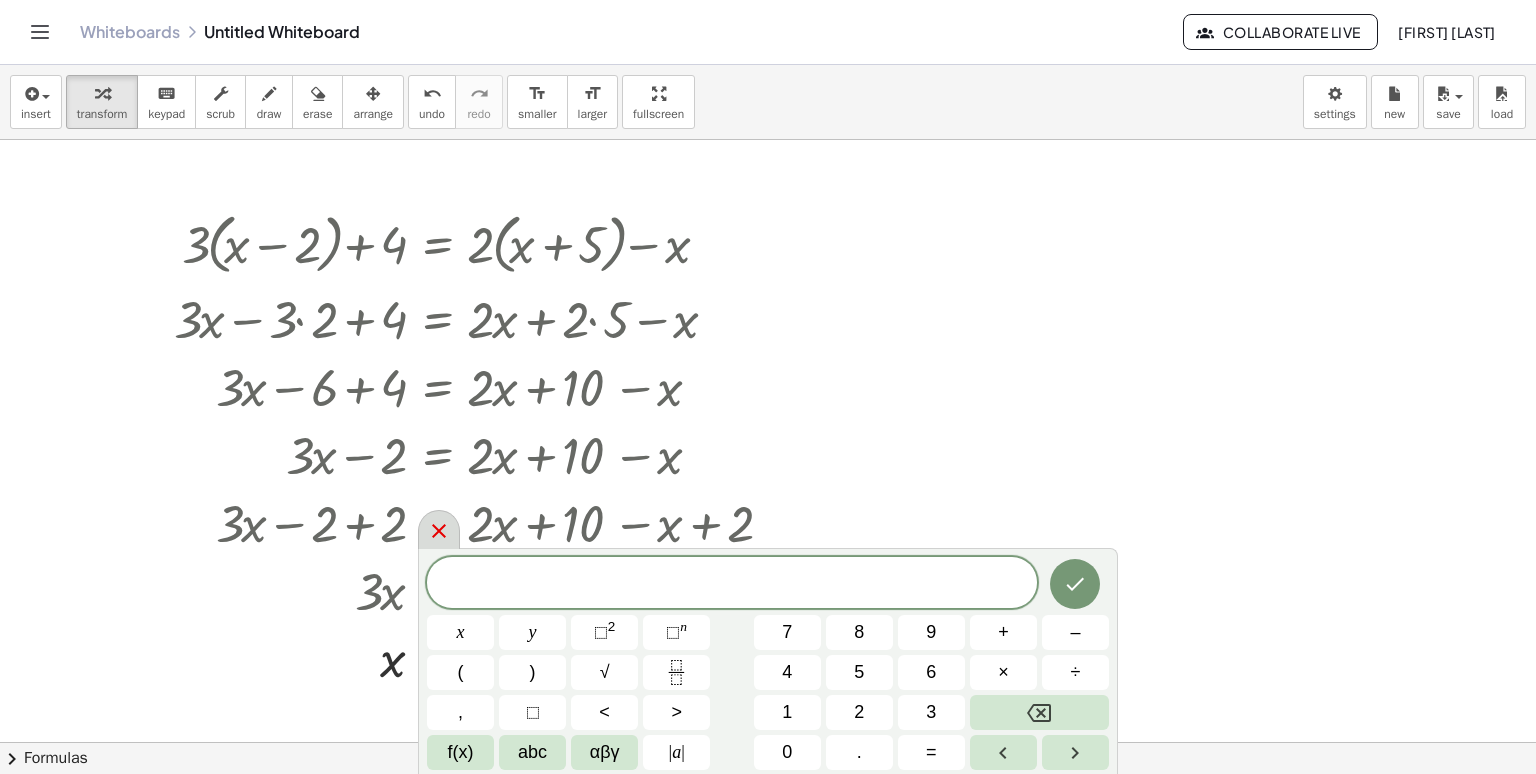 click 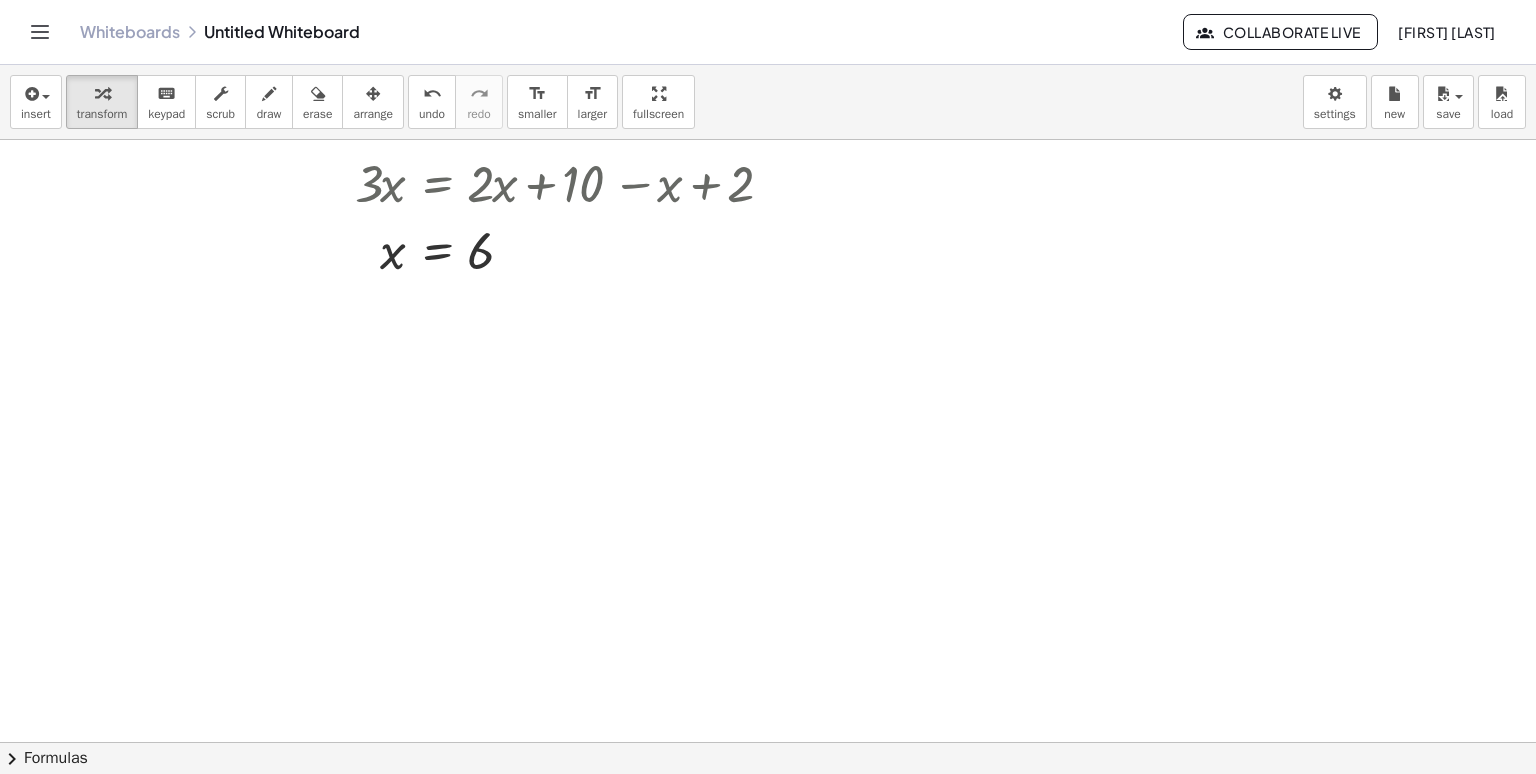 scroll, scrollTop: 410, scrollLeft: 0, axis: vertical 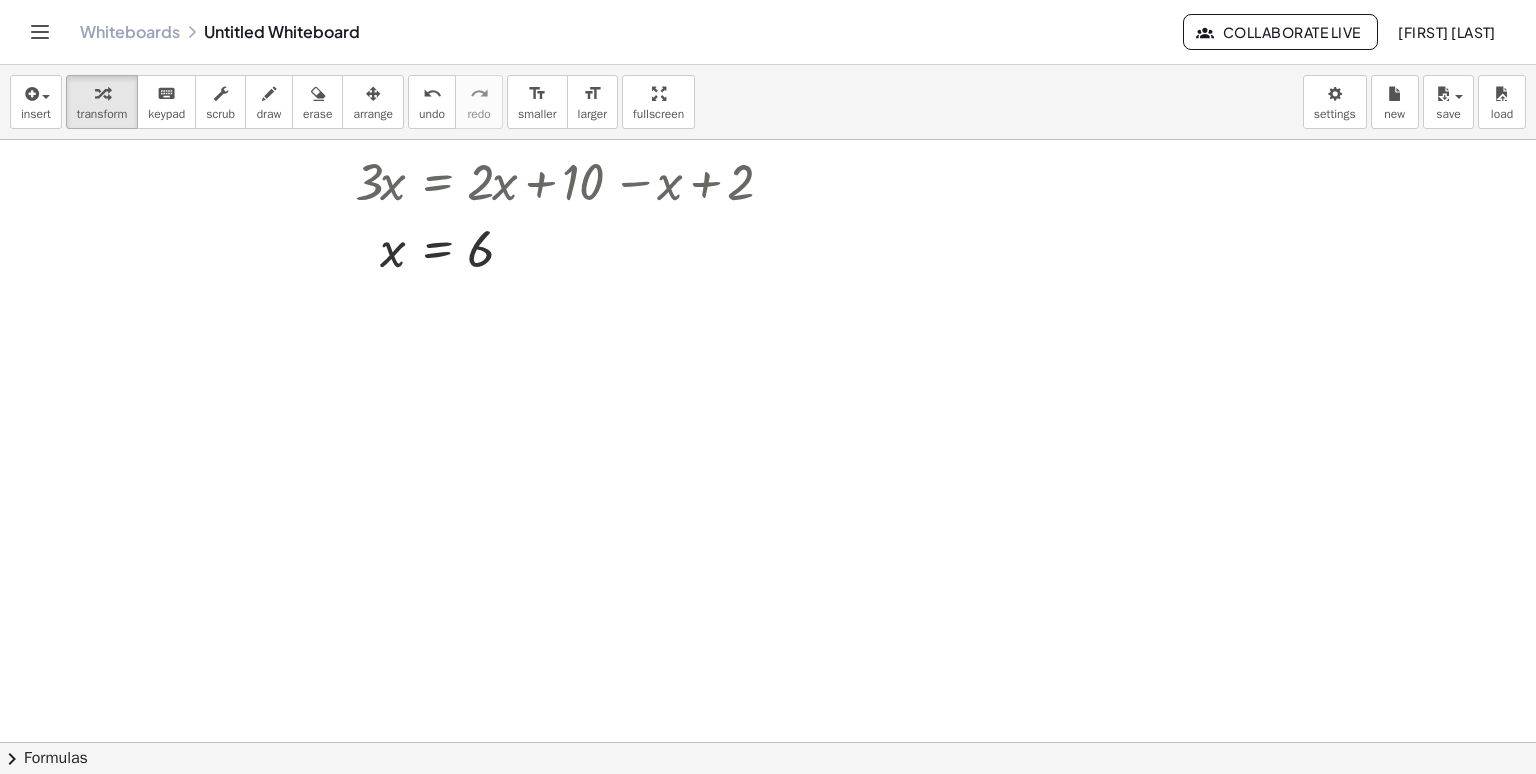 click at bounding box center (768, 397) 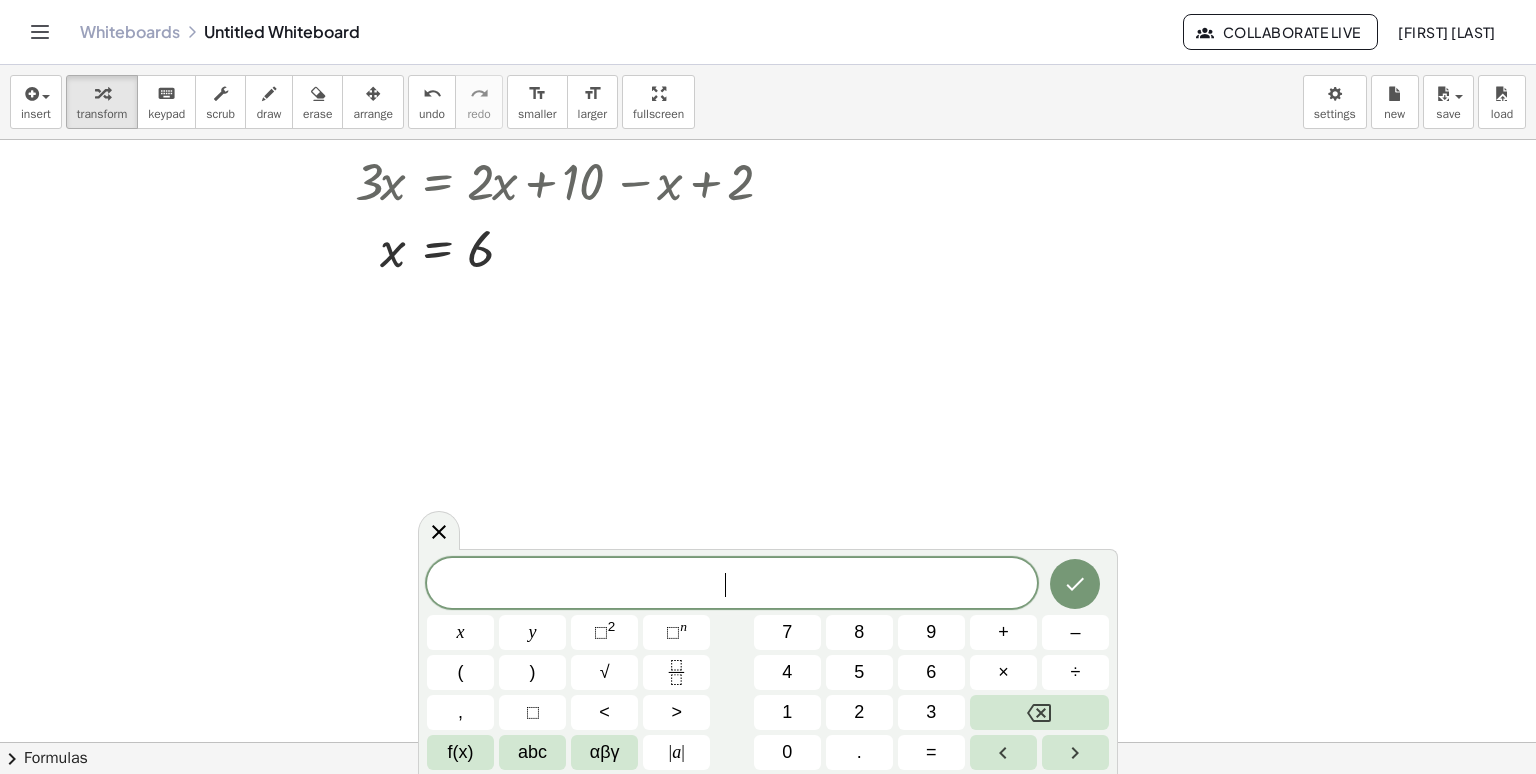 click at bounding box center (768, 397) 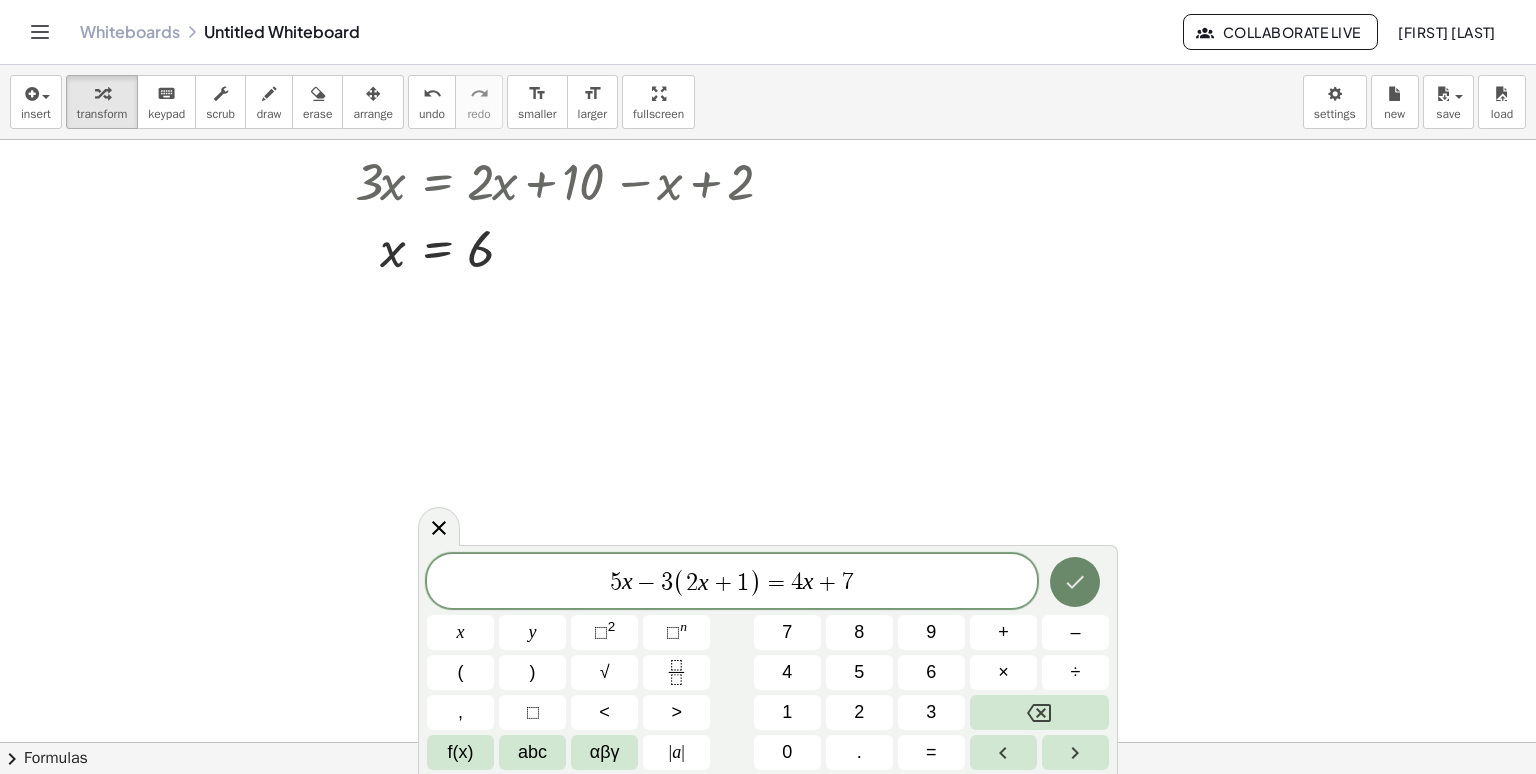 click at bounding box center (1075, 582) 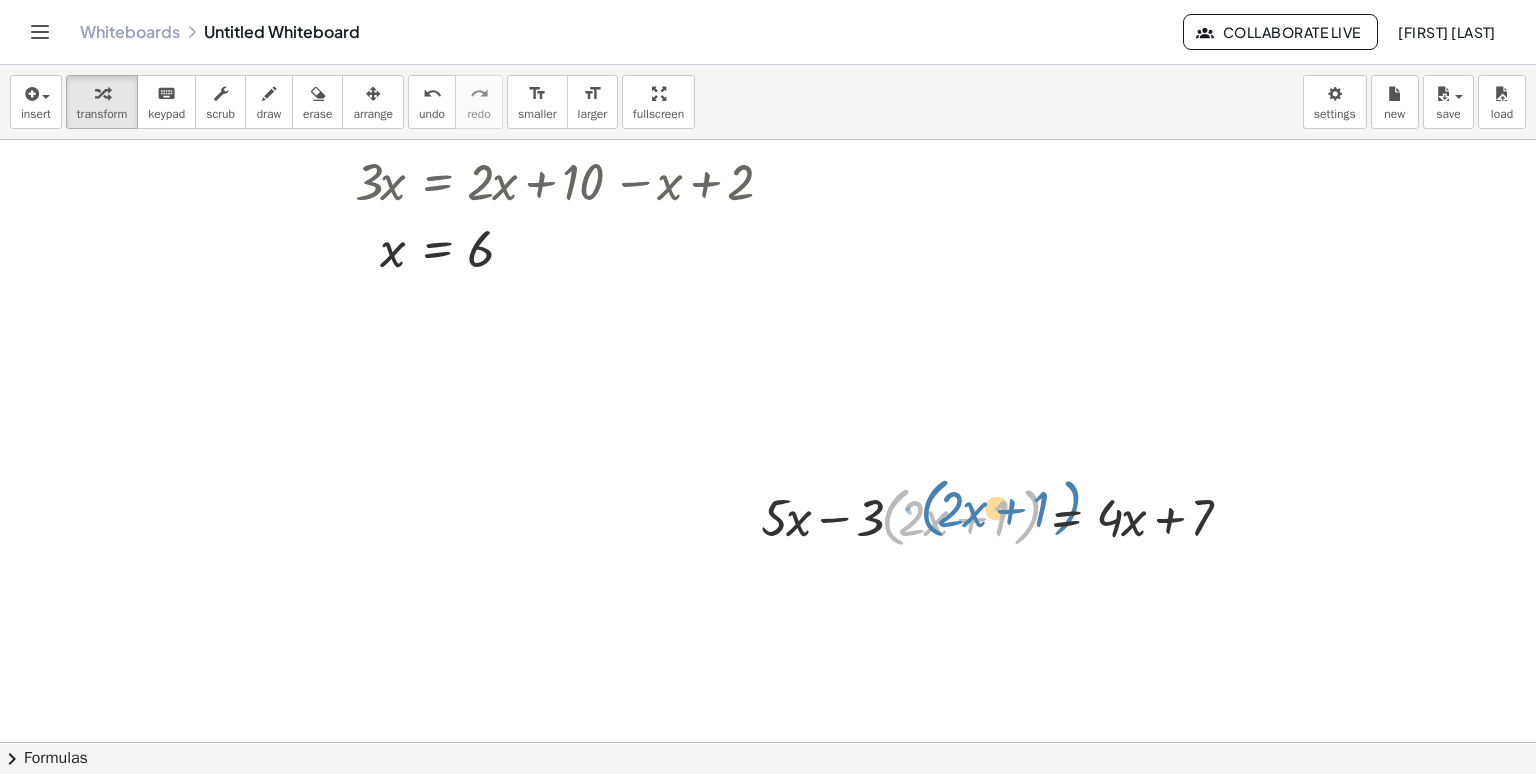 drag, startPoint x: 1024, startPoint y: 517, endPoint x: 1061, endPoint y: 510, distance: 37.65634 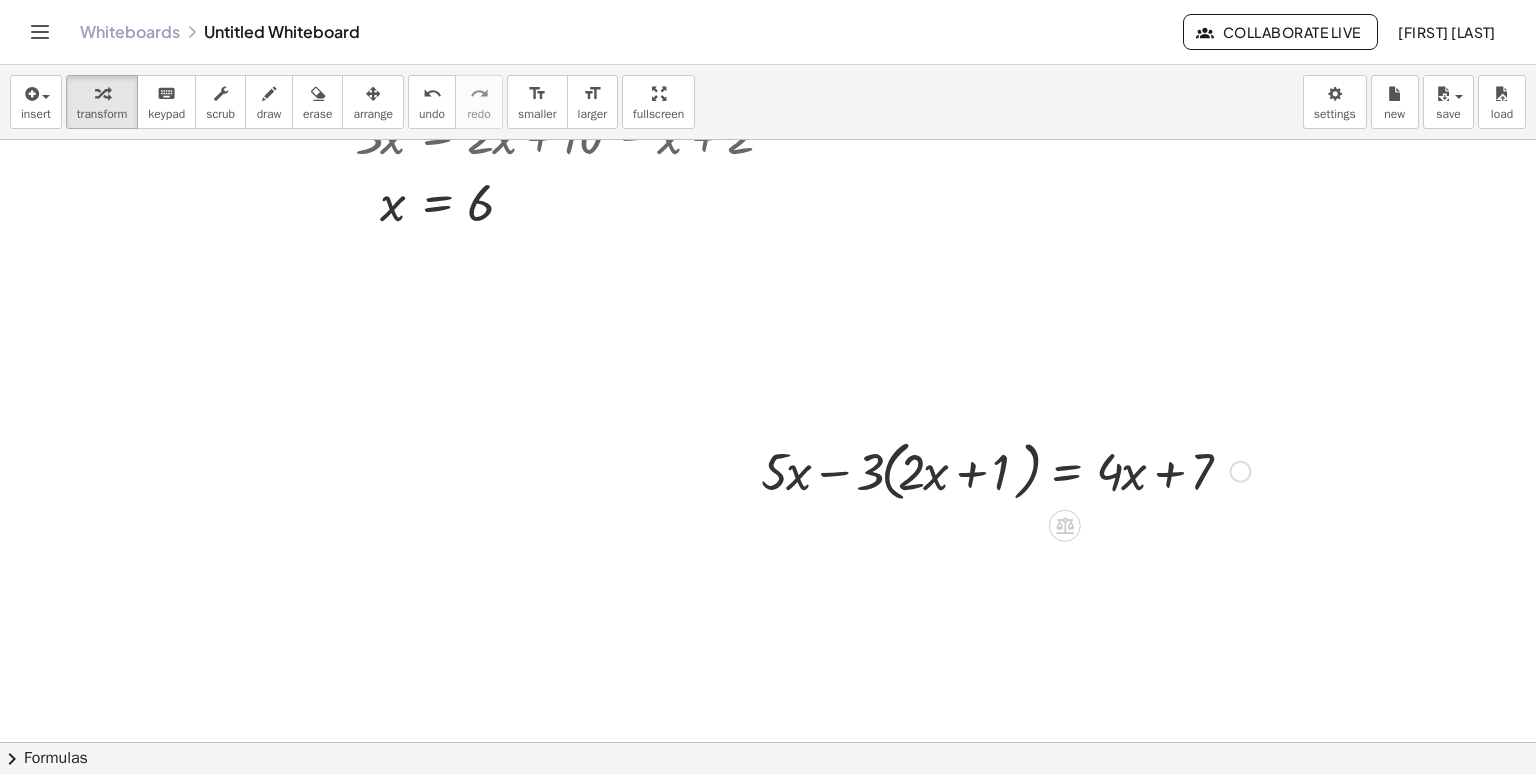 scroll, scrollTop: 454, scrollLeft: 0, axis: vertical 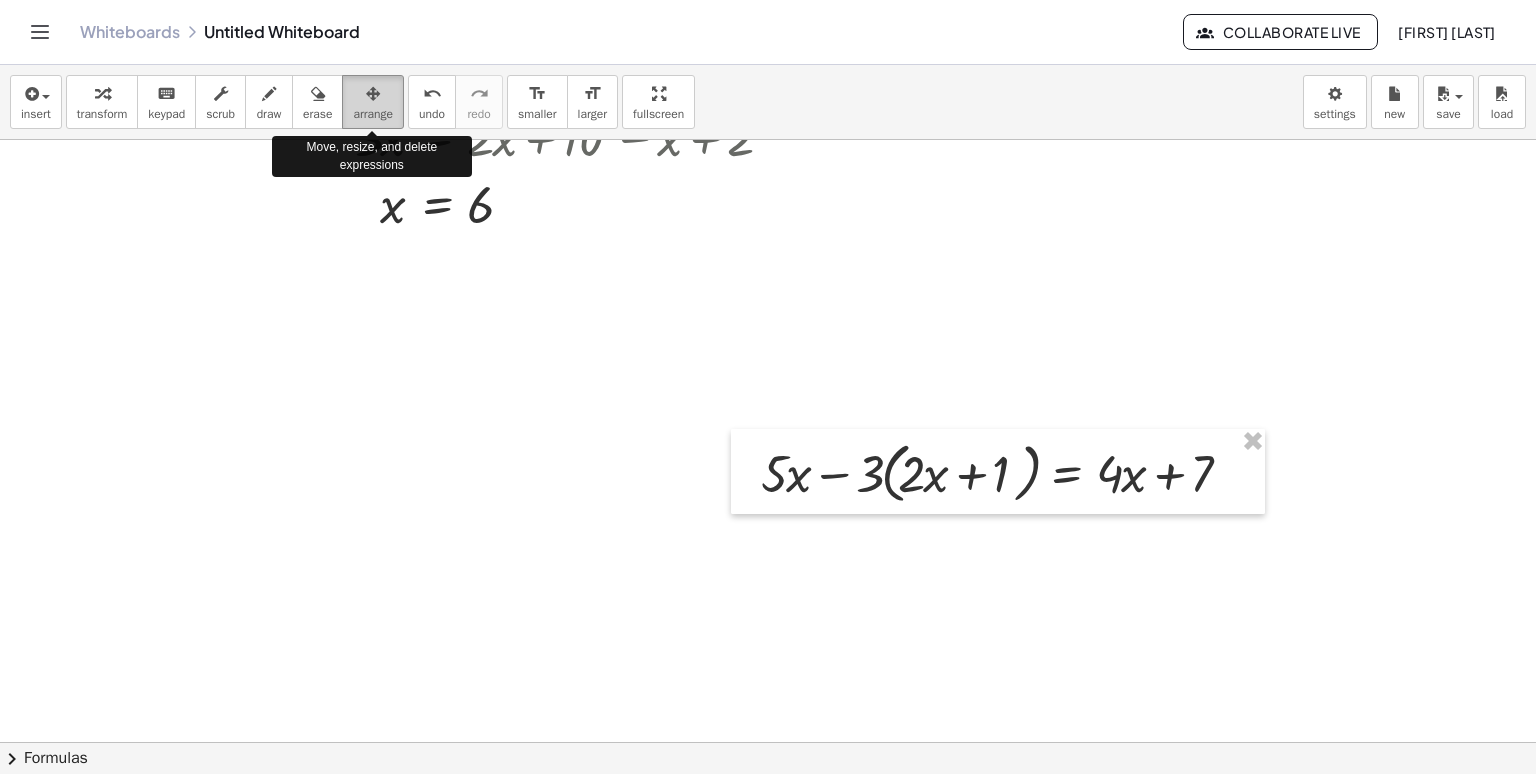 click at bounding box center [373, 93] 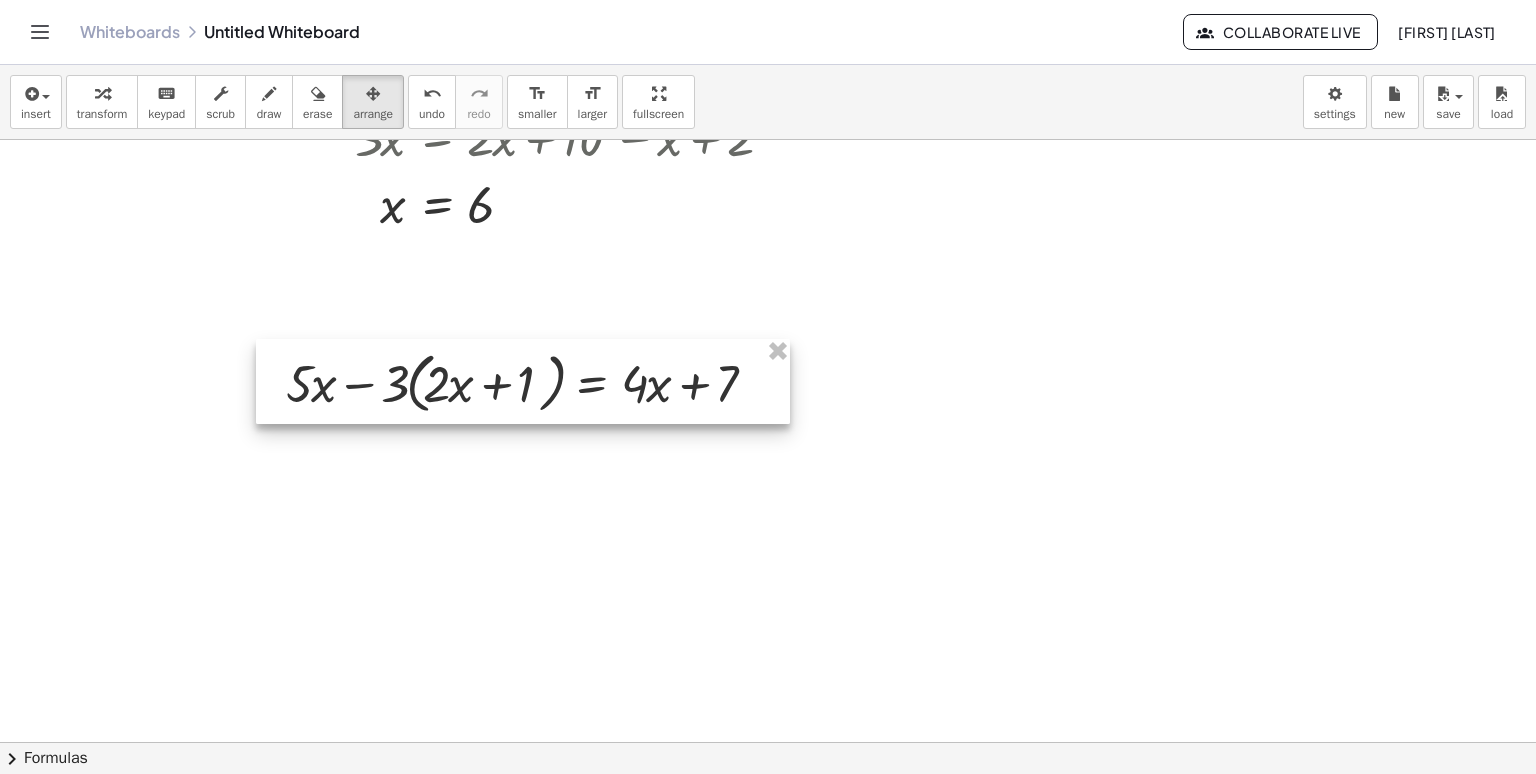 drag, startPoint x: 987, startPoint y: 457, endPoint x: 512, endPoint y: 367, distance: 483.45114 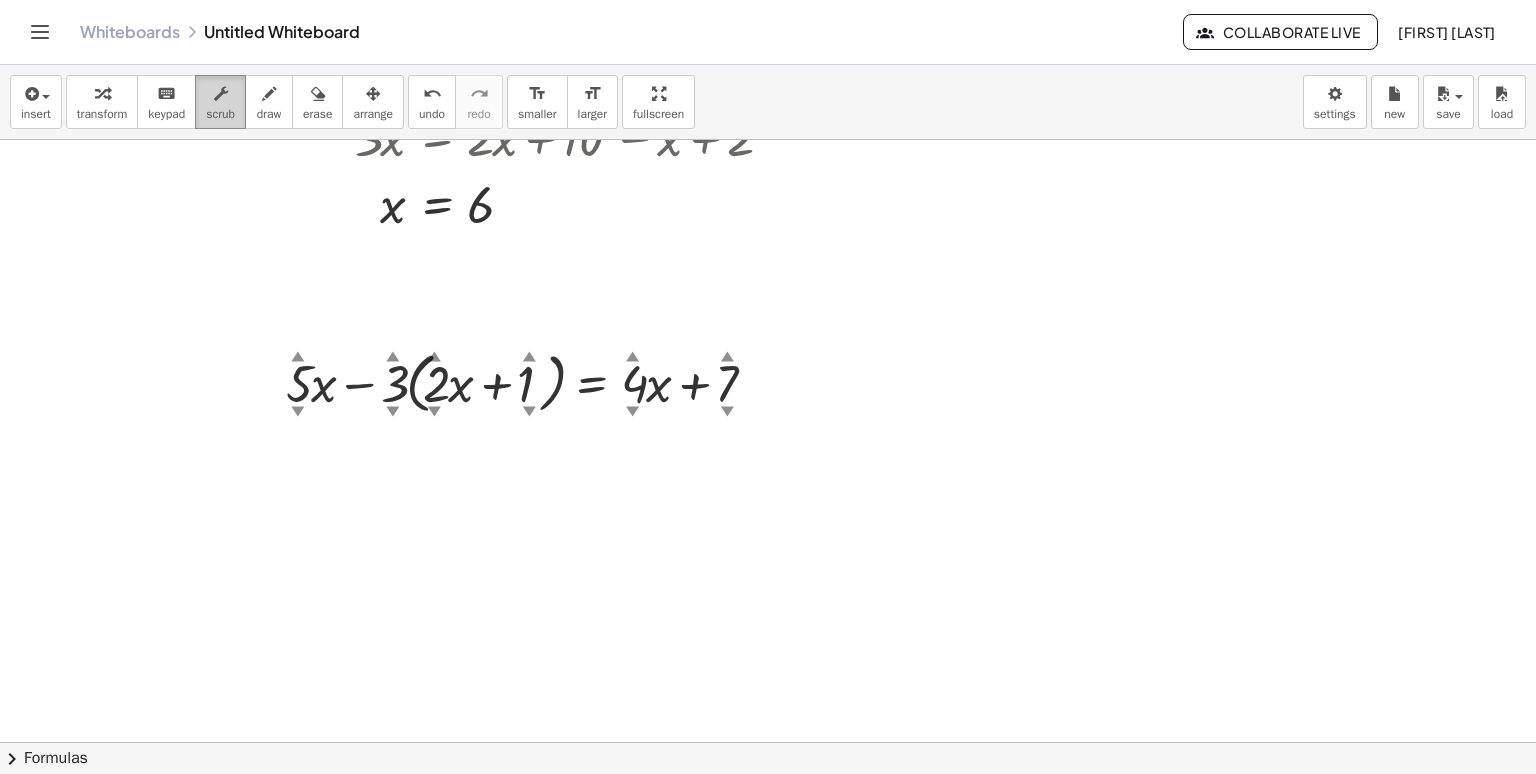 click on "scrub" at bounding box center (220, 114) 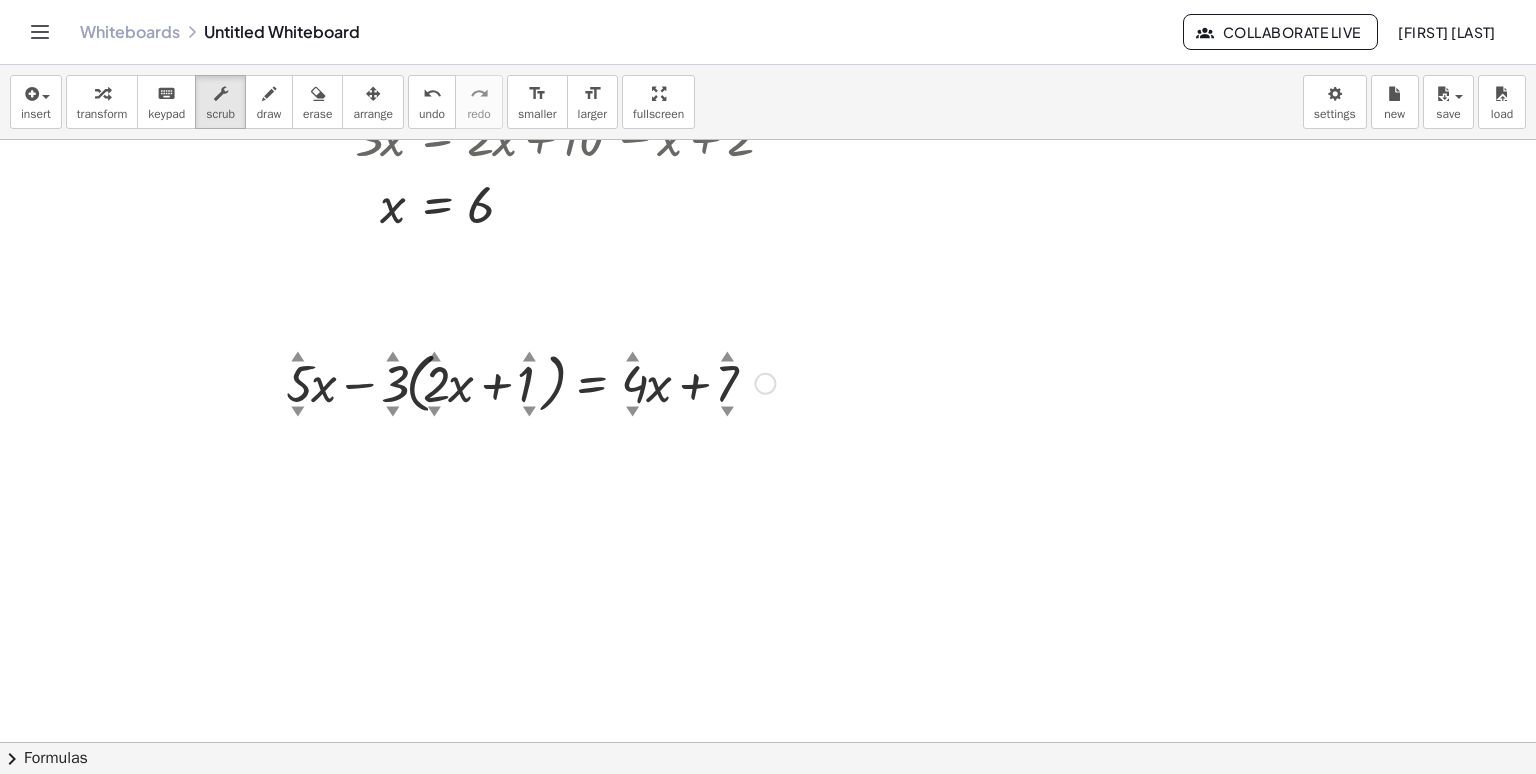 click on "▲" at bounding box center (298, 357) 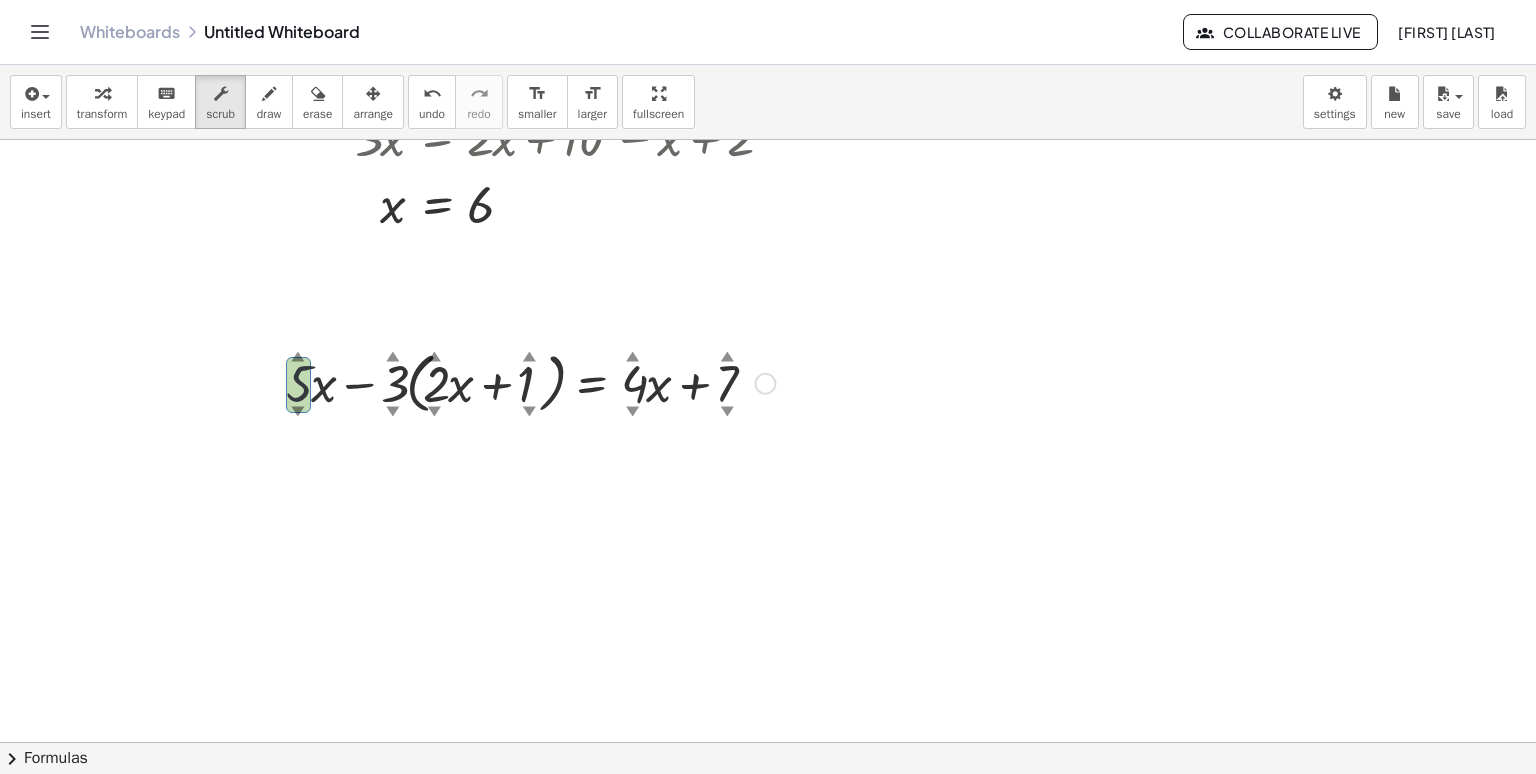click on "▲" at bounding box center [298, 357] 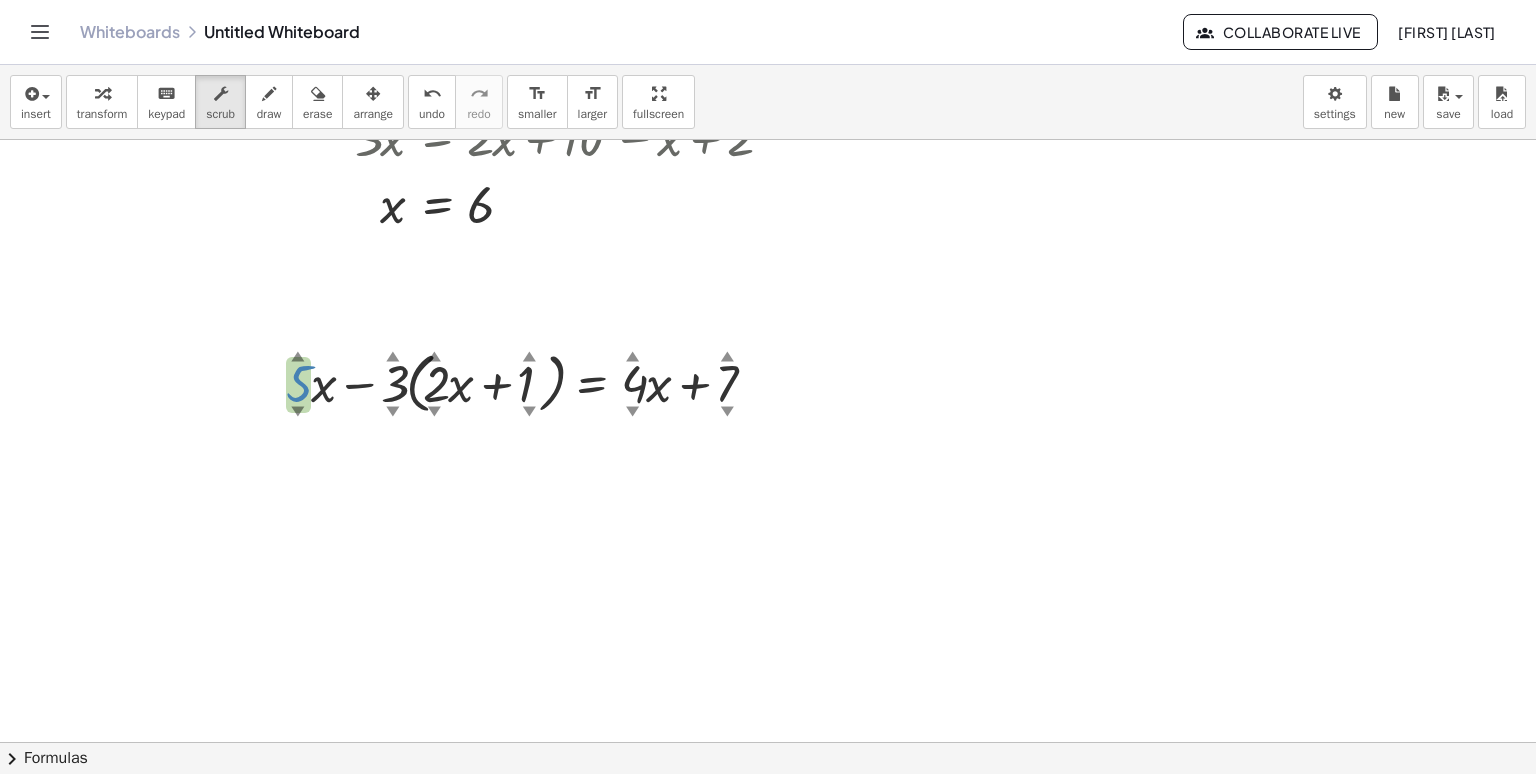 click on "▲" at bounding box center [298, 357] 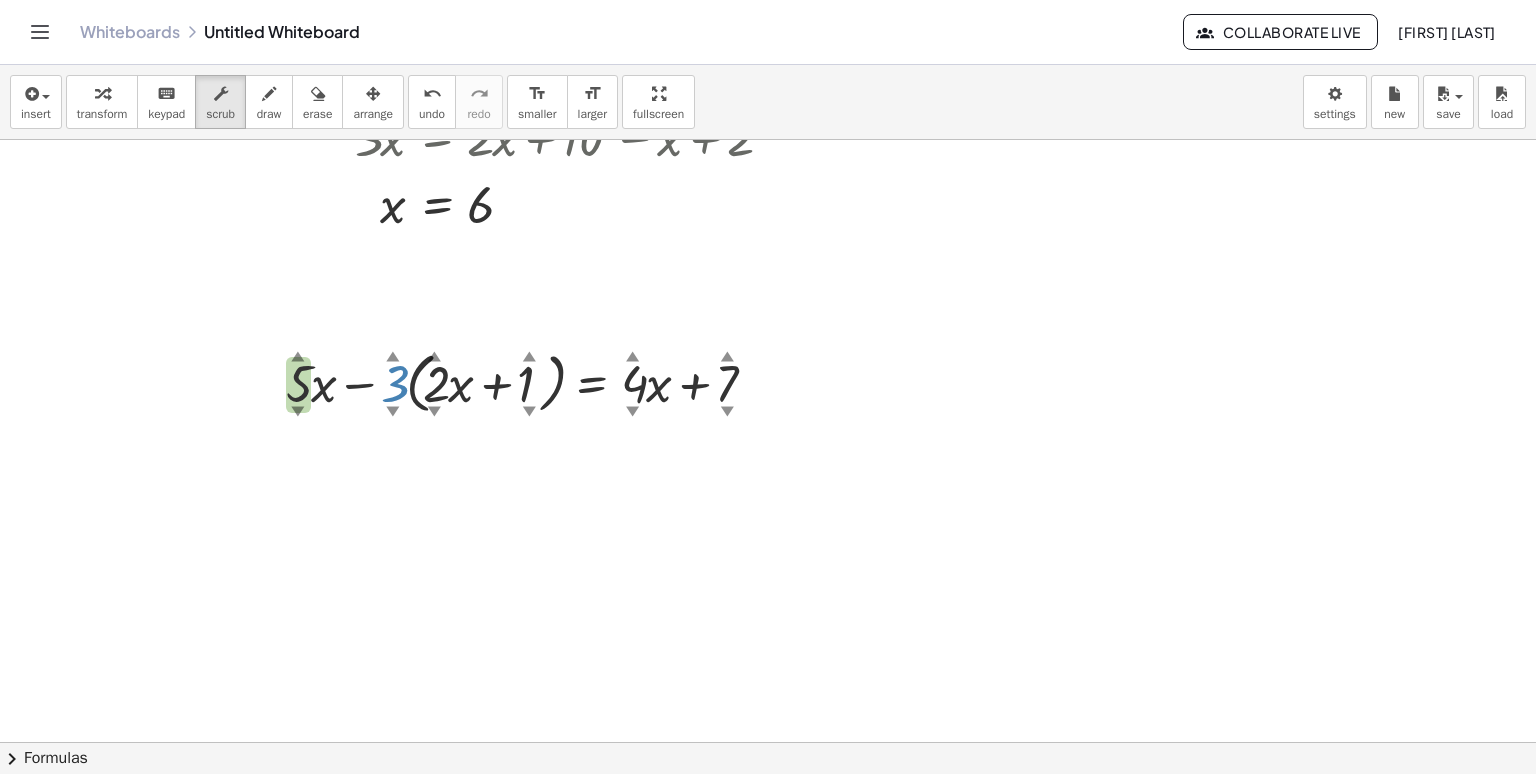 click on "▲" at bounding box center [393, 357] 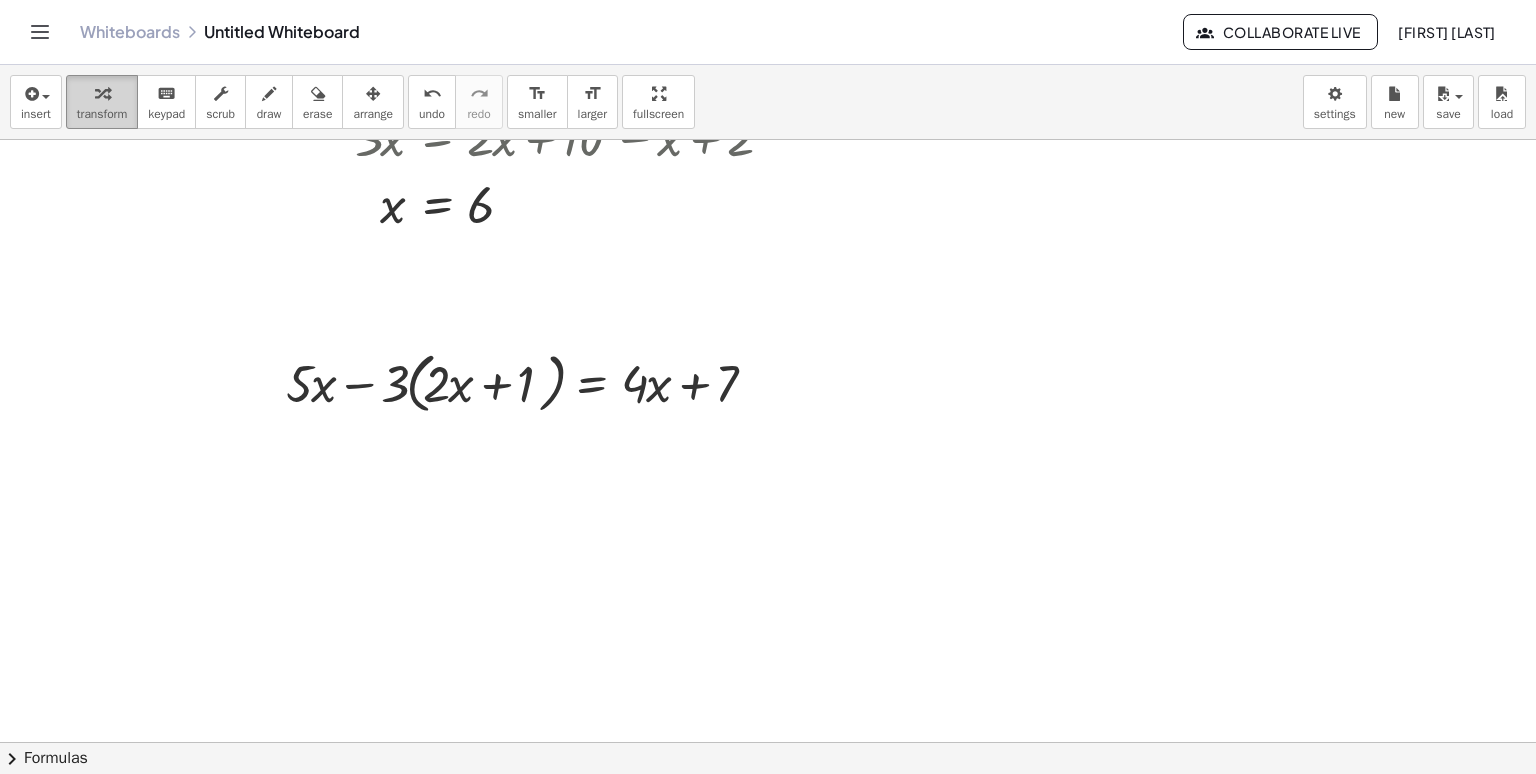 click at bounding box center (102, 93) 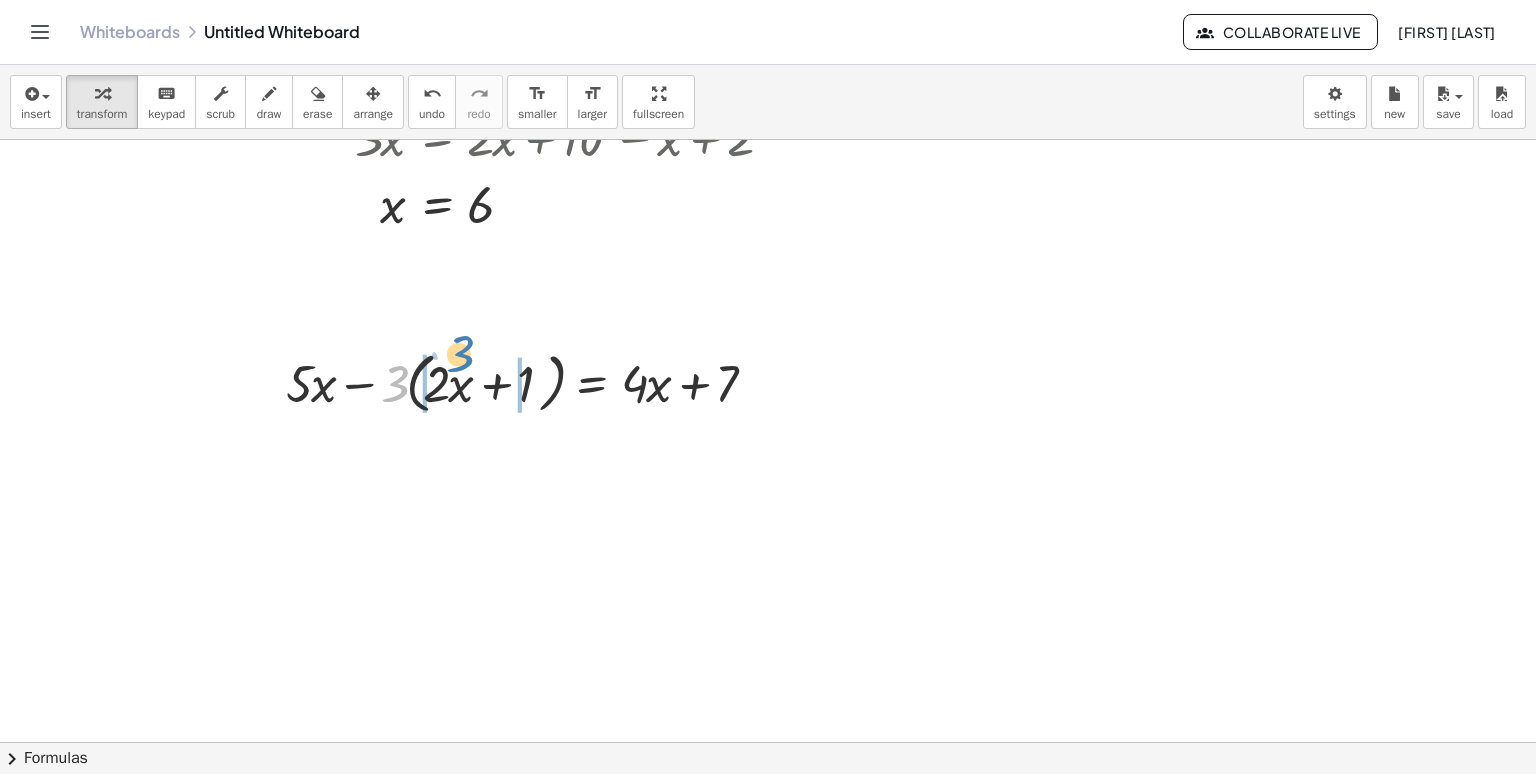 drag, startPoint x: 392, startPoint y: 398, endPoint x: 457, endPoint y: 368, distance: 71.5891 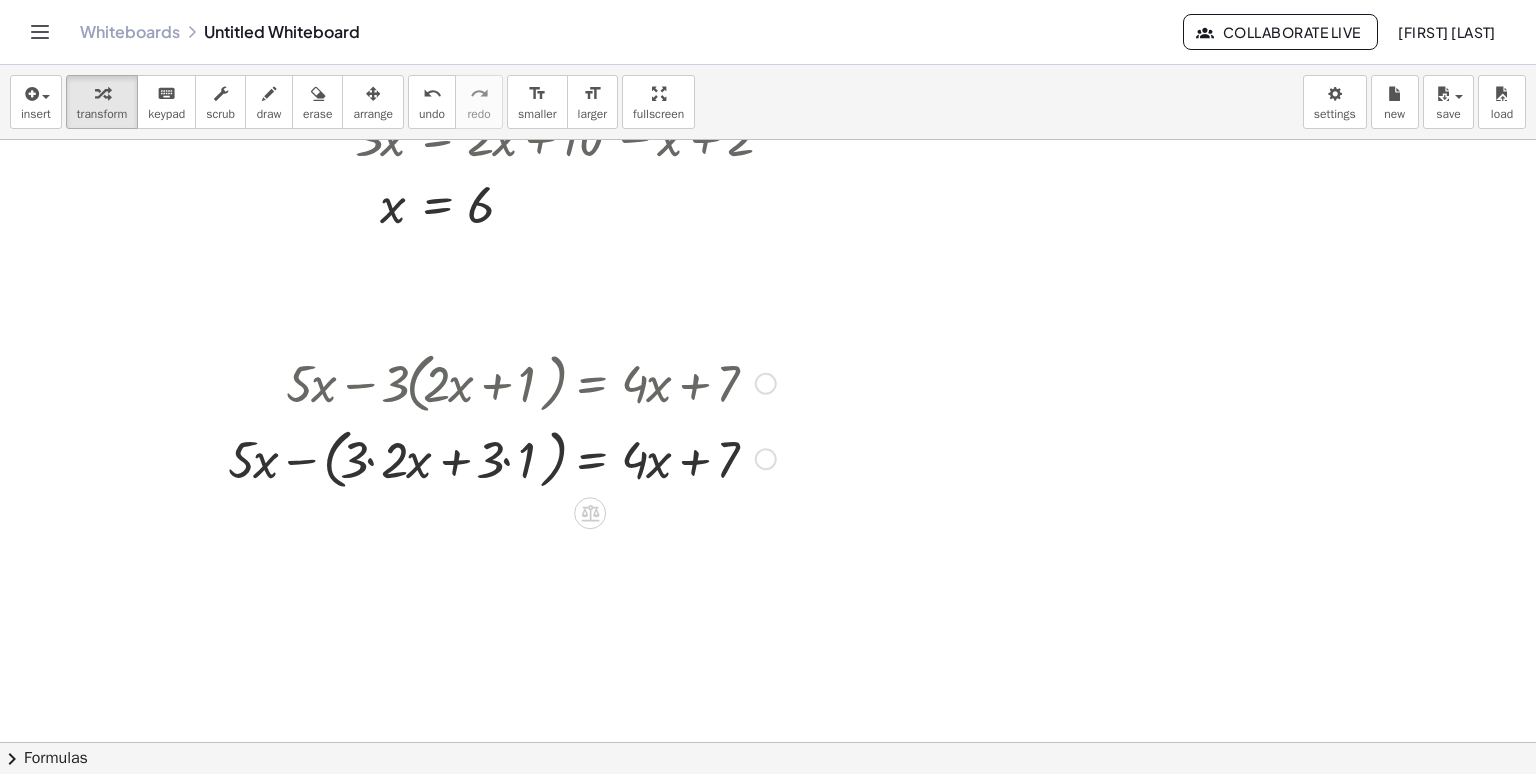 click at bounding box center (502, 457) 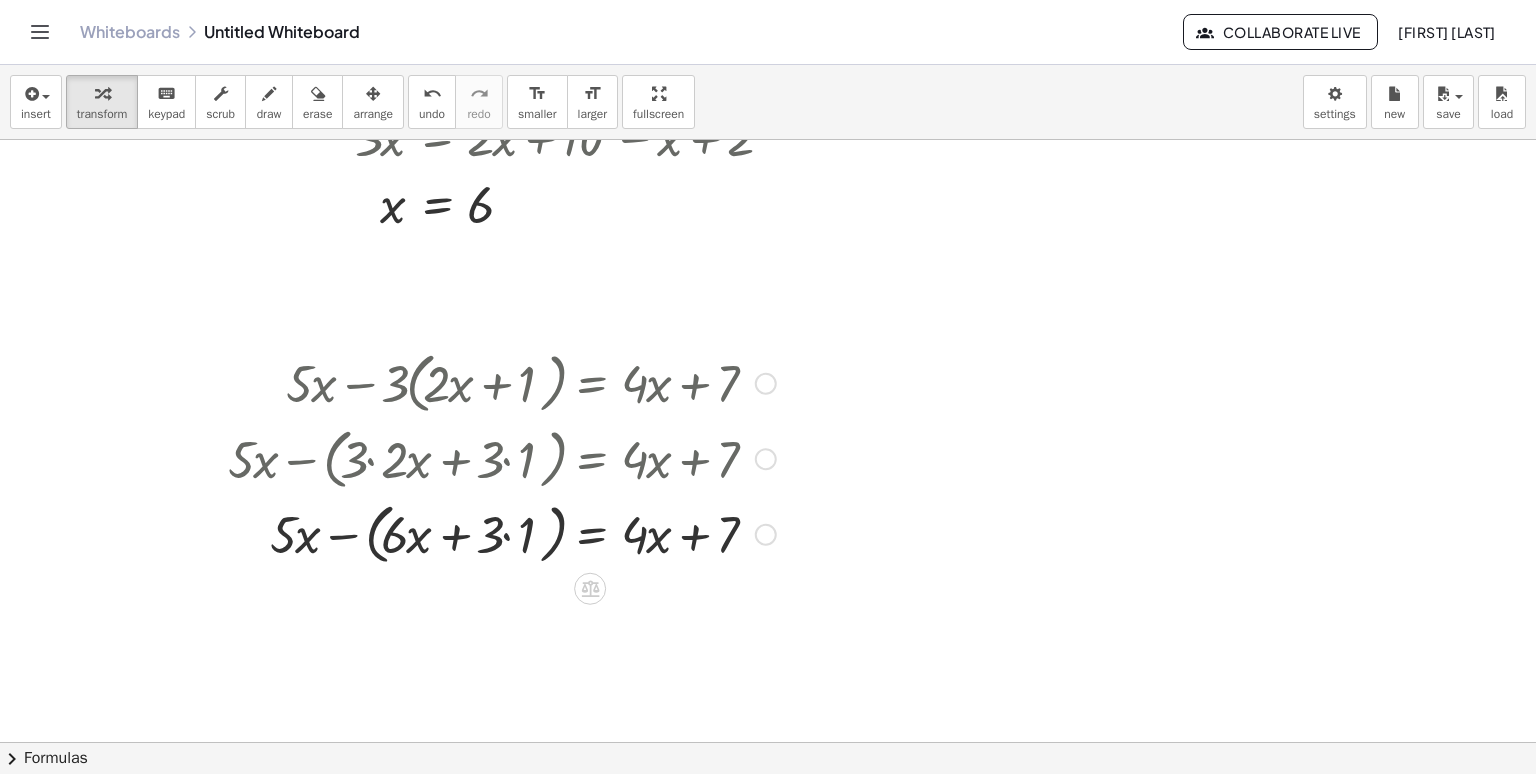 click at bounding box center (502, 533) 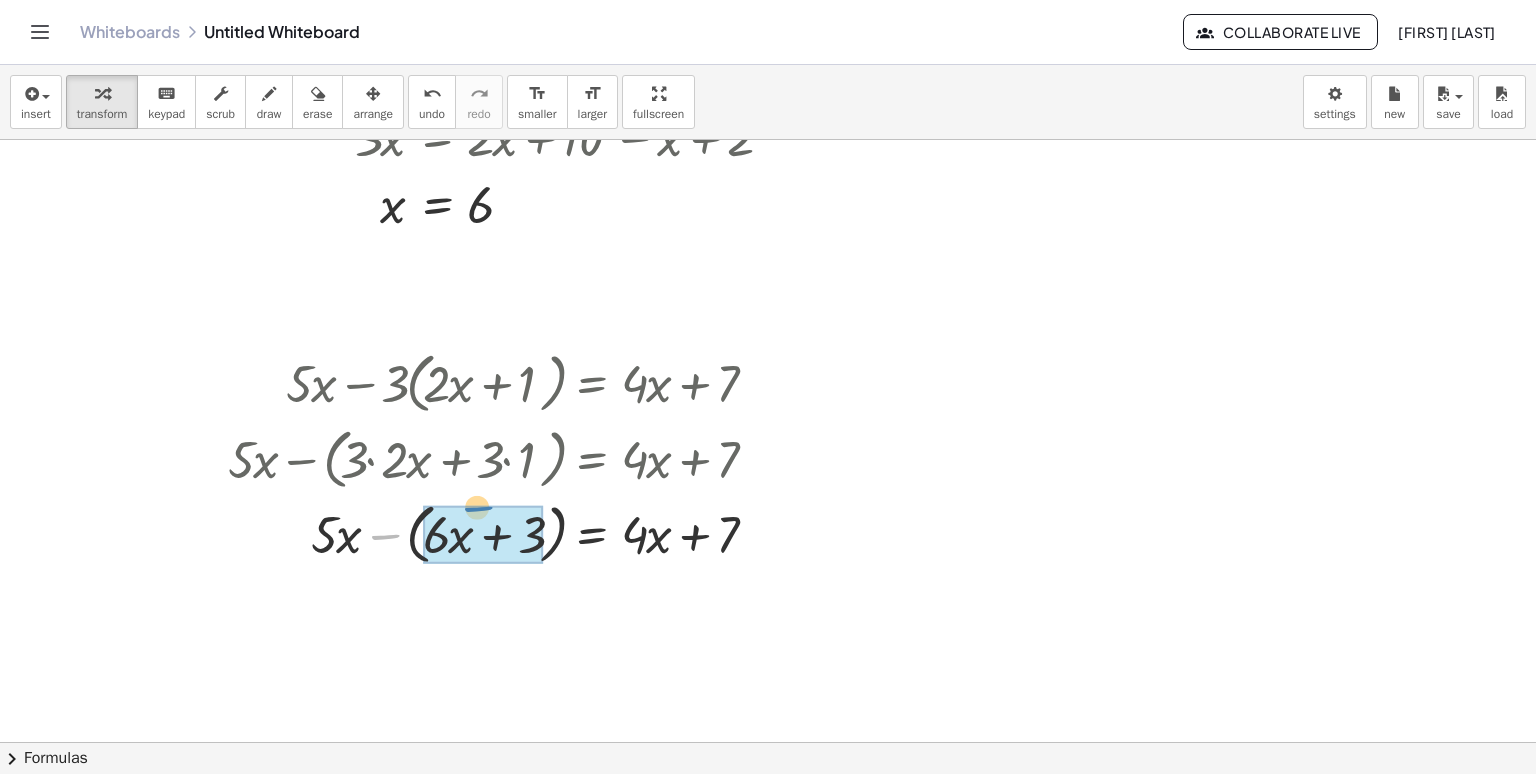 drag, startPoint x: 376, startPoint y: 536, endPoint x: 484, endPoint y: 513, distance: 110.42192 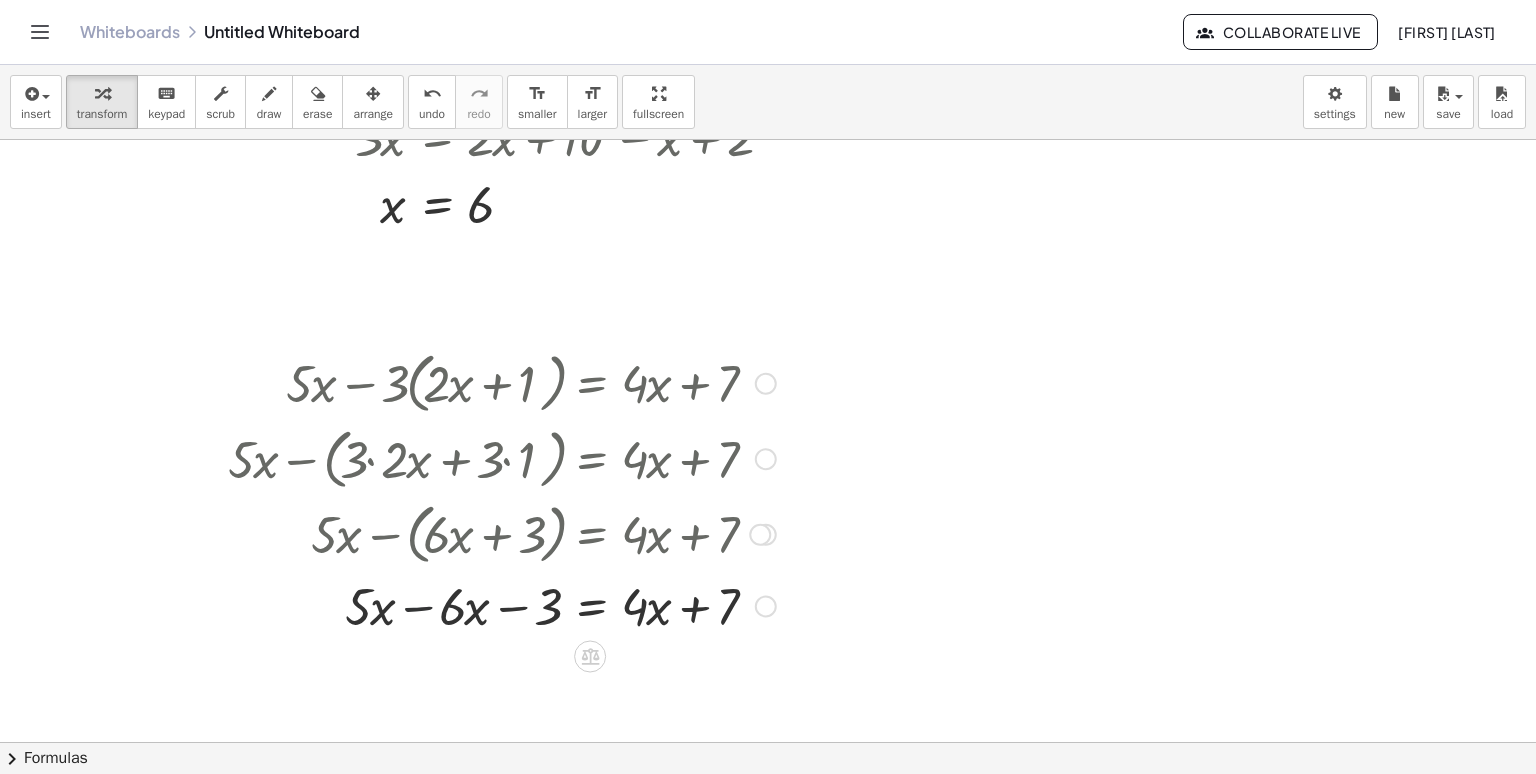 click at bounding box center (502, 604) 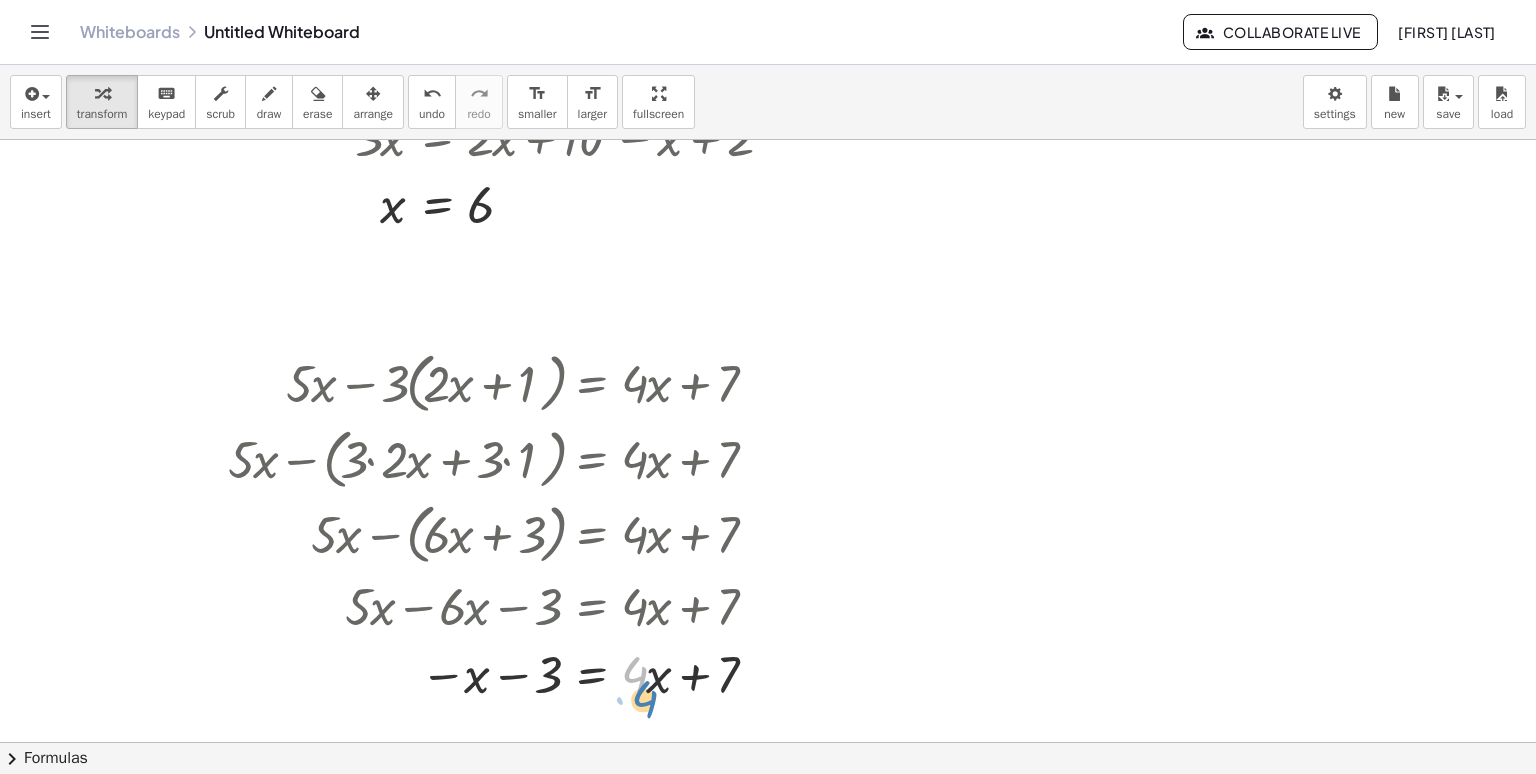 drag, startPoint x: 645, startPoint y: 675, endPoint x: 657, endPoint y: 699, distance: 26.832815 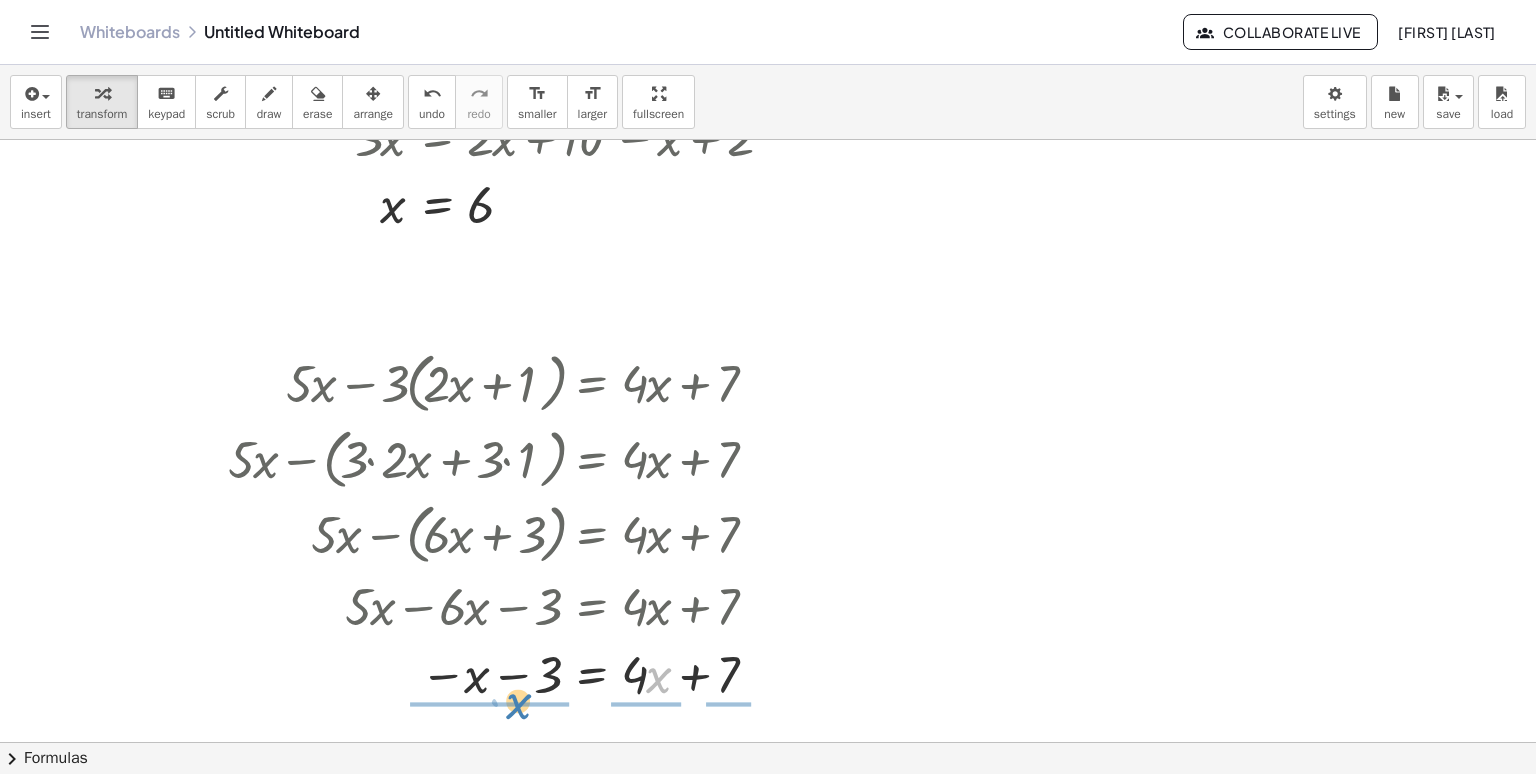 drag, startPoint x: 657, startPoint y: 685, endPoint x: 517, endPoint y: 711, distance: 142.39381 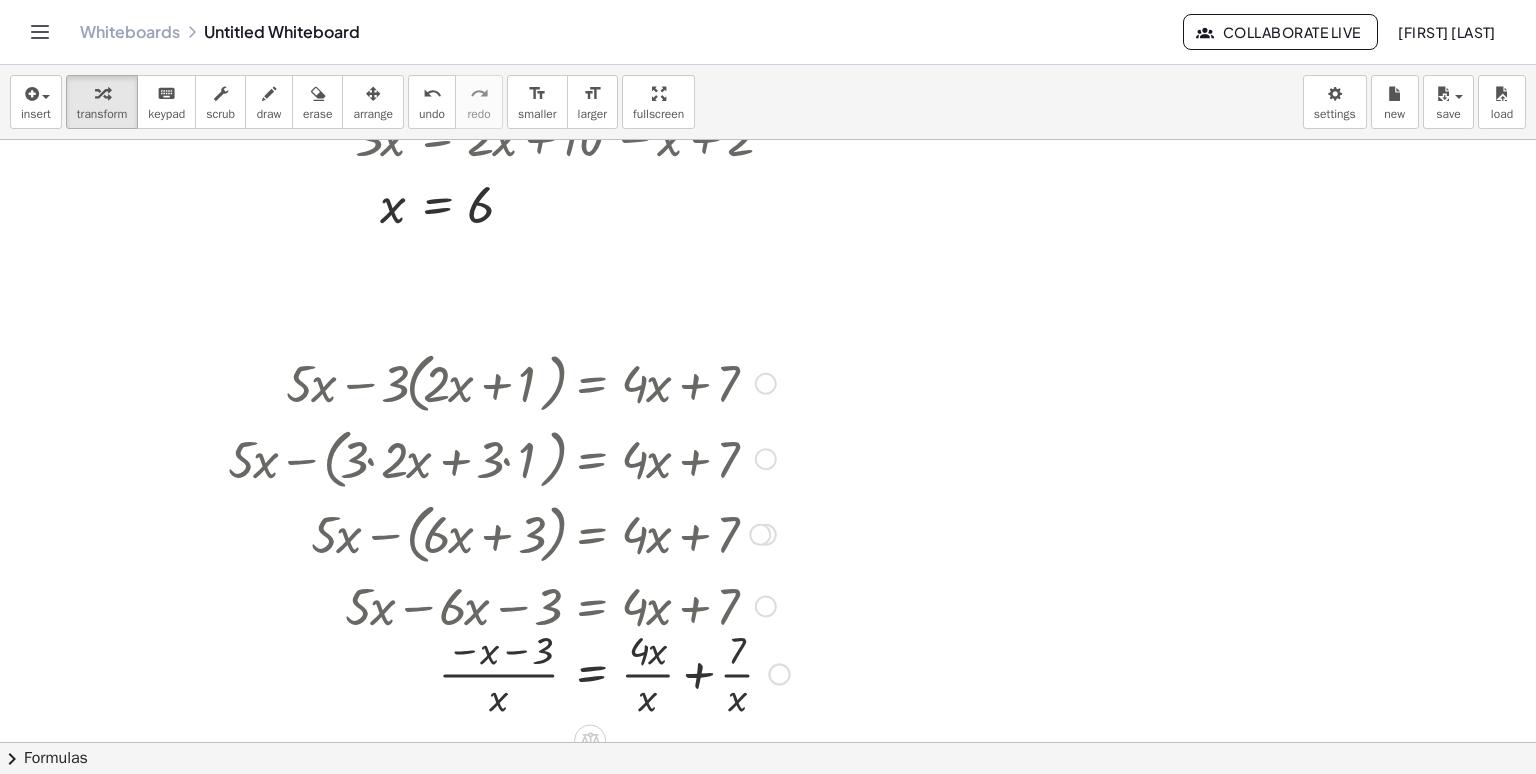click at bounding box center (509, 672) 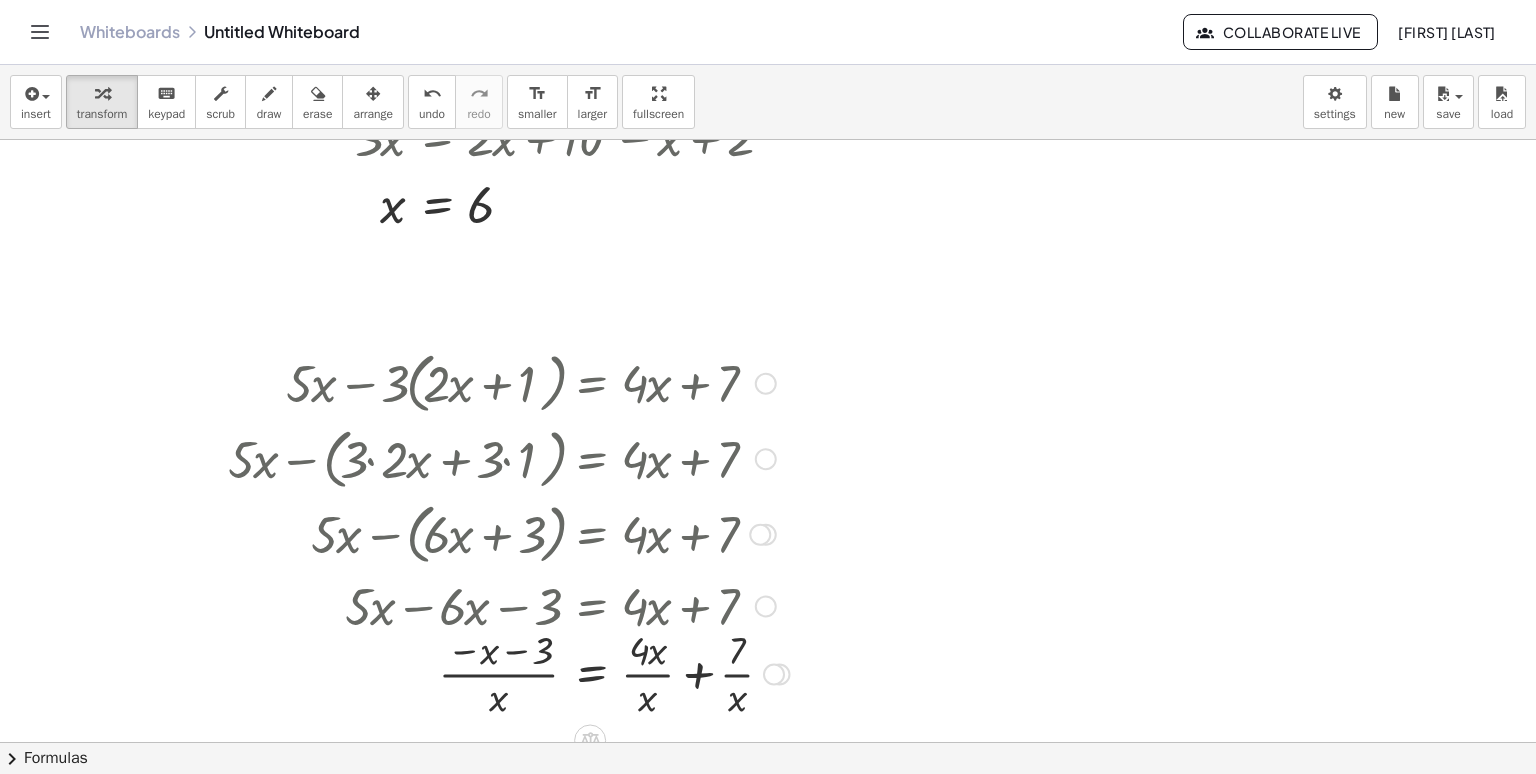 click at bounding box center [509, 672] 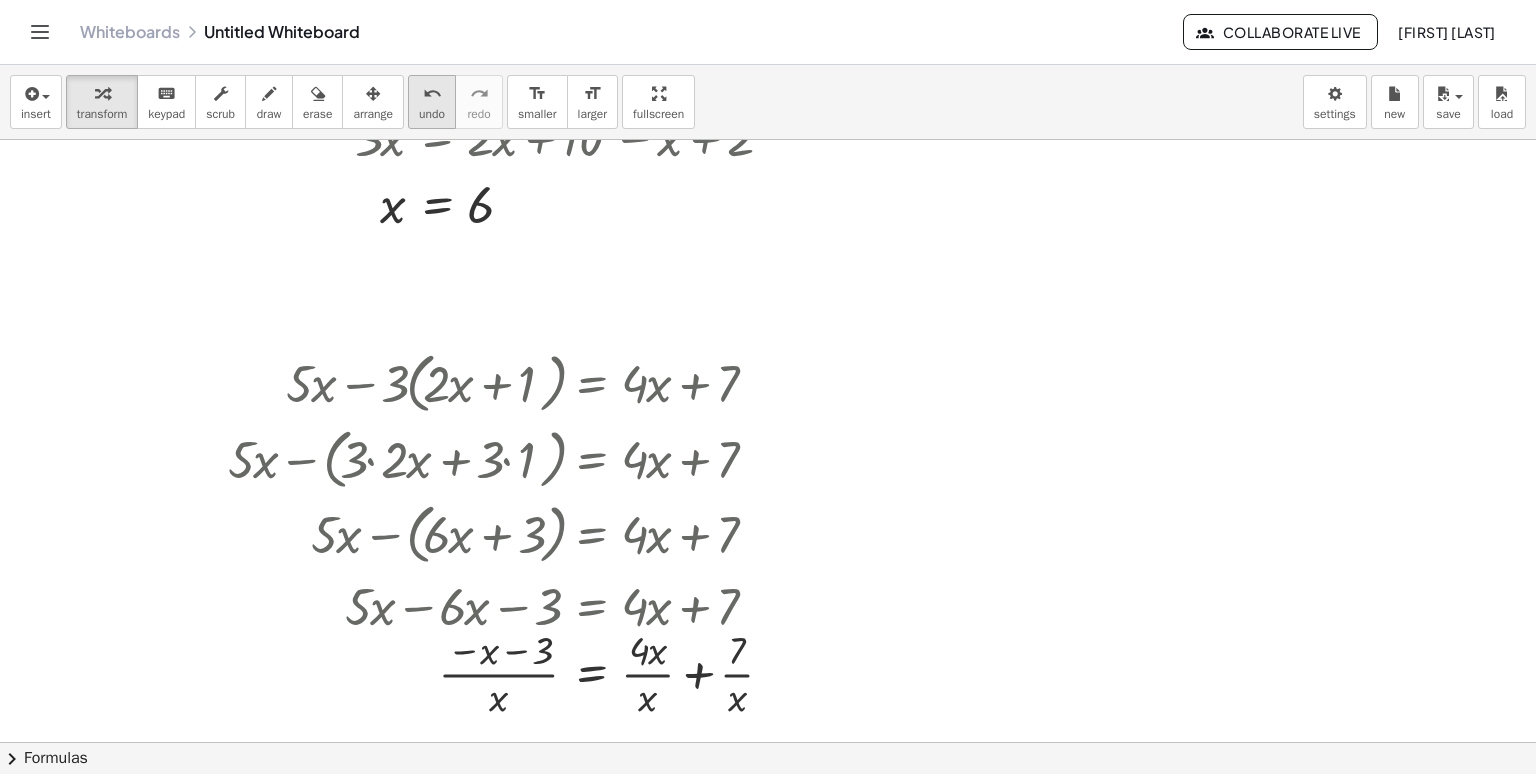 click on "undo" at bounding box center (432, 114) 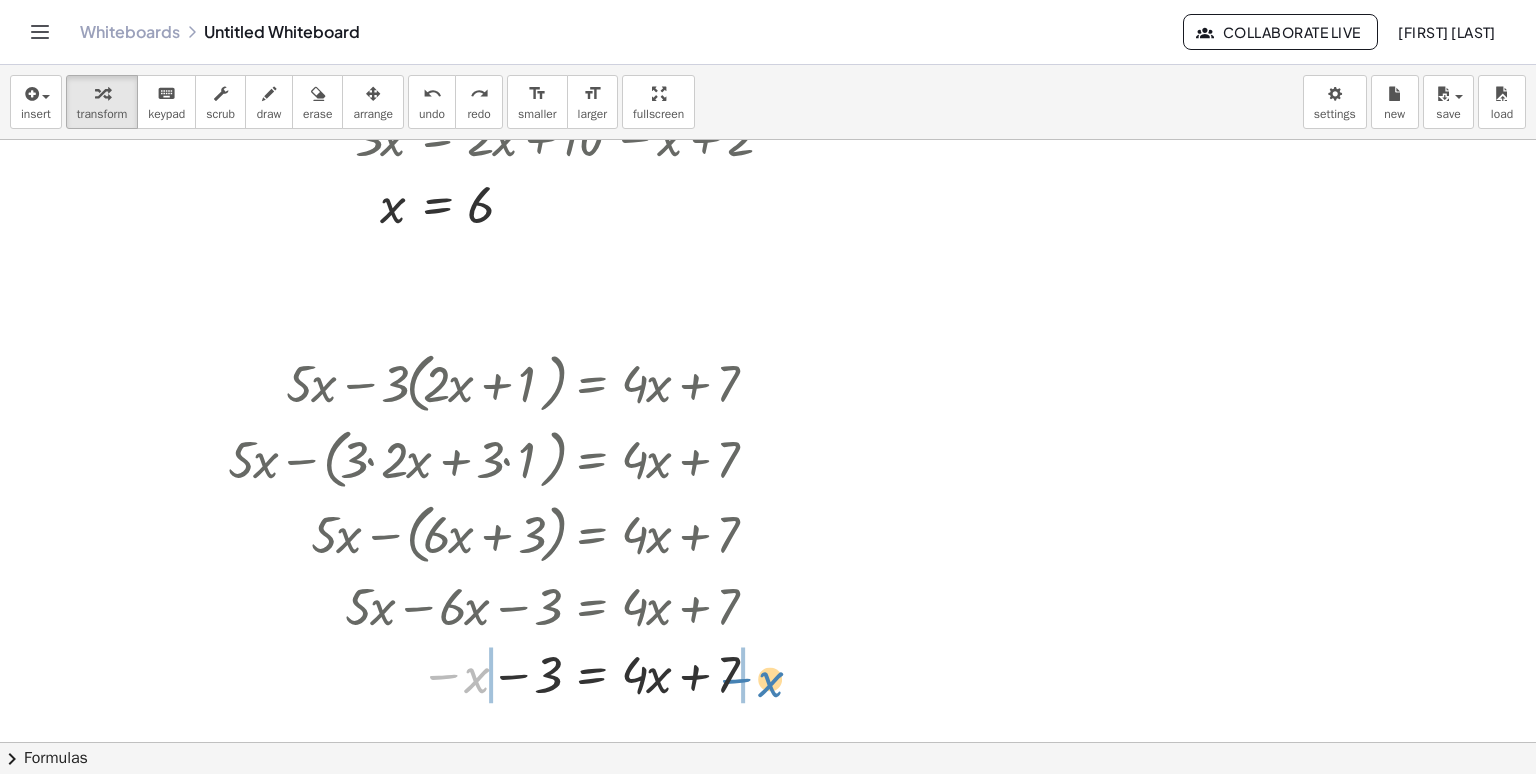 drag, startPoint x: 471, startPoint y: 689, endPoint x: 772, endPoint y: 693, distance: 301.02658 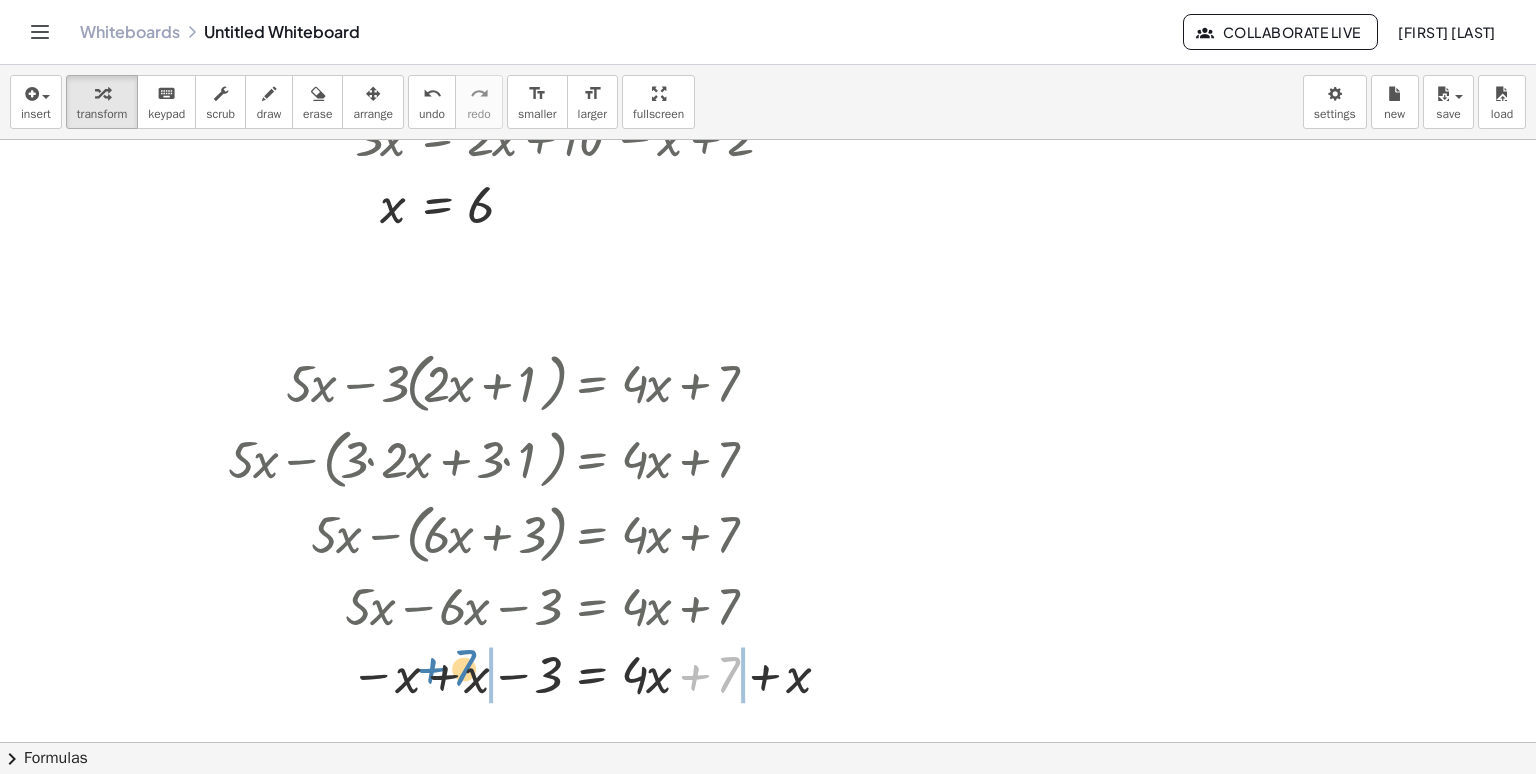 drag, startPoint x: 724, startPoint y: 679, endPoint x: 469, endPoint y: 673, distance: 255.07057 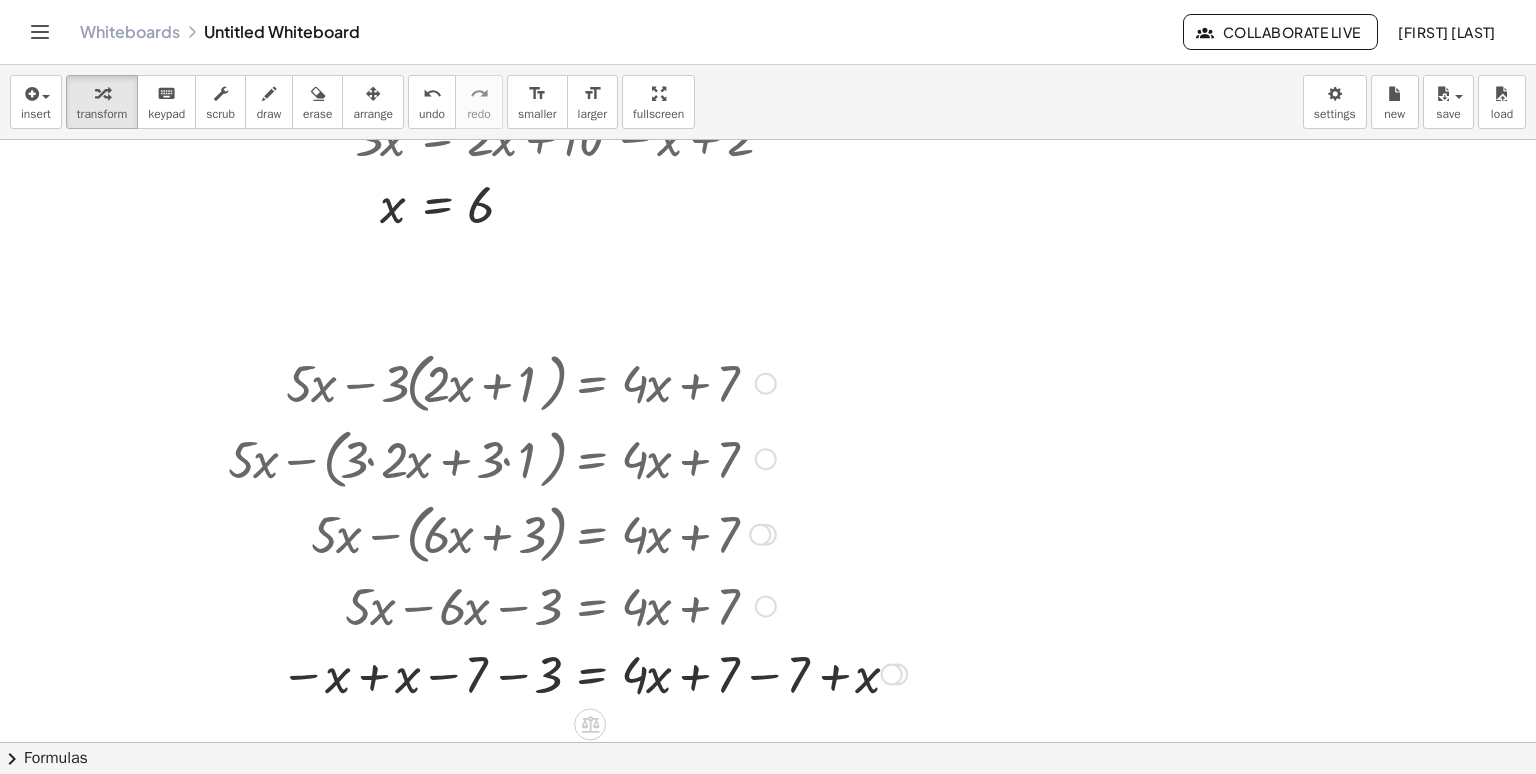 click at bounding box center (567, 672) 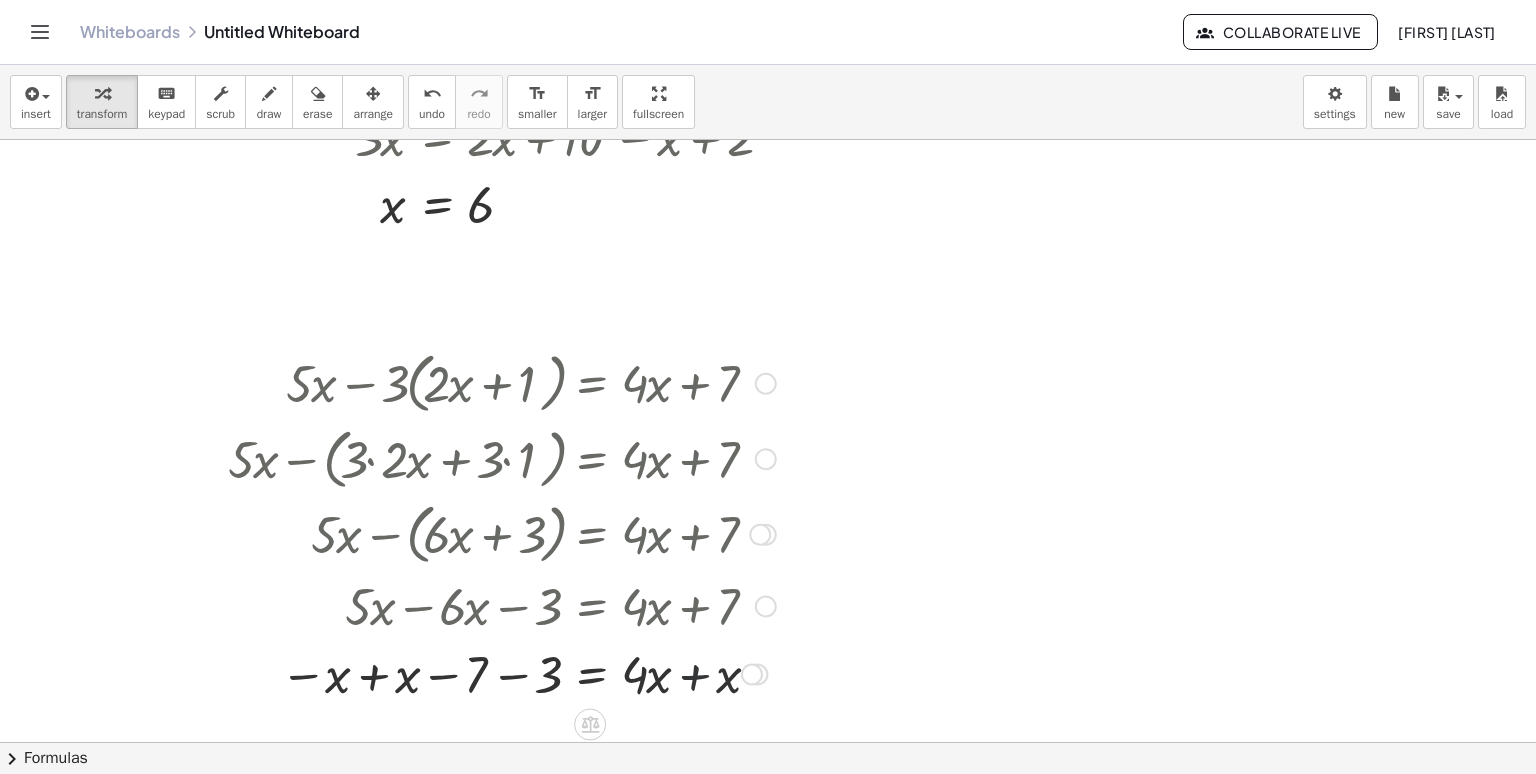 click at bounding box center (502, 672) 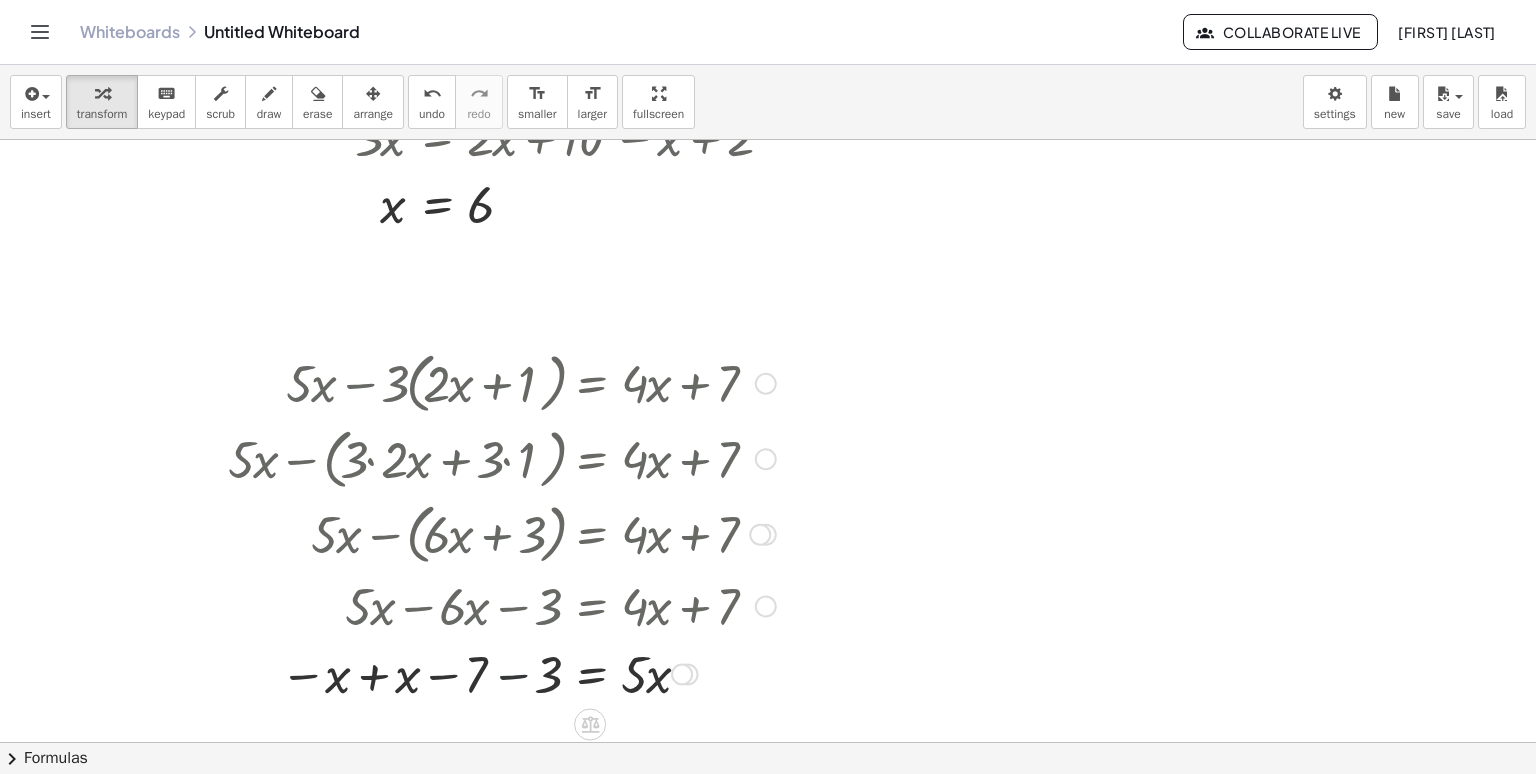 click at bounding box center (502, 672) 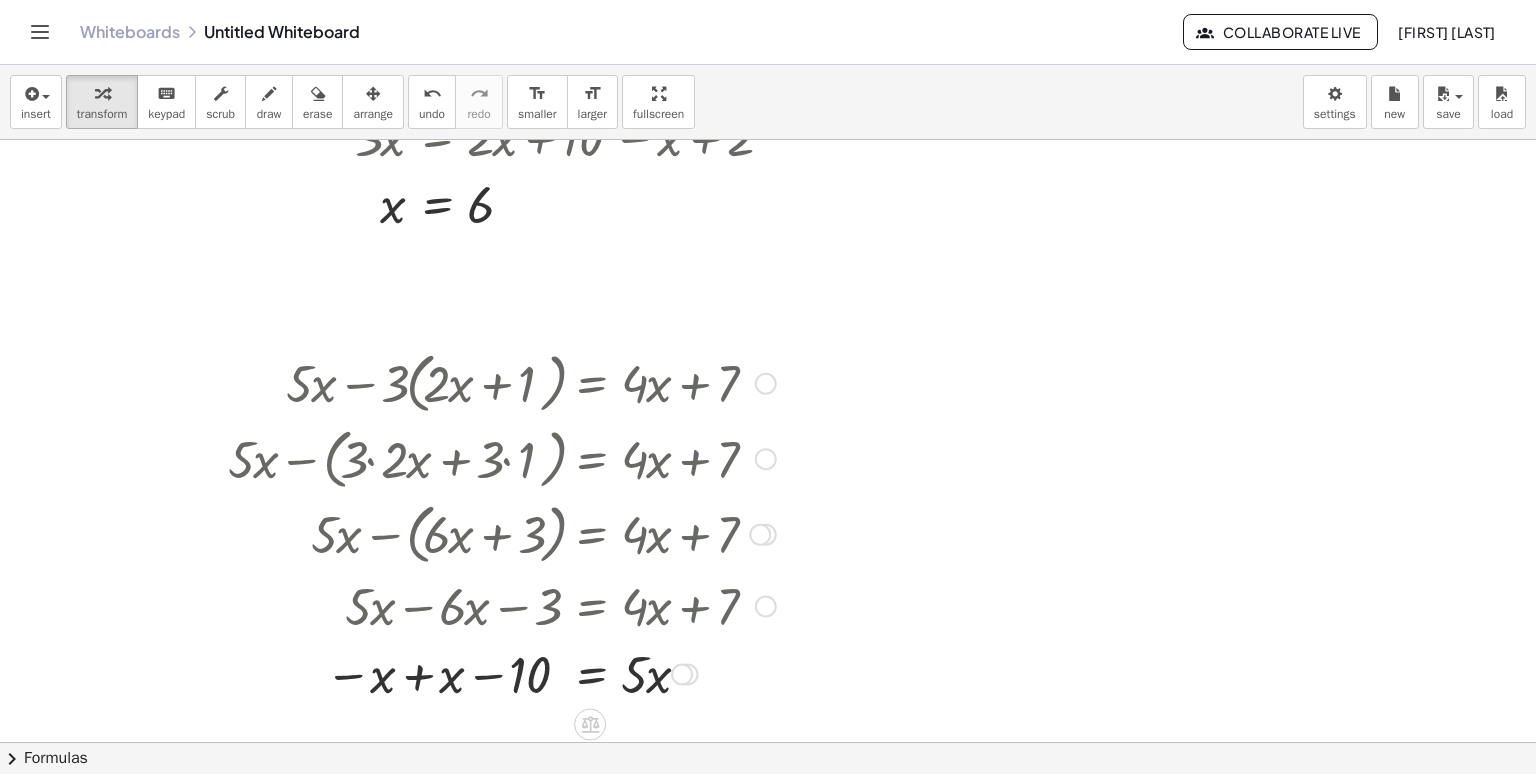 click at bounding box center (502, 672) 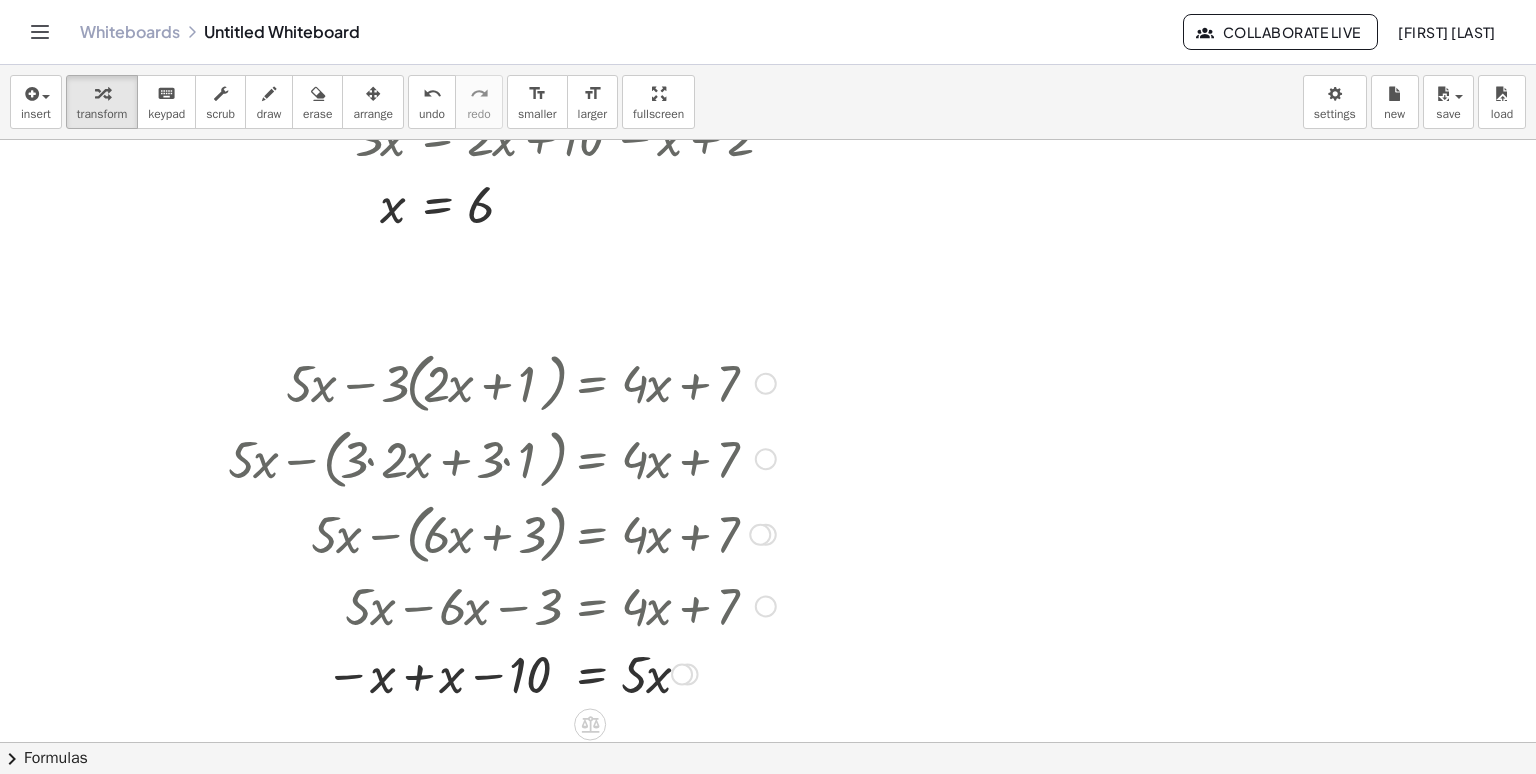 click at bounding box center [502, 672] 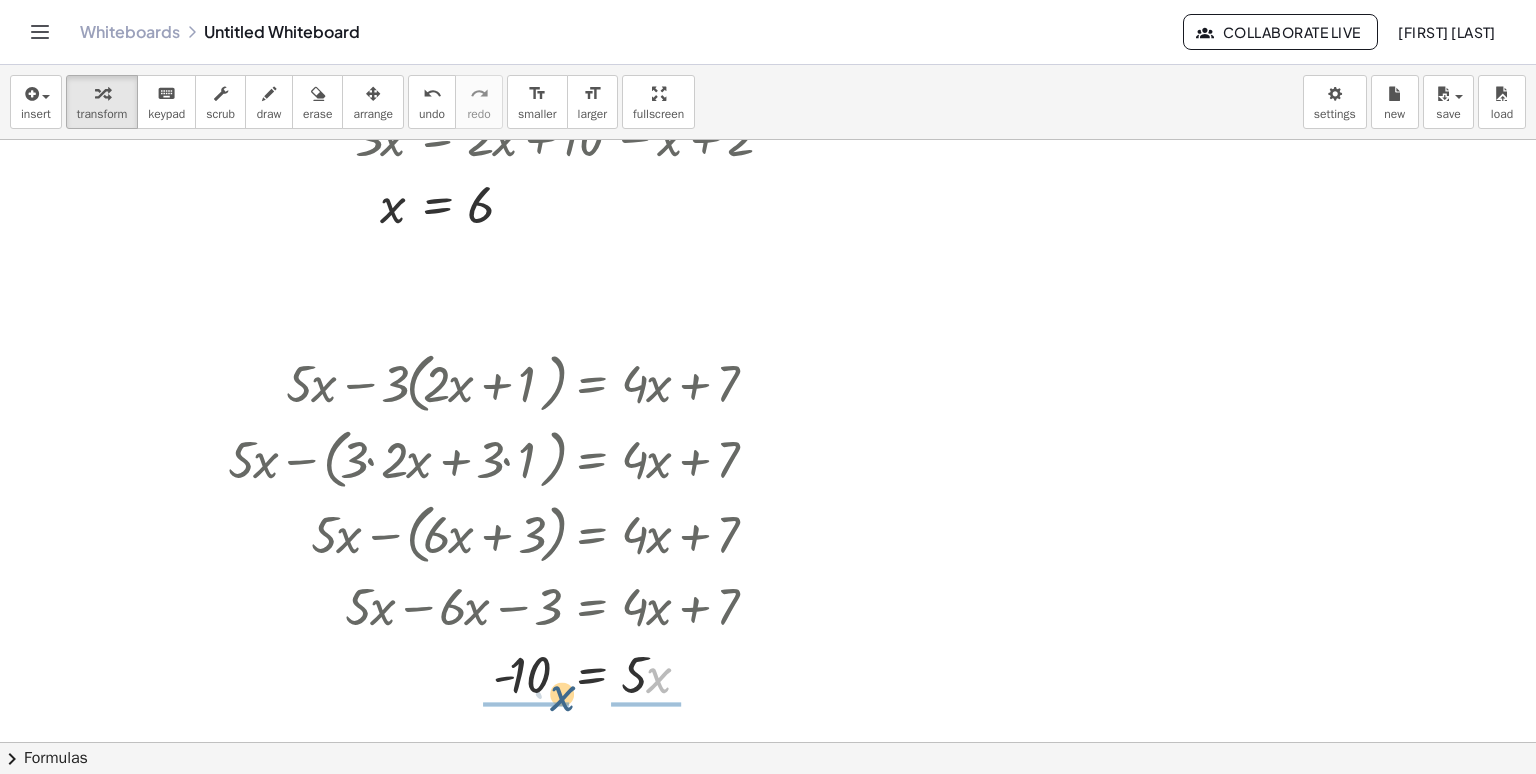 drag, startPoint x: 647, startPoint y: 687, endPoint x: 540, endPoint y: 705, distance: 108.503456 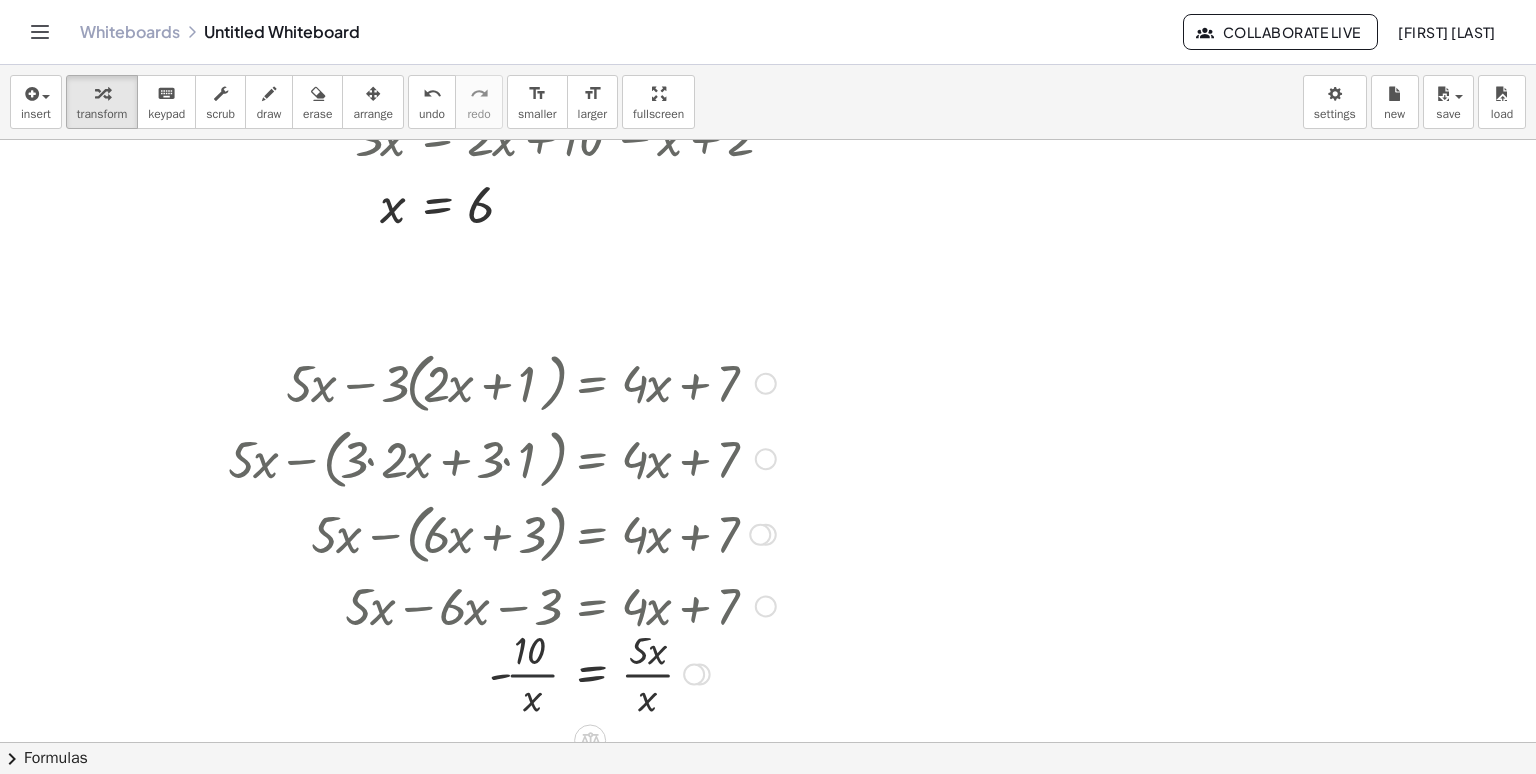 click at bounding box center (502, 672) 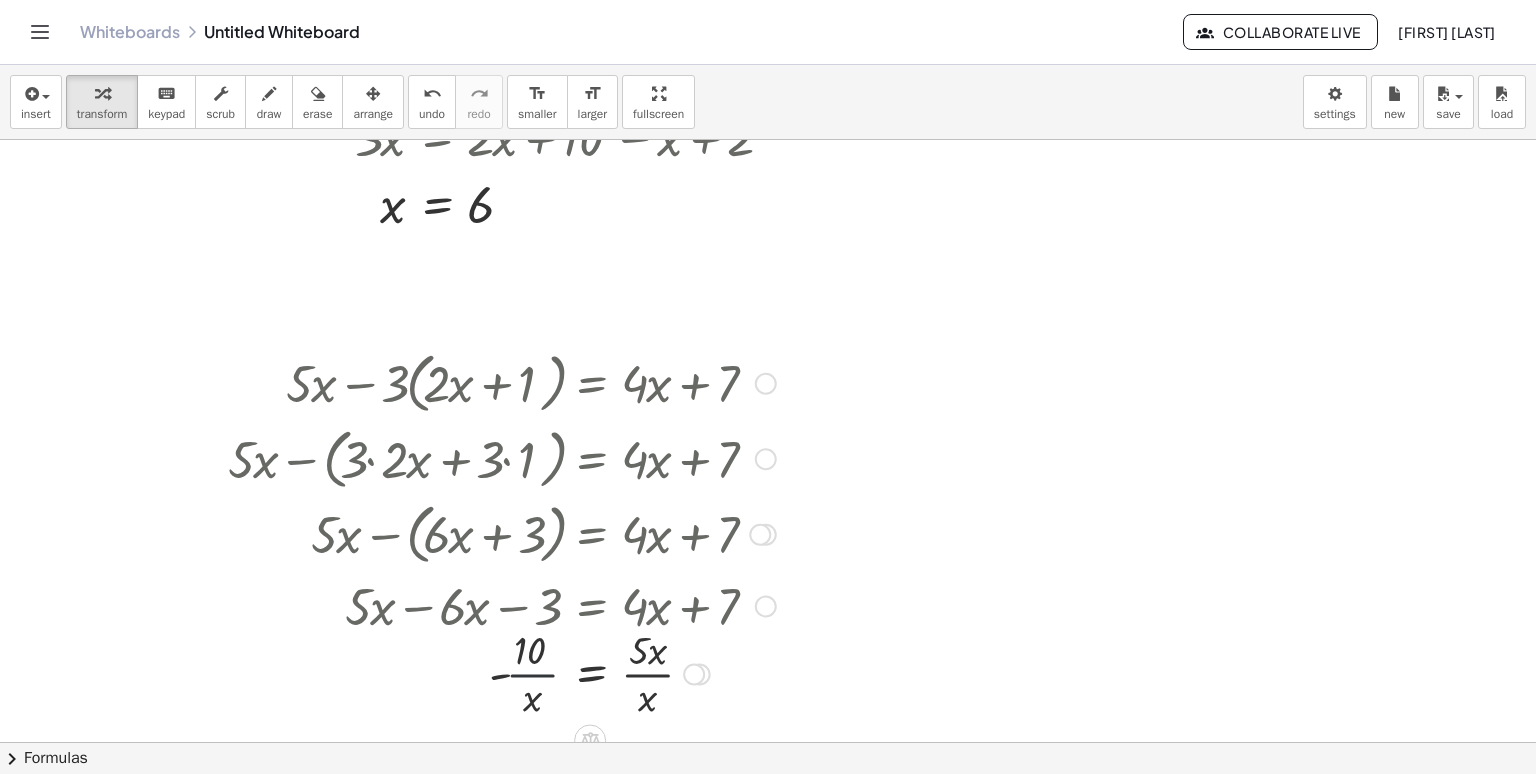 click at bounding box center (502, 672) 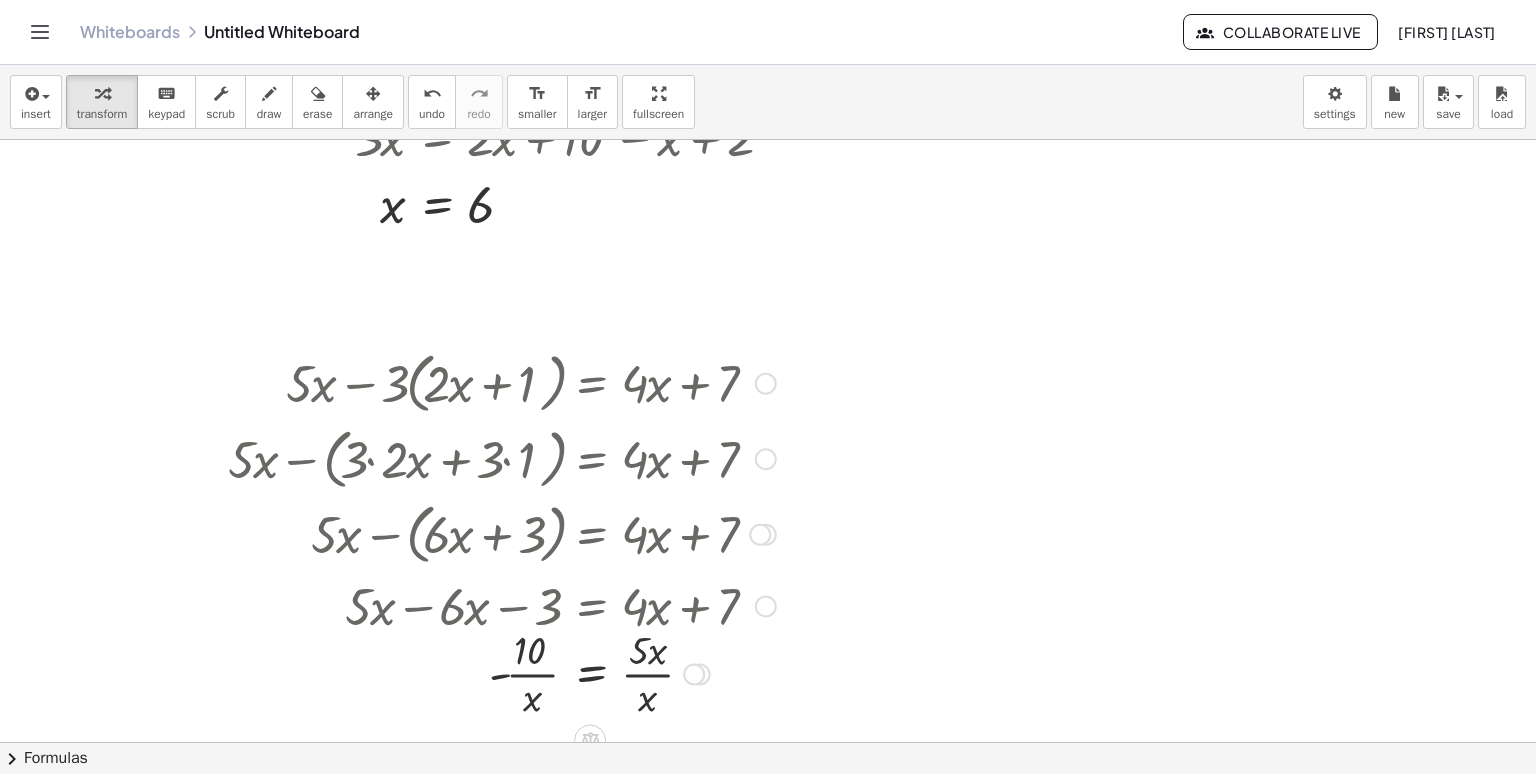click at bounding box center [502, 672] 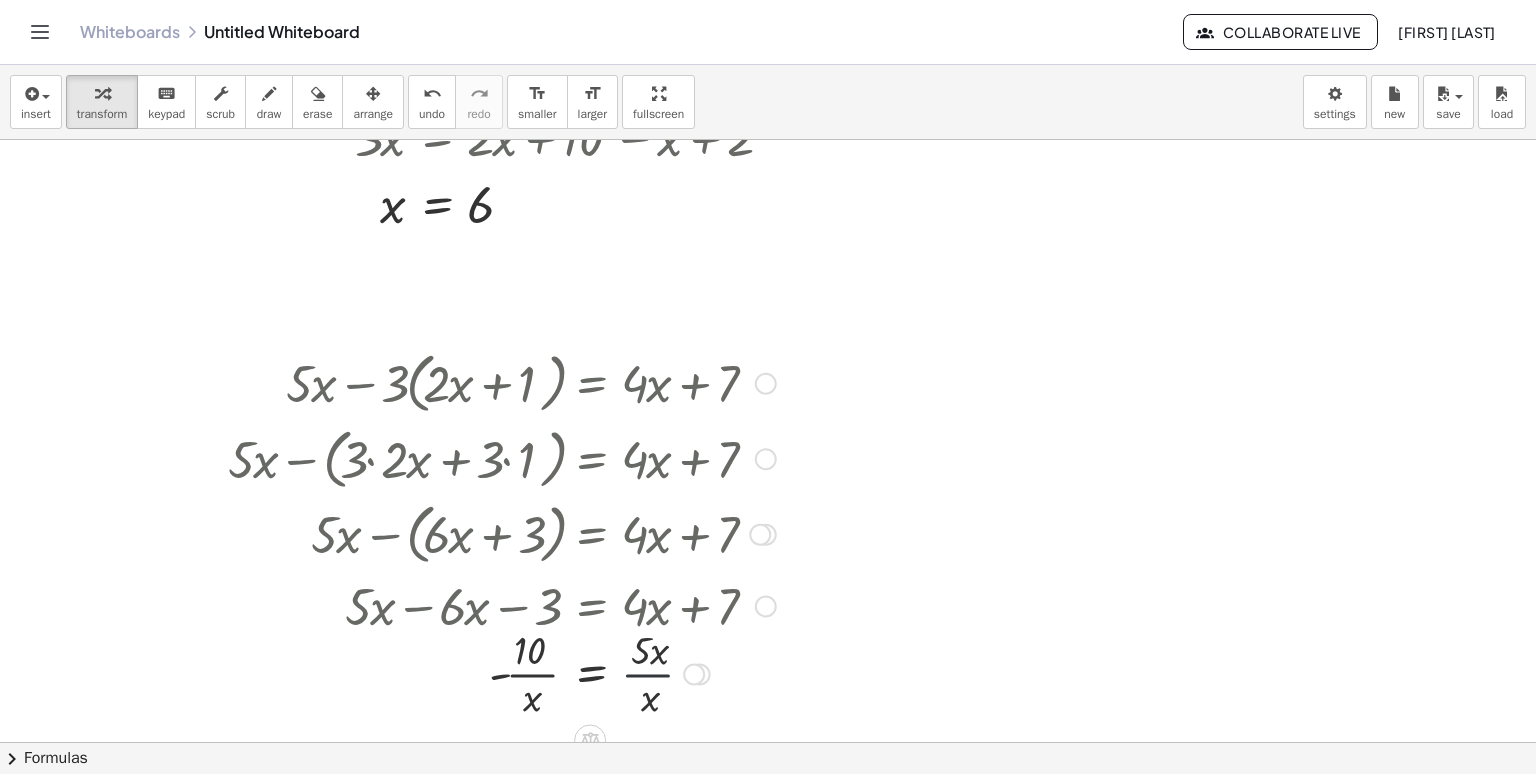 click at bounding box center (502, 672) 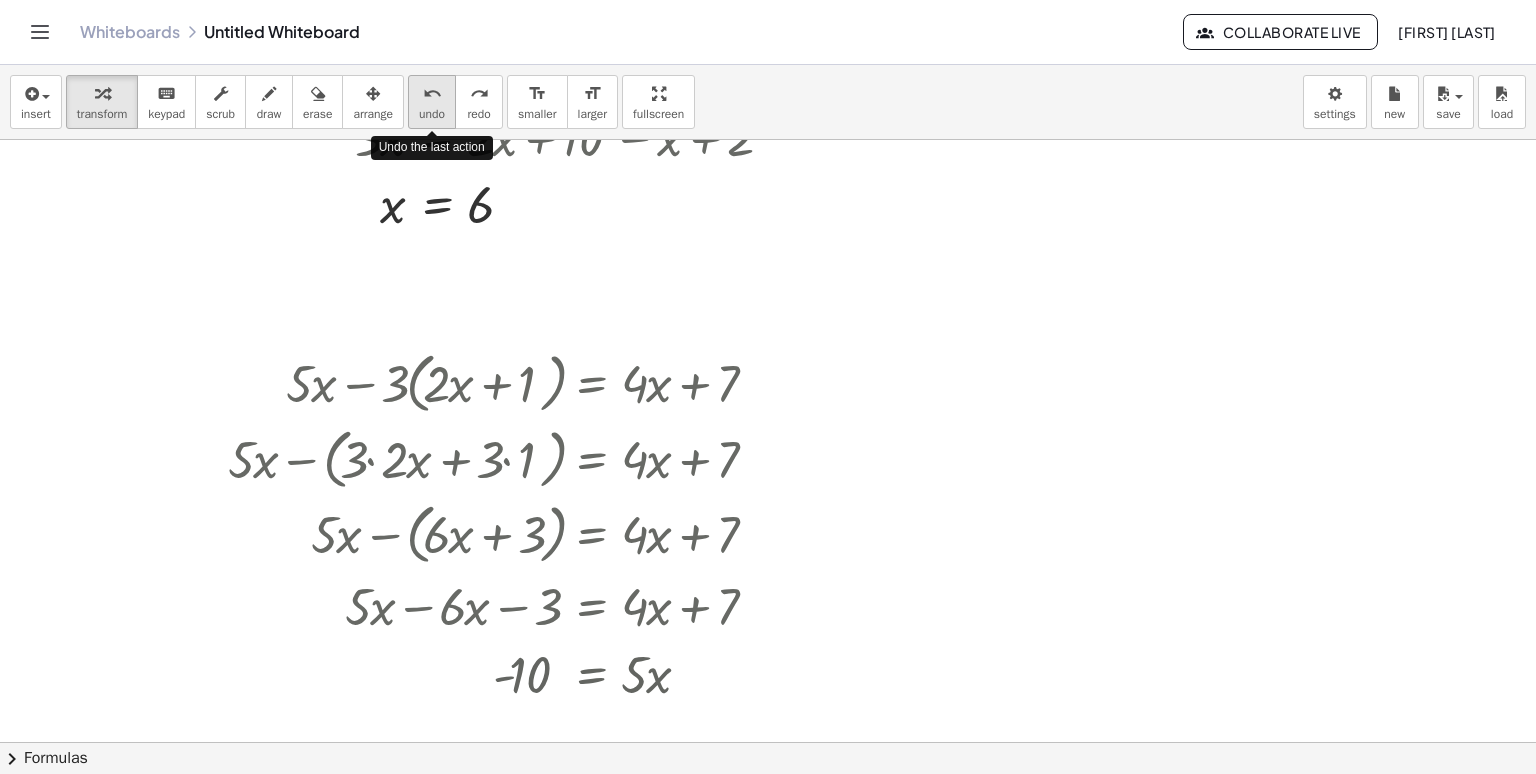 click on "undo" at bounding box center [432, 114] 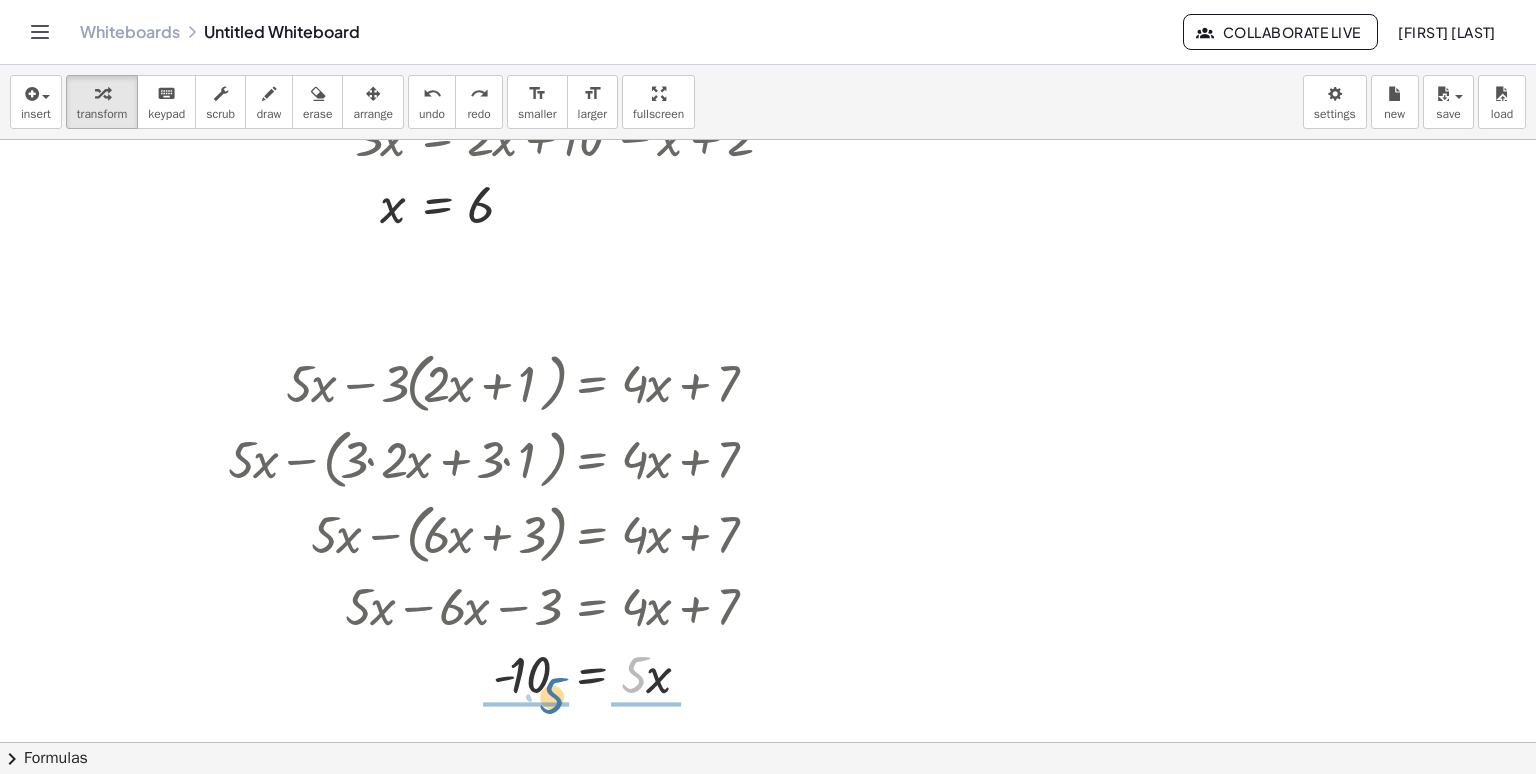 drag, startPoint x: 626, startPoint y: 665, endPoint x: 536, endPoint y: 691, distance: 93.680305 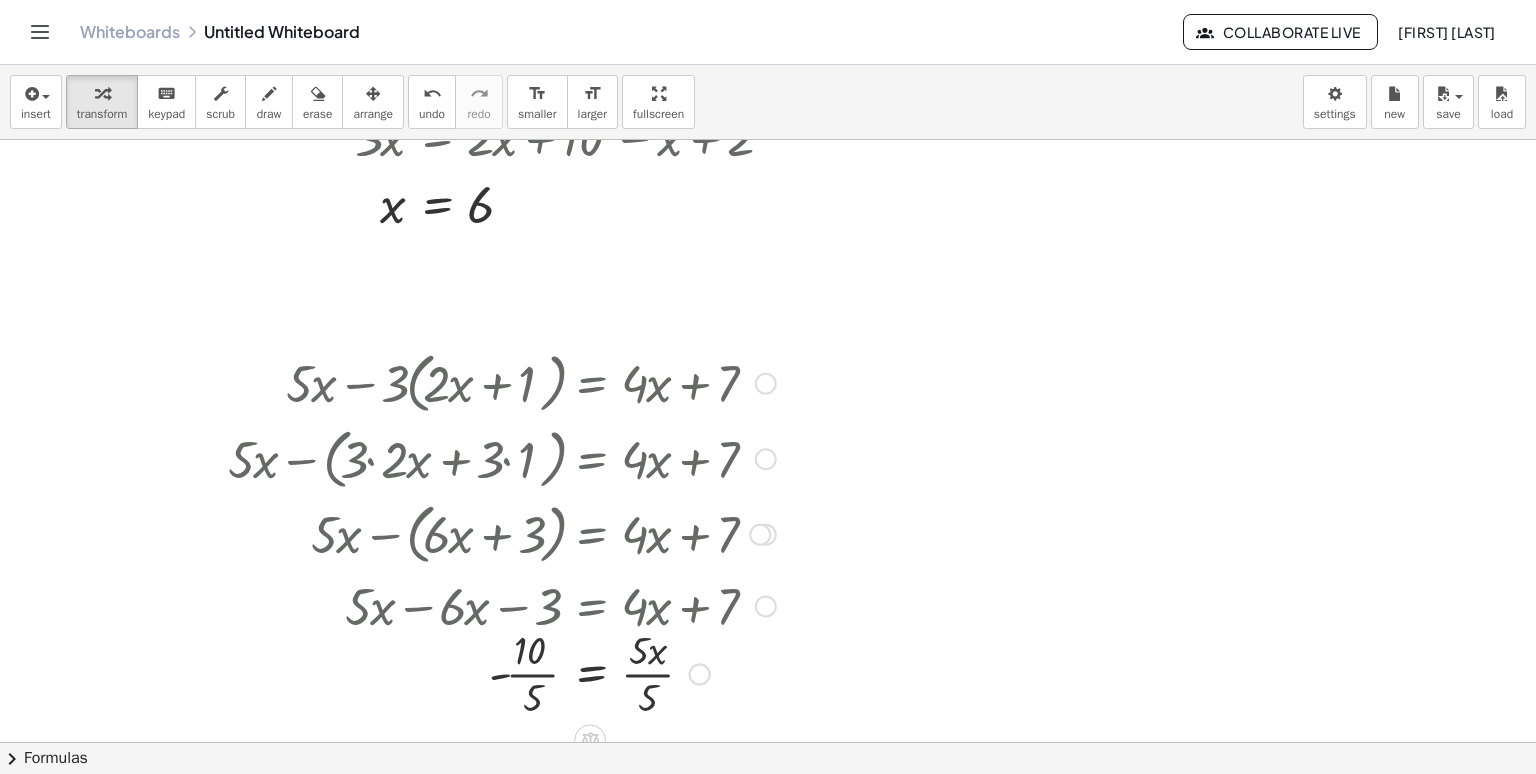 click at bounding box center [502, 672] 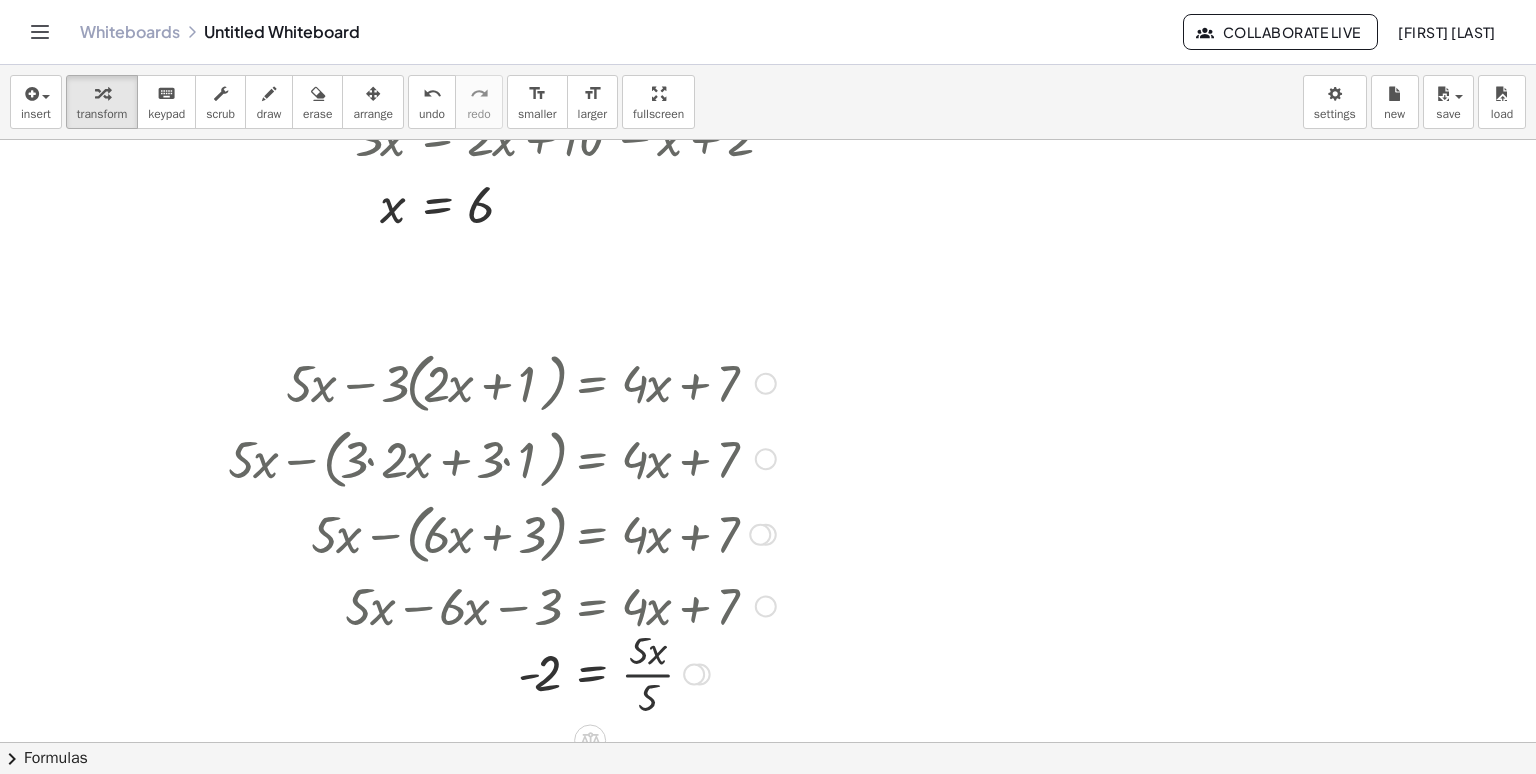 click at bounding box center (502, 672) 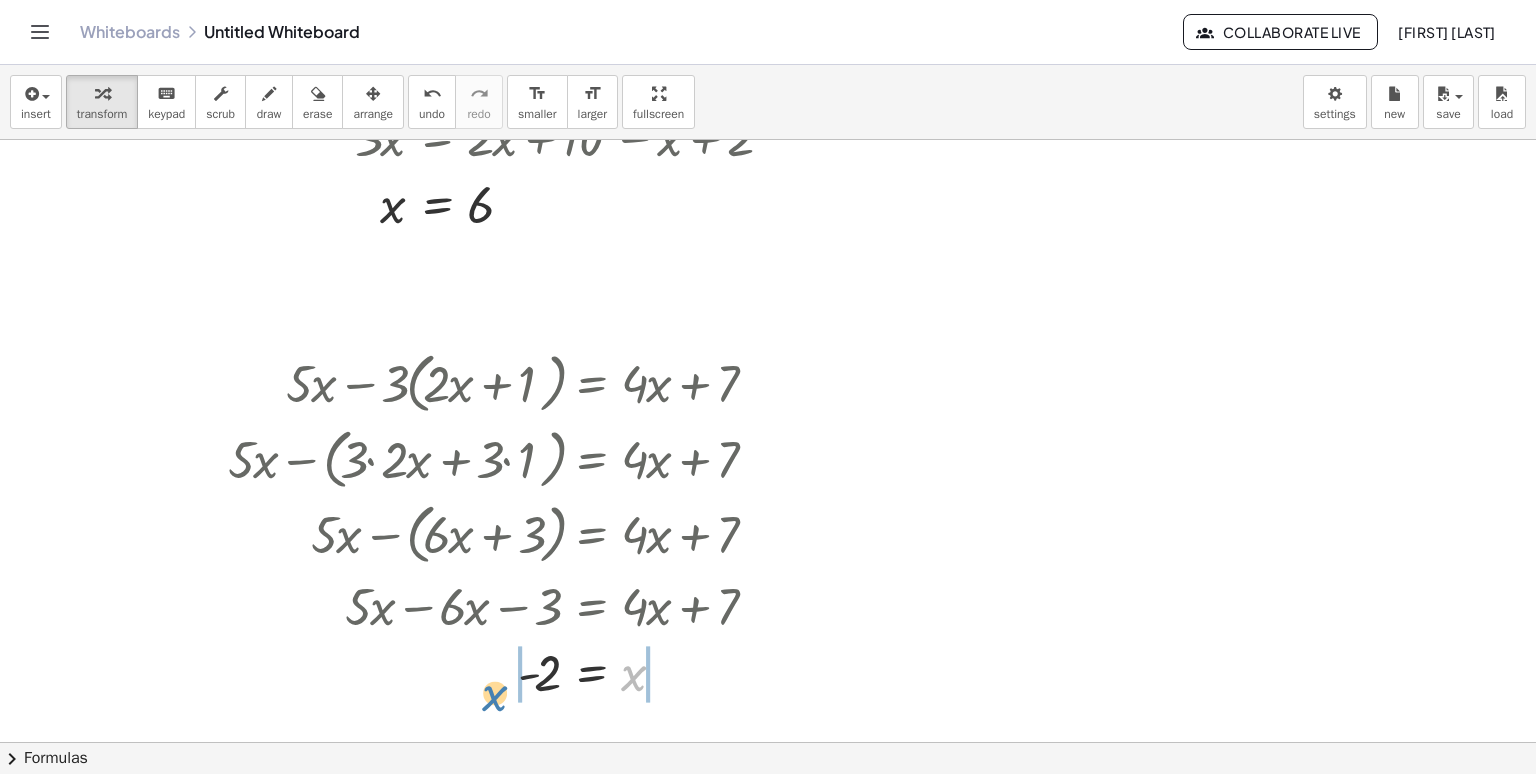drag, startPoint x: 627, startPoint y: 683, endPoint x: 487, endPoint y: 702, distance: 141.2834 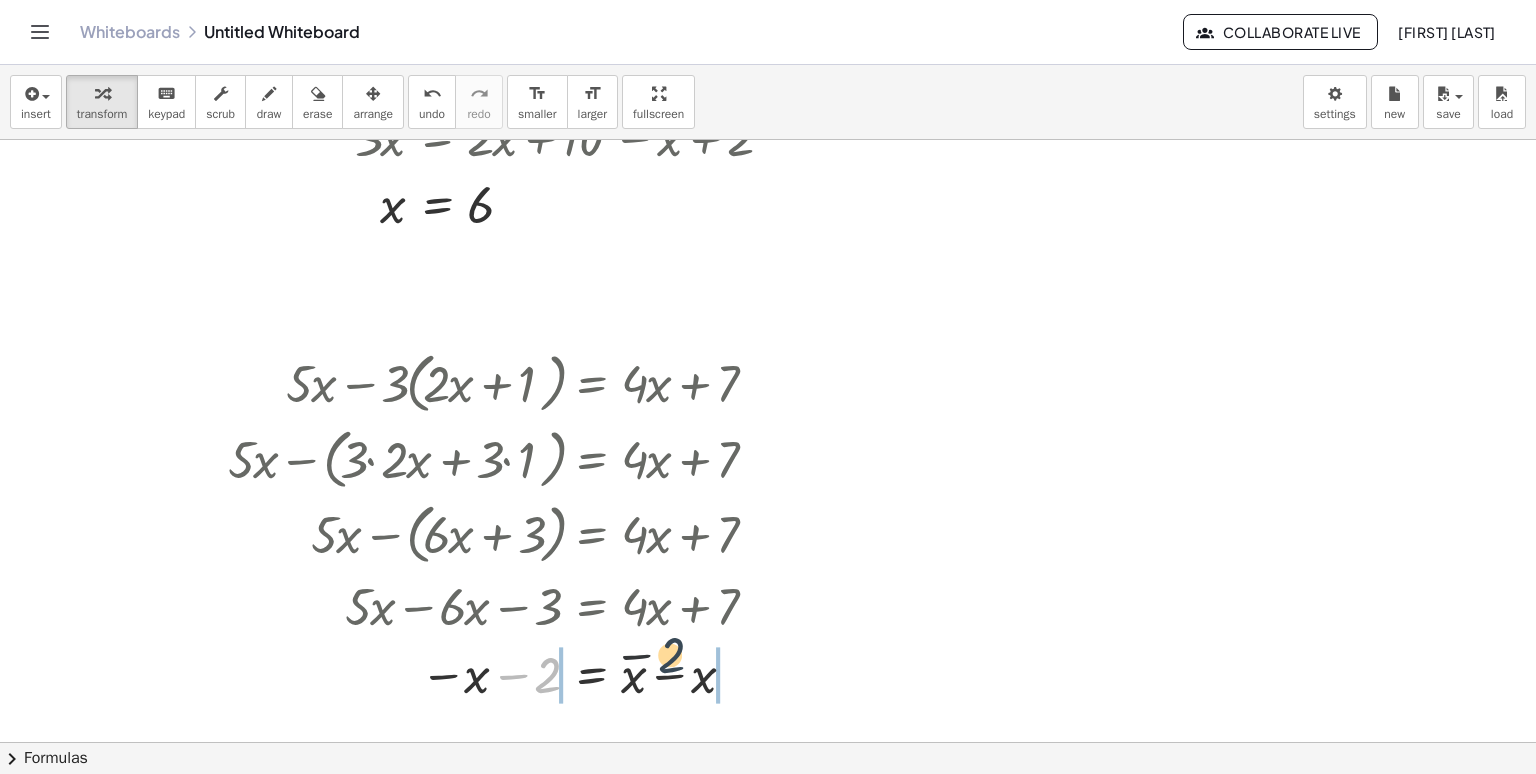 drag, startPoint x: 557, startPoint y: 685, endPoint x: 714, endPoint y: 665, distance: 158.26875 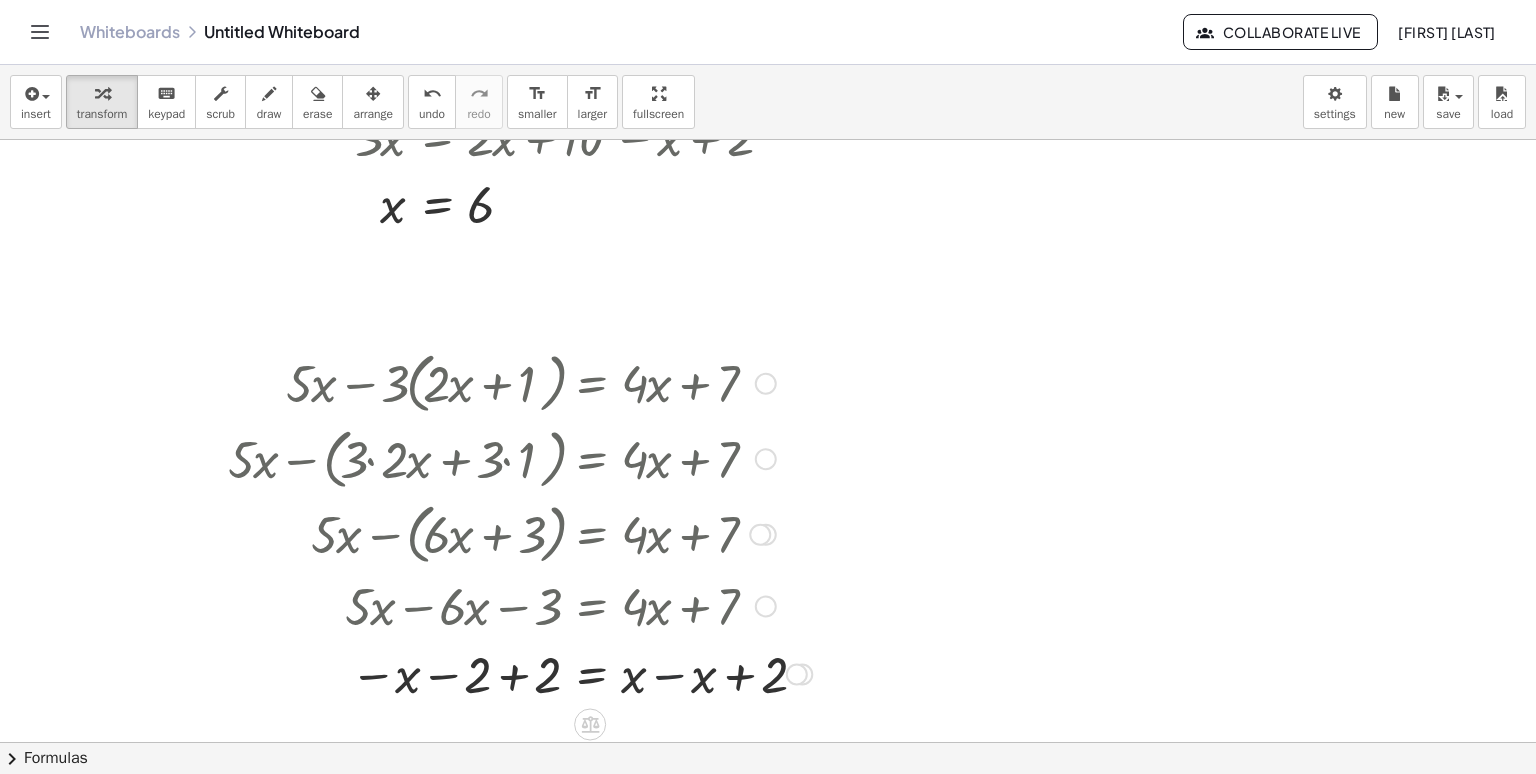 click at bounding box center [520, 672] 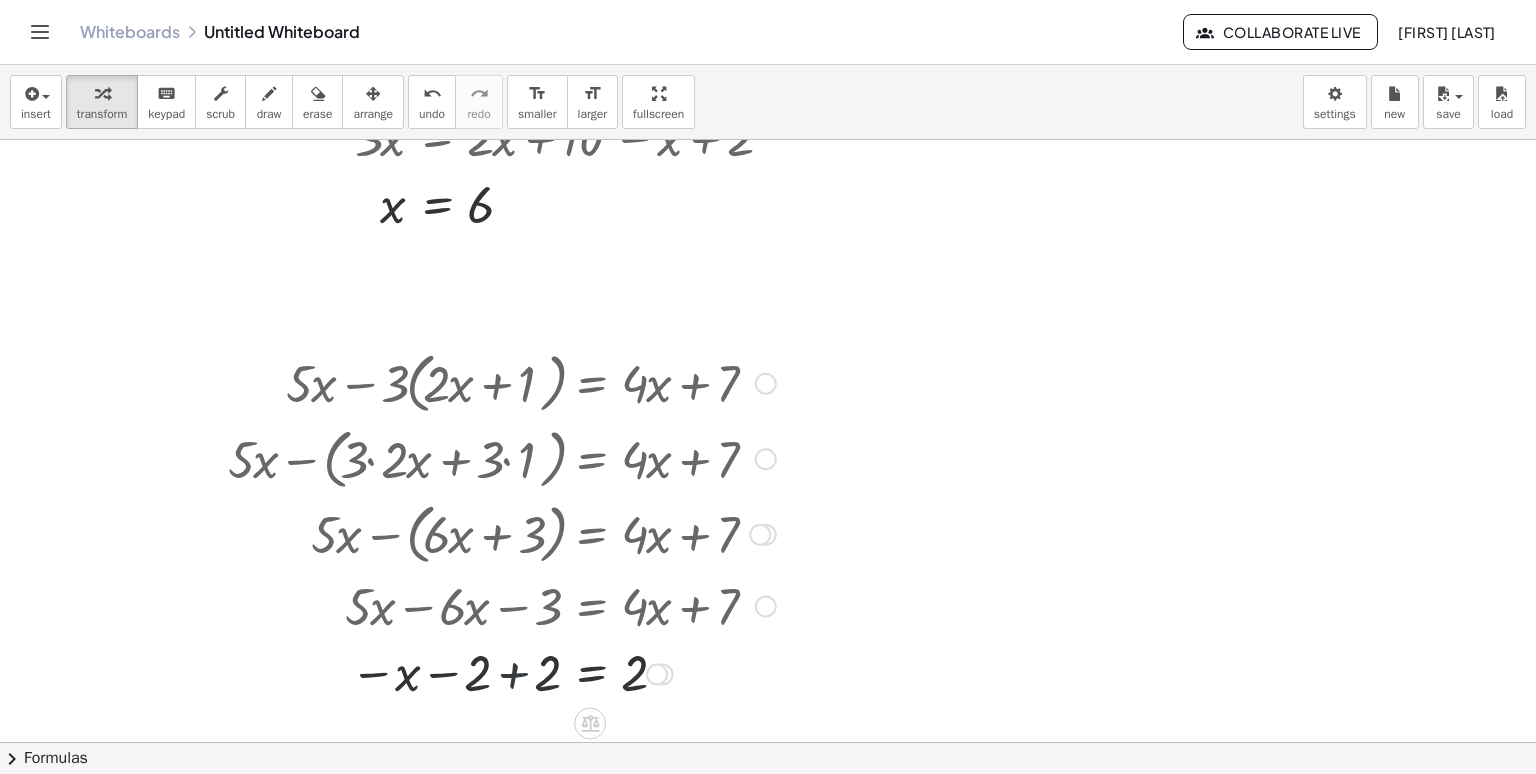 click at bounding box center [502, 673] 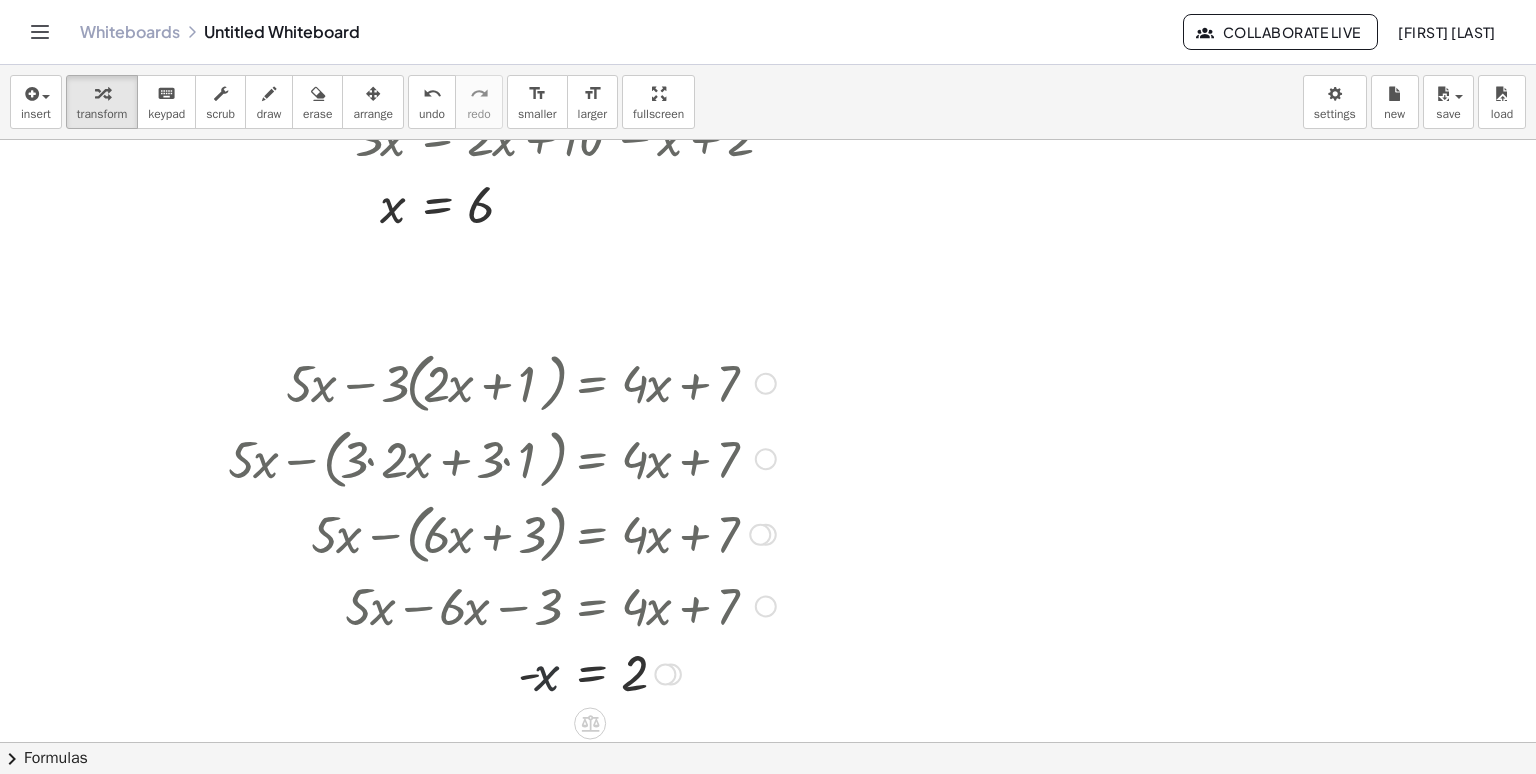 click at bounding box center (502, 673) 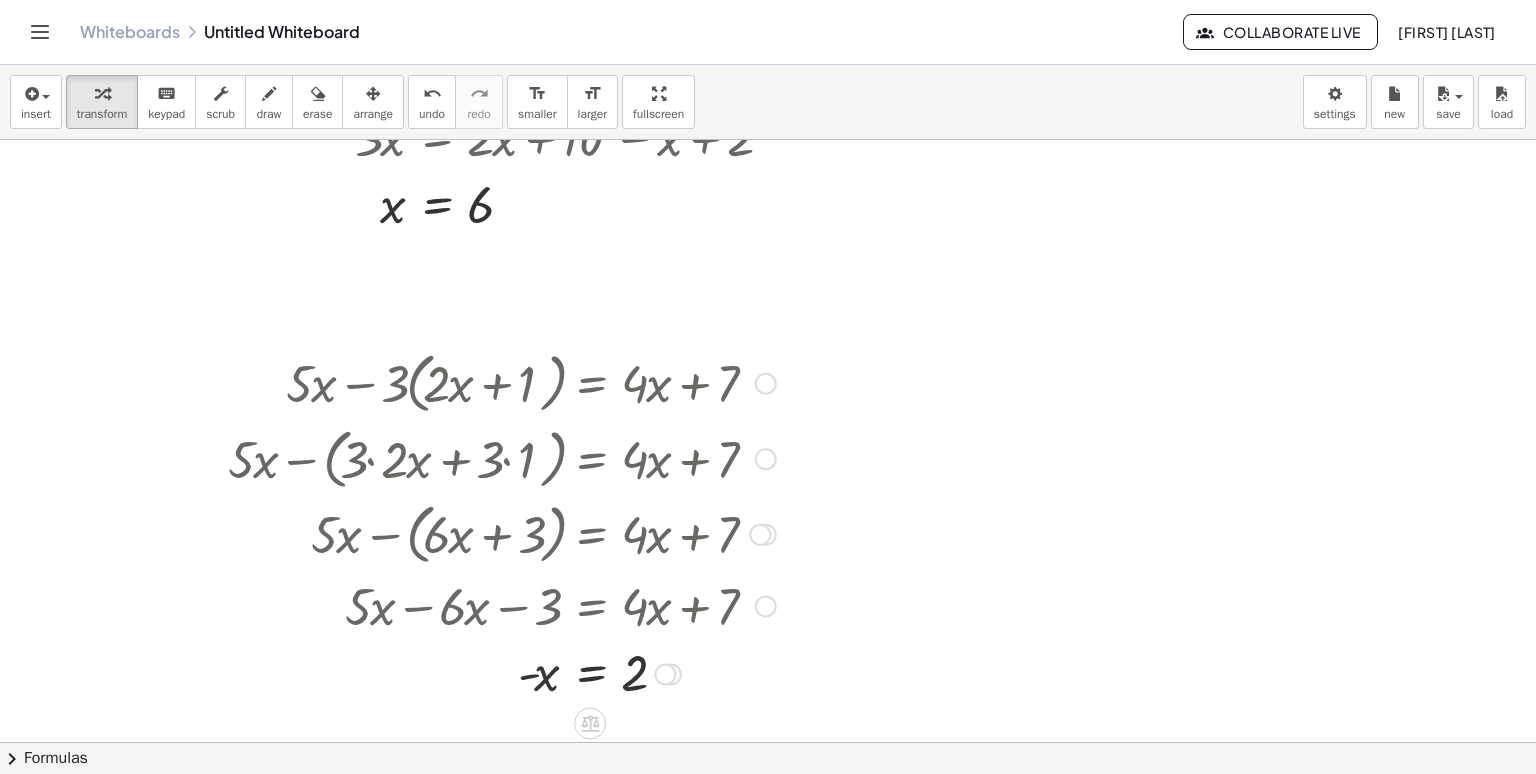 click at bounding box center [502, 673] 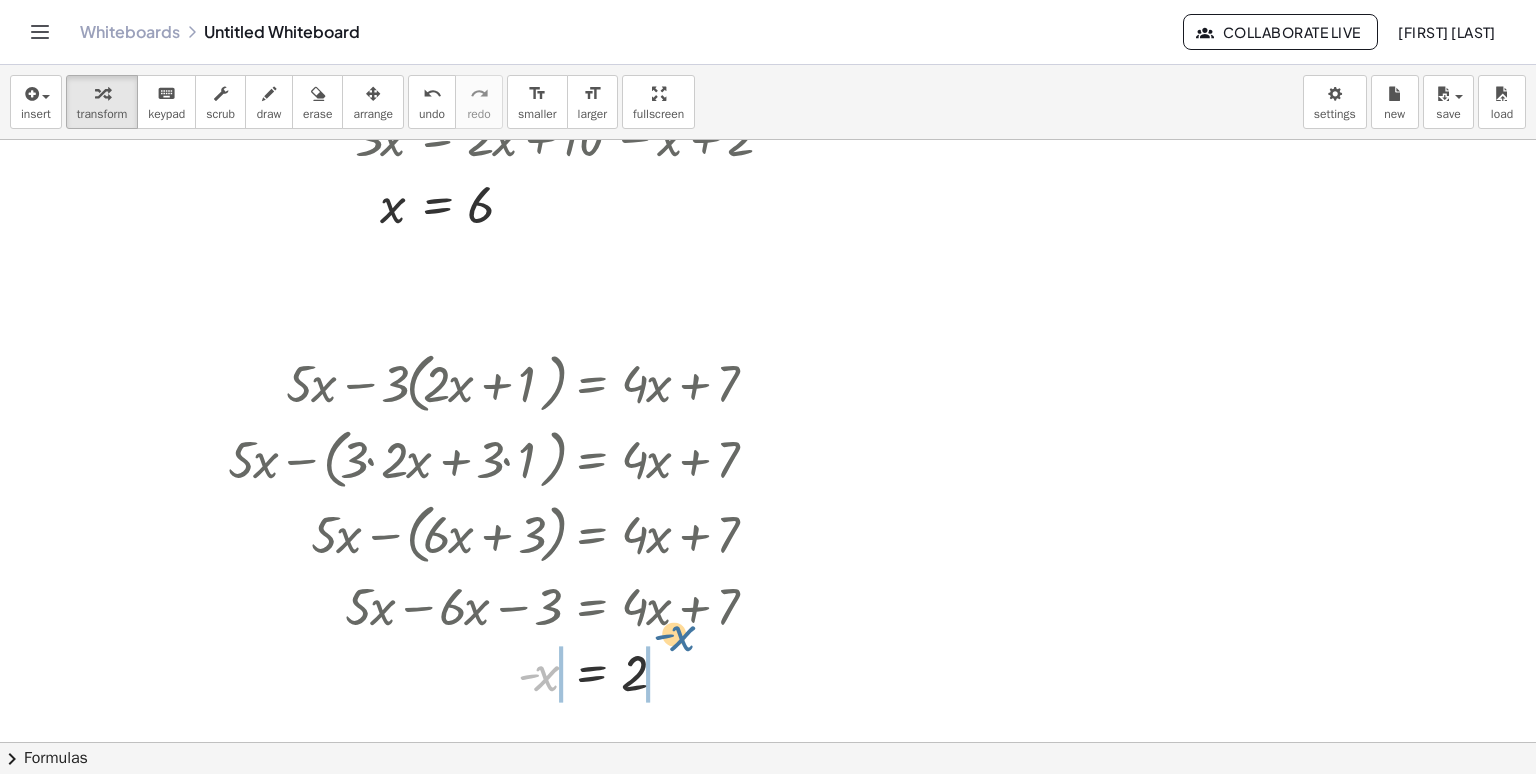 drag, startPoint x: 538, startPoint y: 673, endPoint x: 676, endPoint y: 634, distance: 143.40501 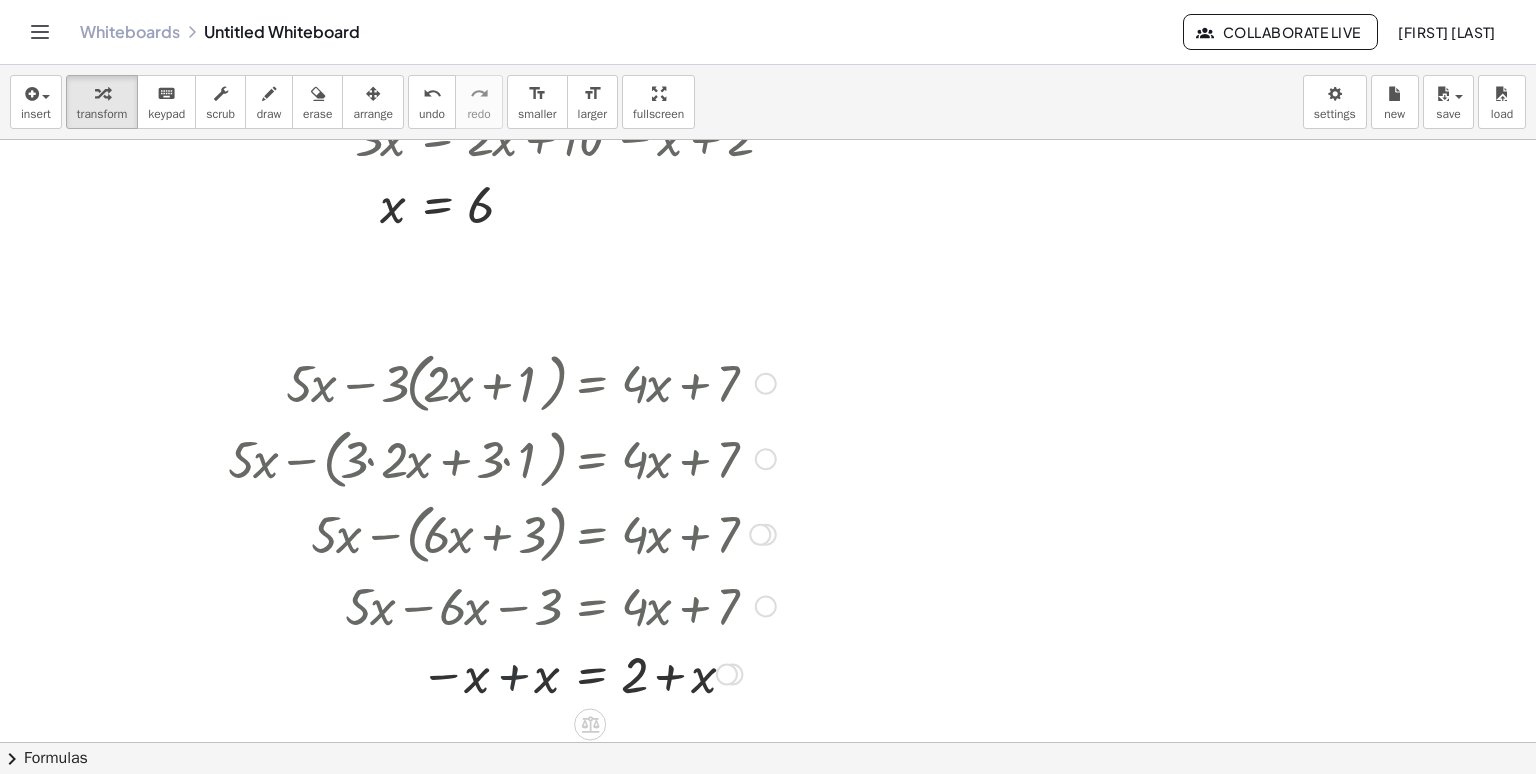 click at bounding box center (502, 672) 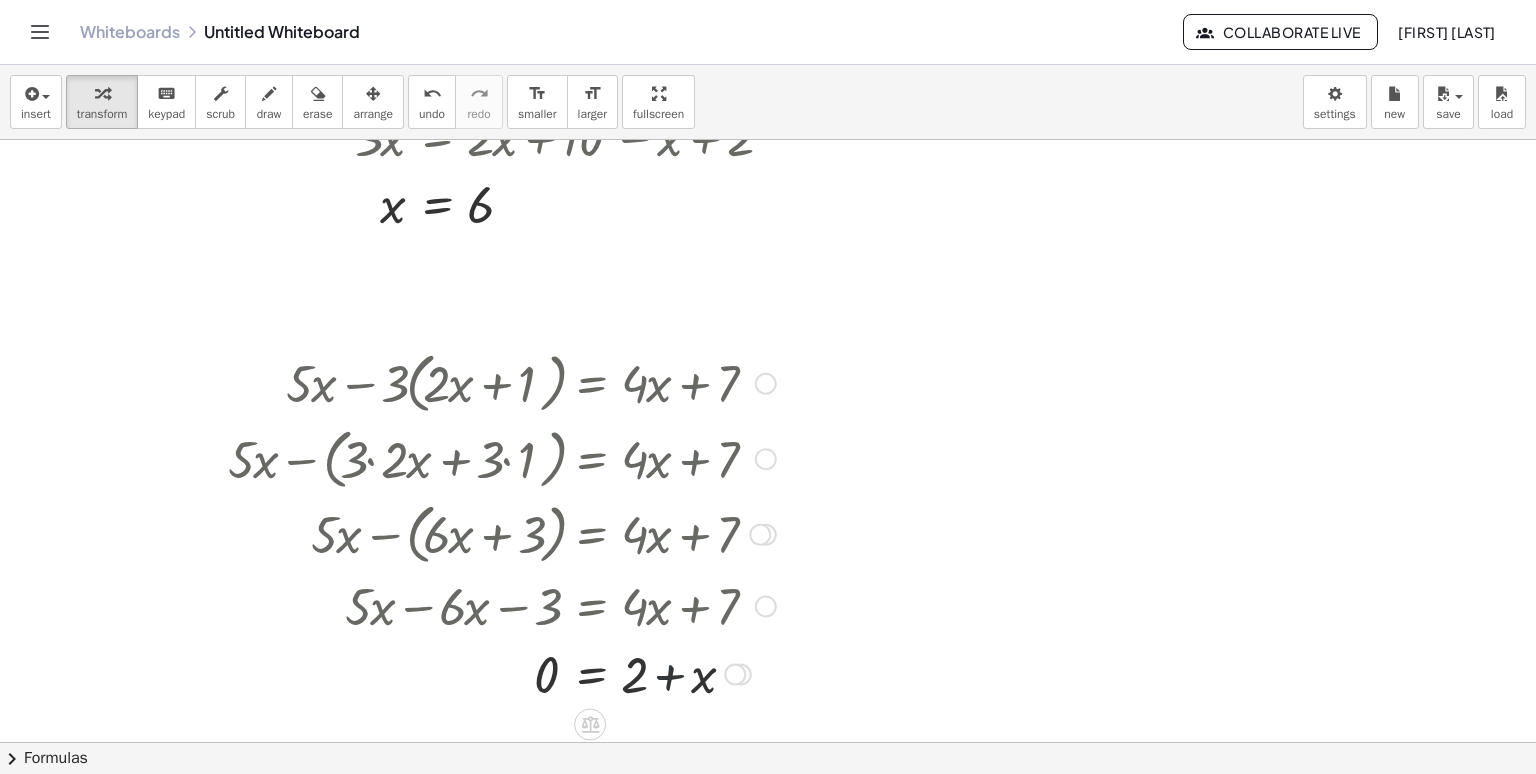 click at bounding box center [502, 672] 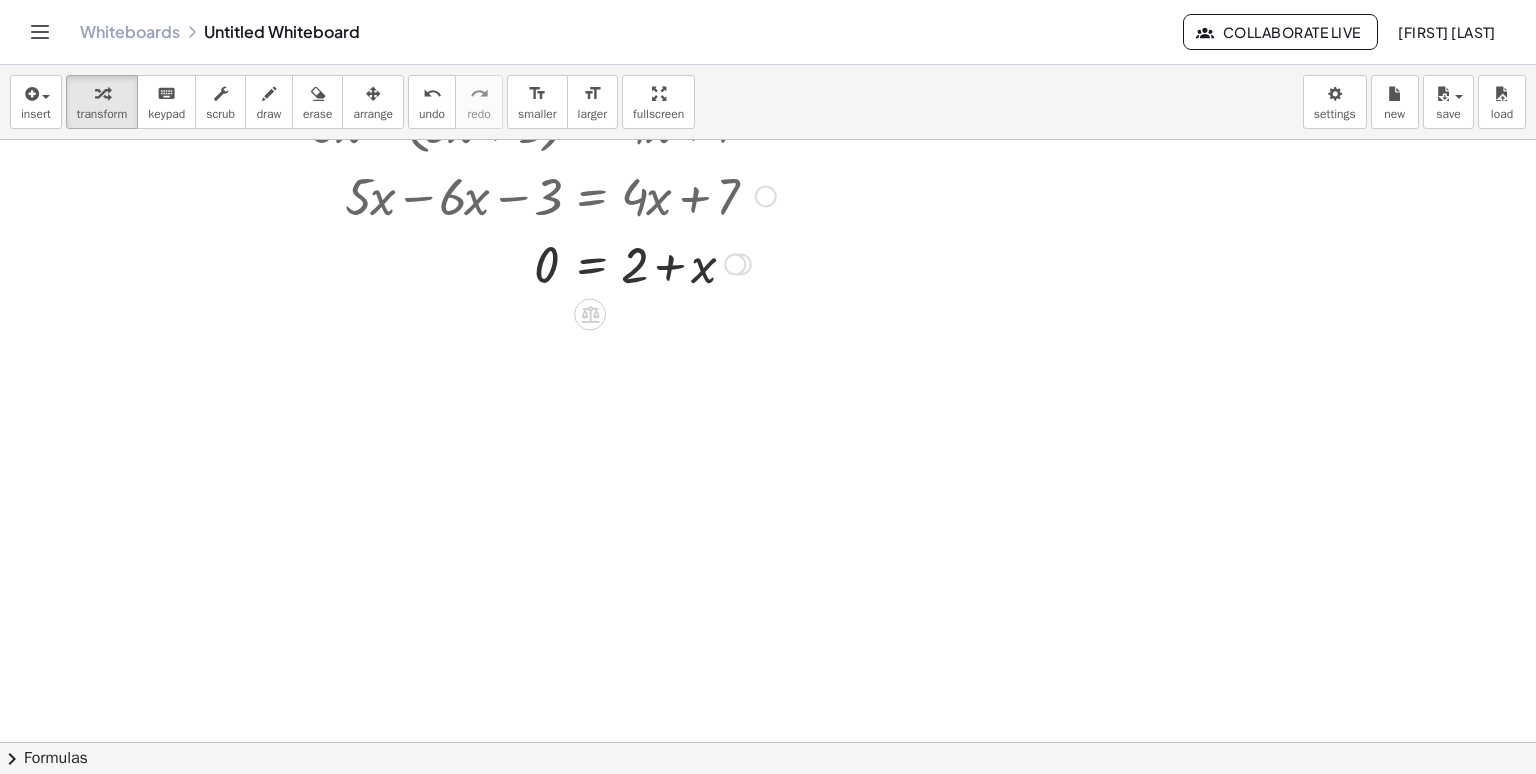 scroll, scrollTop: 863, scrollLeft: 0, axis: vertical 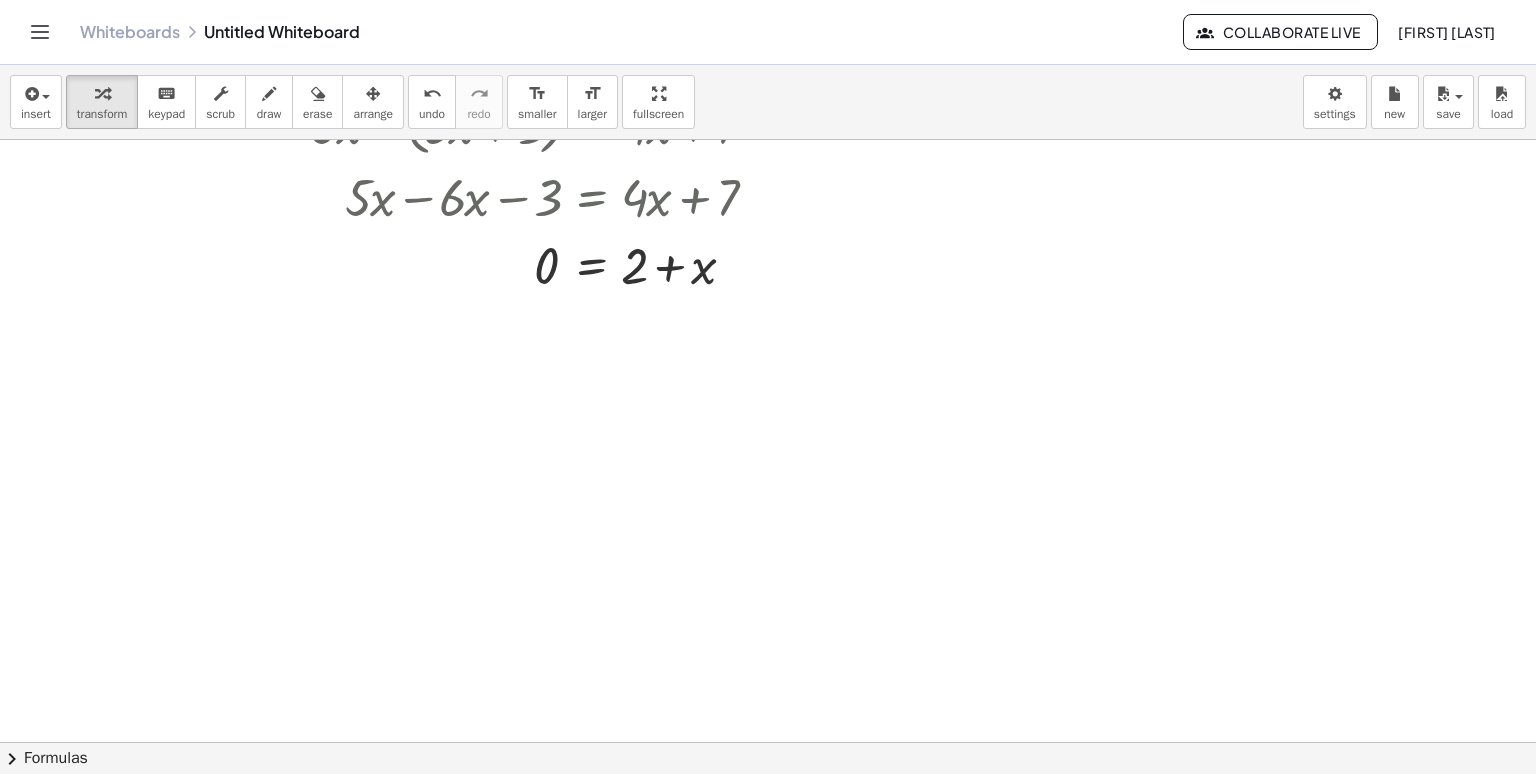 click at bounding box center (768, 180) 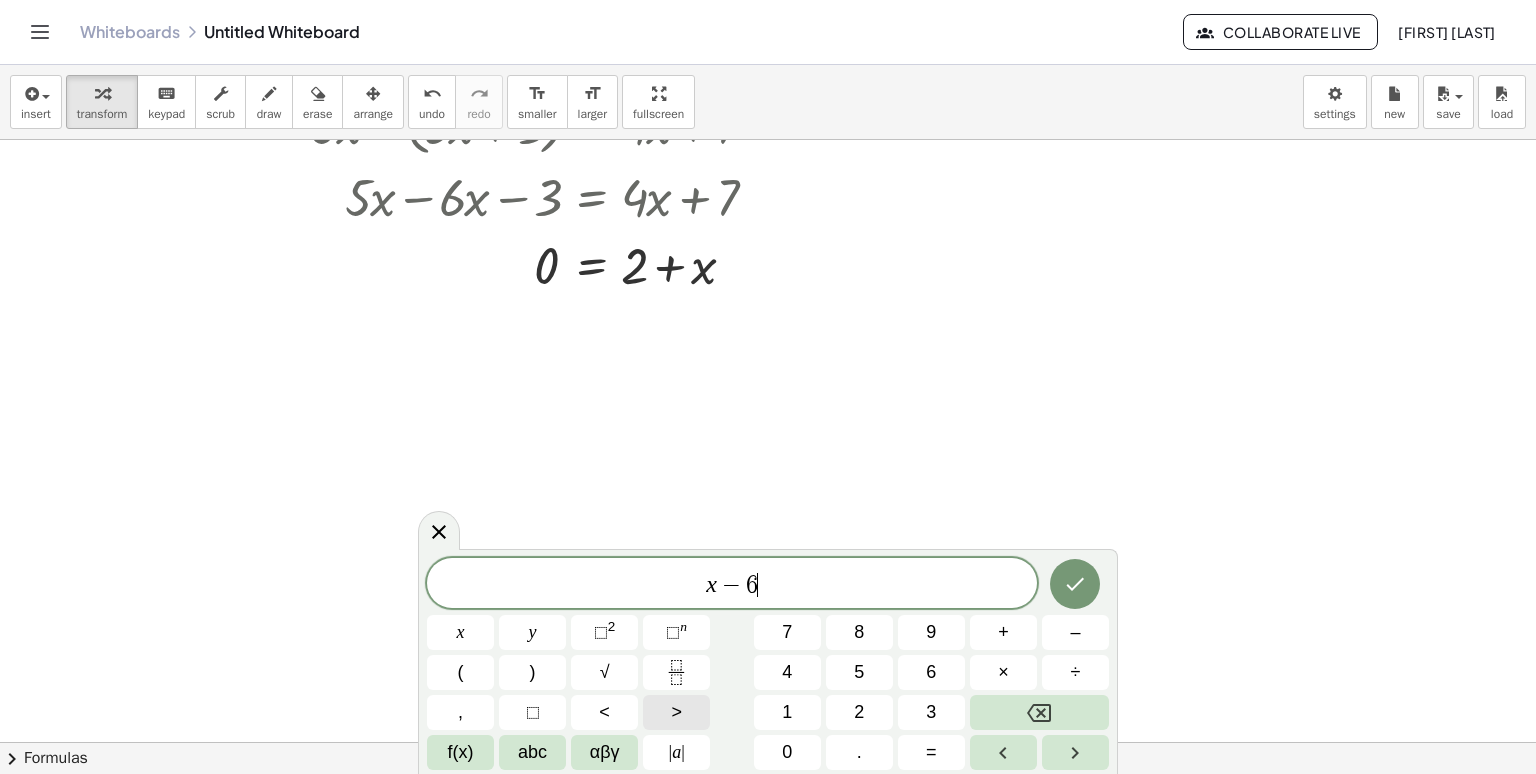 click on ">" at bounding box center [676, 712] 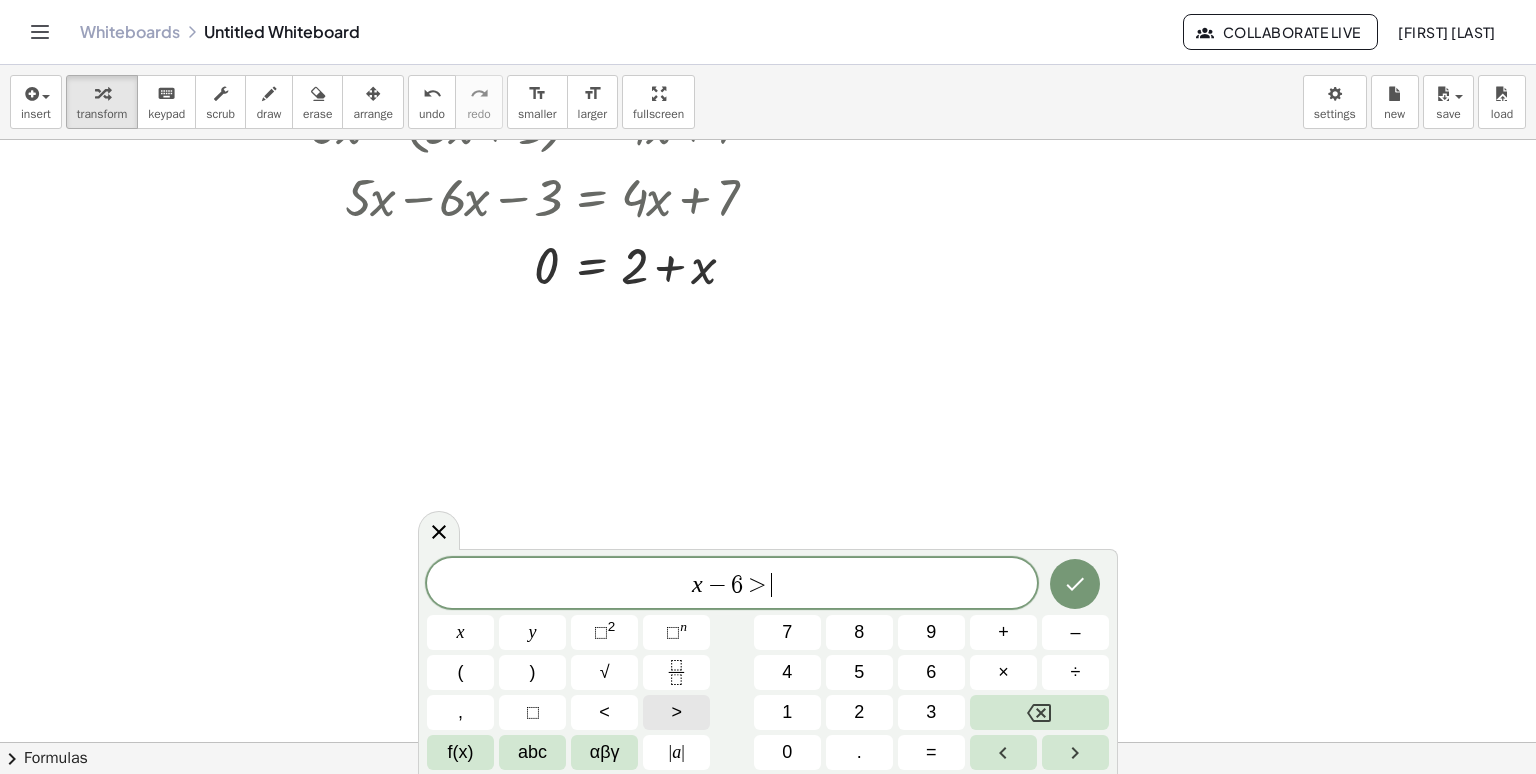 click on ">" at bounding box center [676, 712] 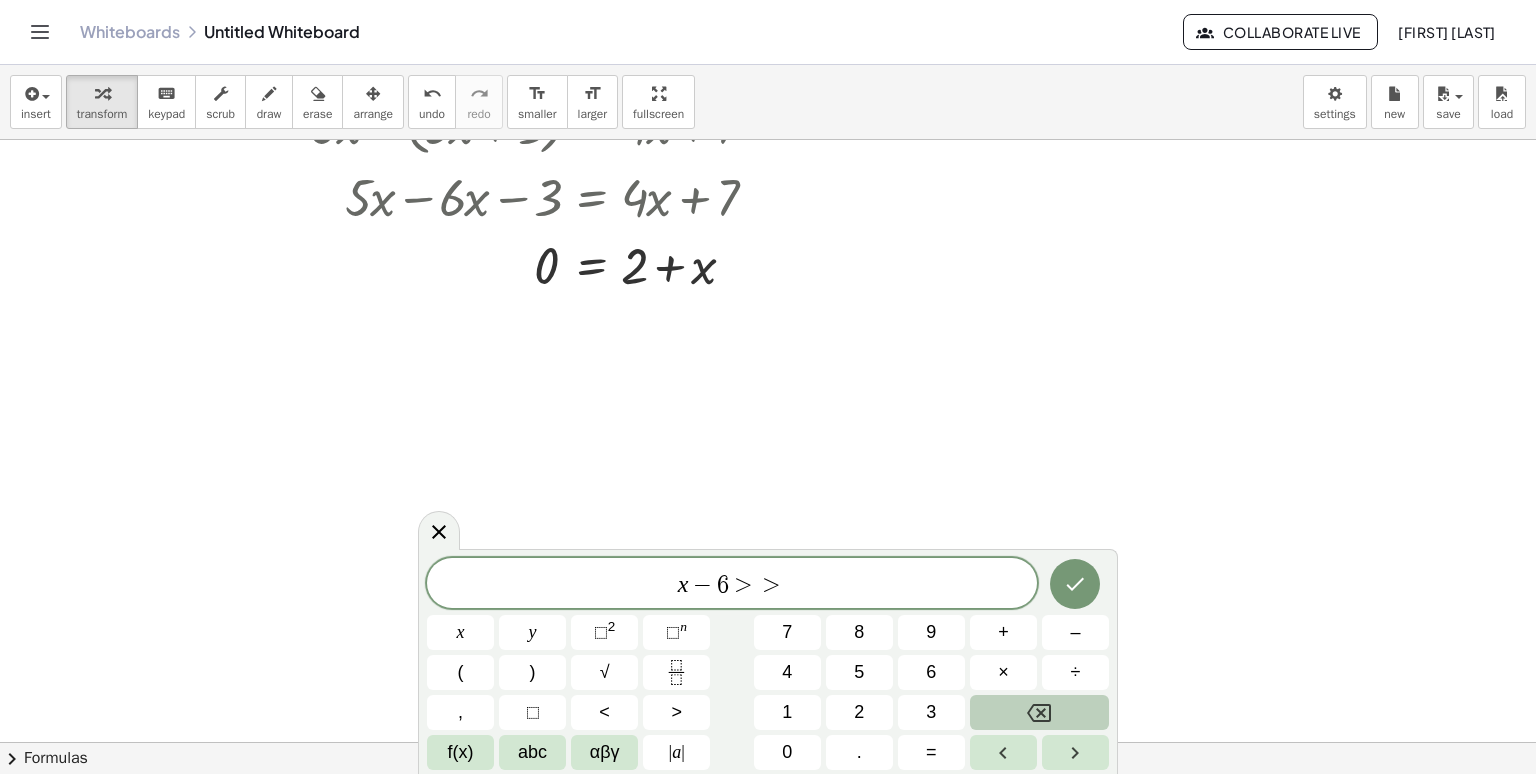 click at bounding box center [1039, 712] 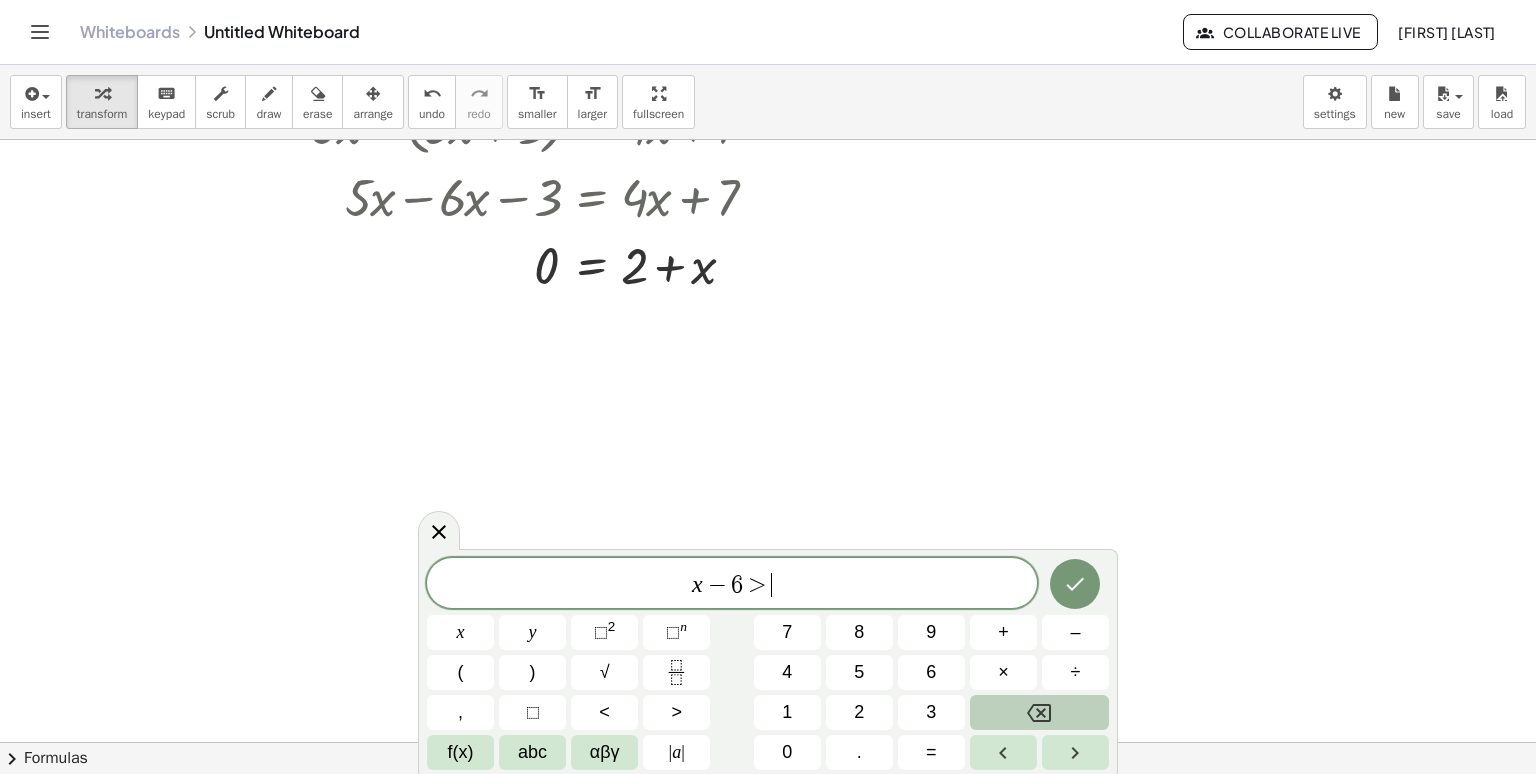 click at bounding box center [1039, 712] 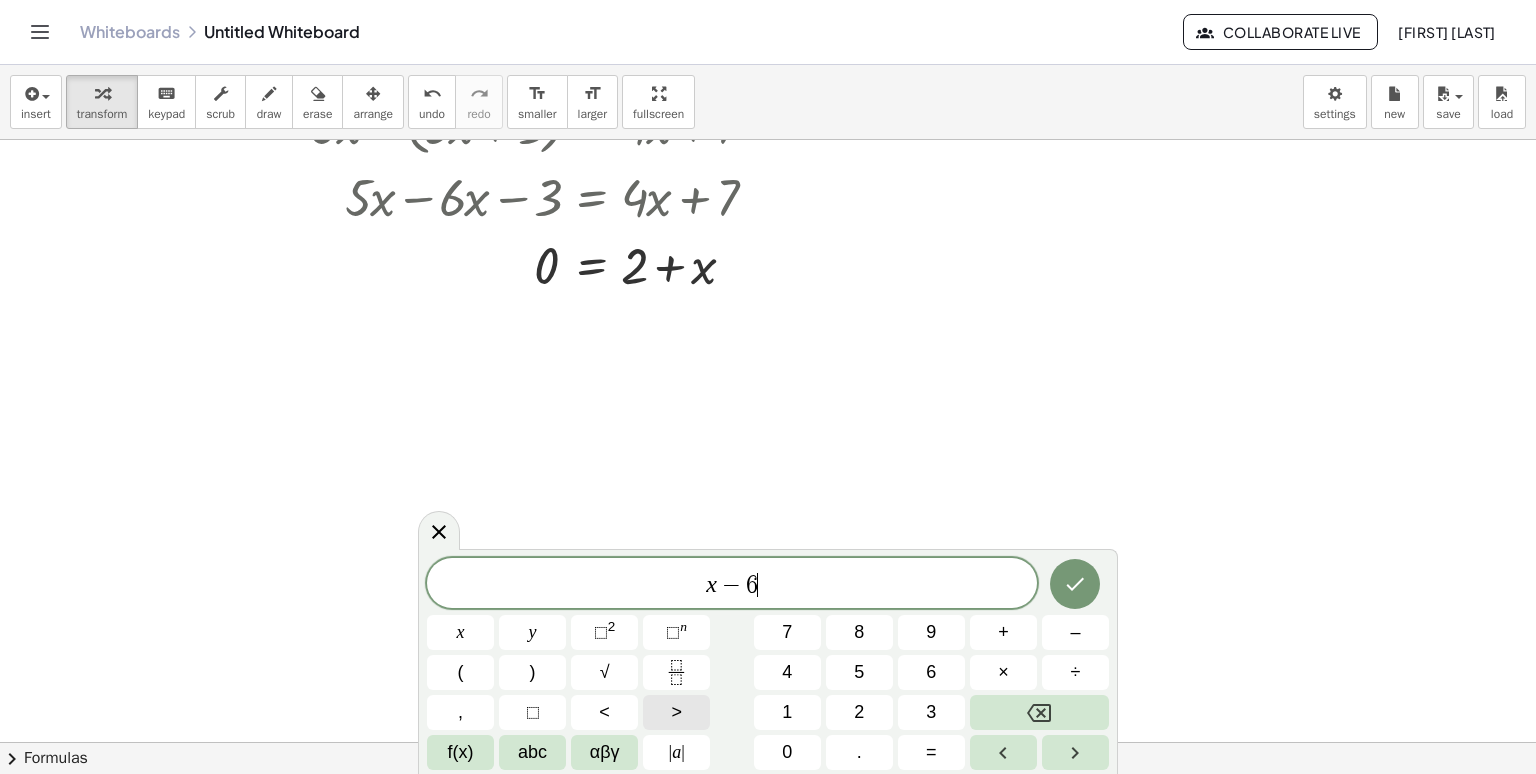 click on ">" at bounding box center (676, 712) 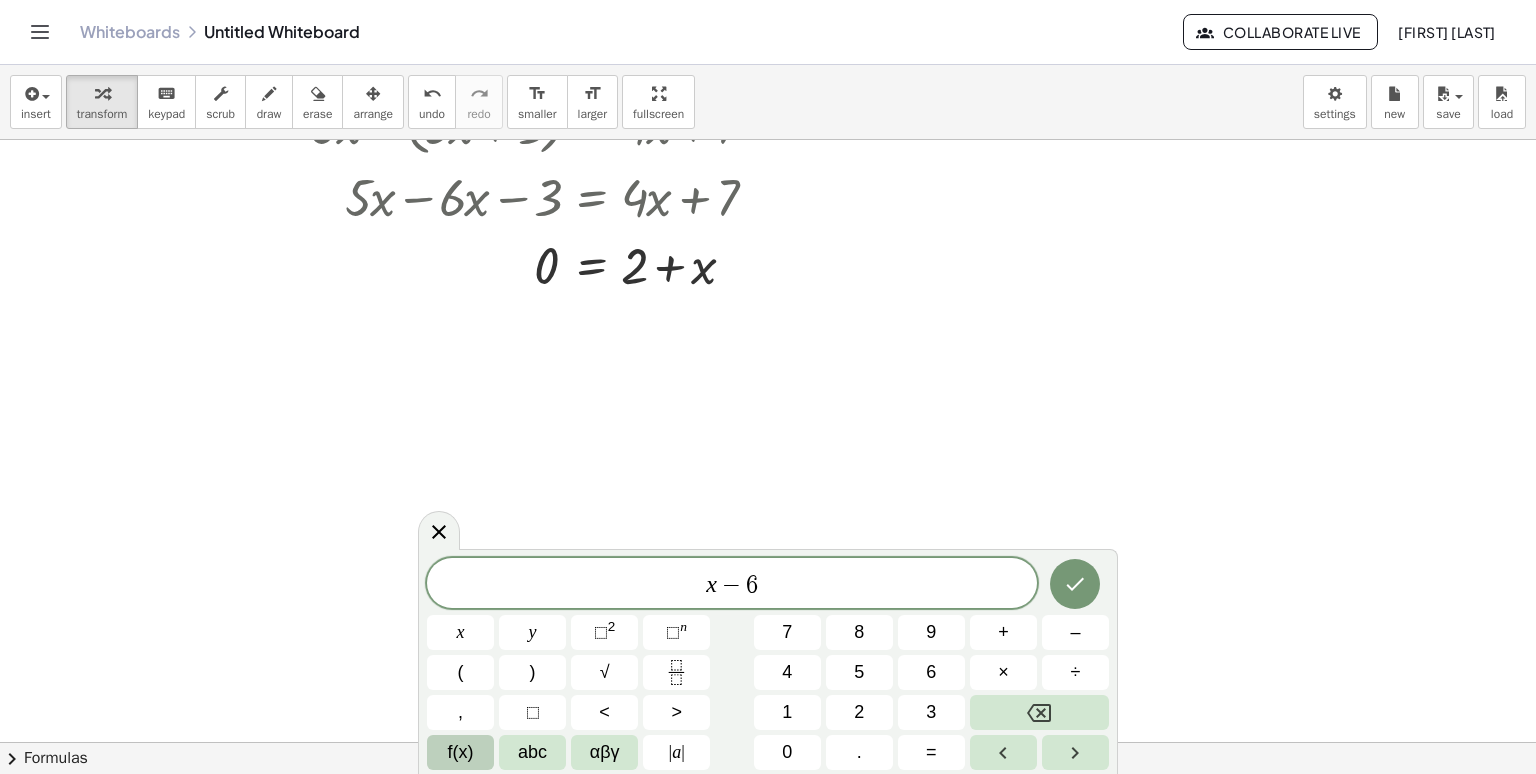 click on "f(x)" at bounding box center (460, 752) 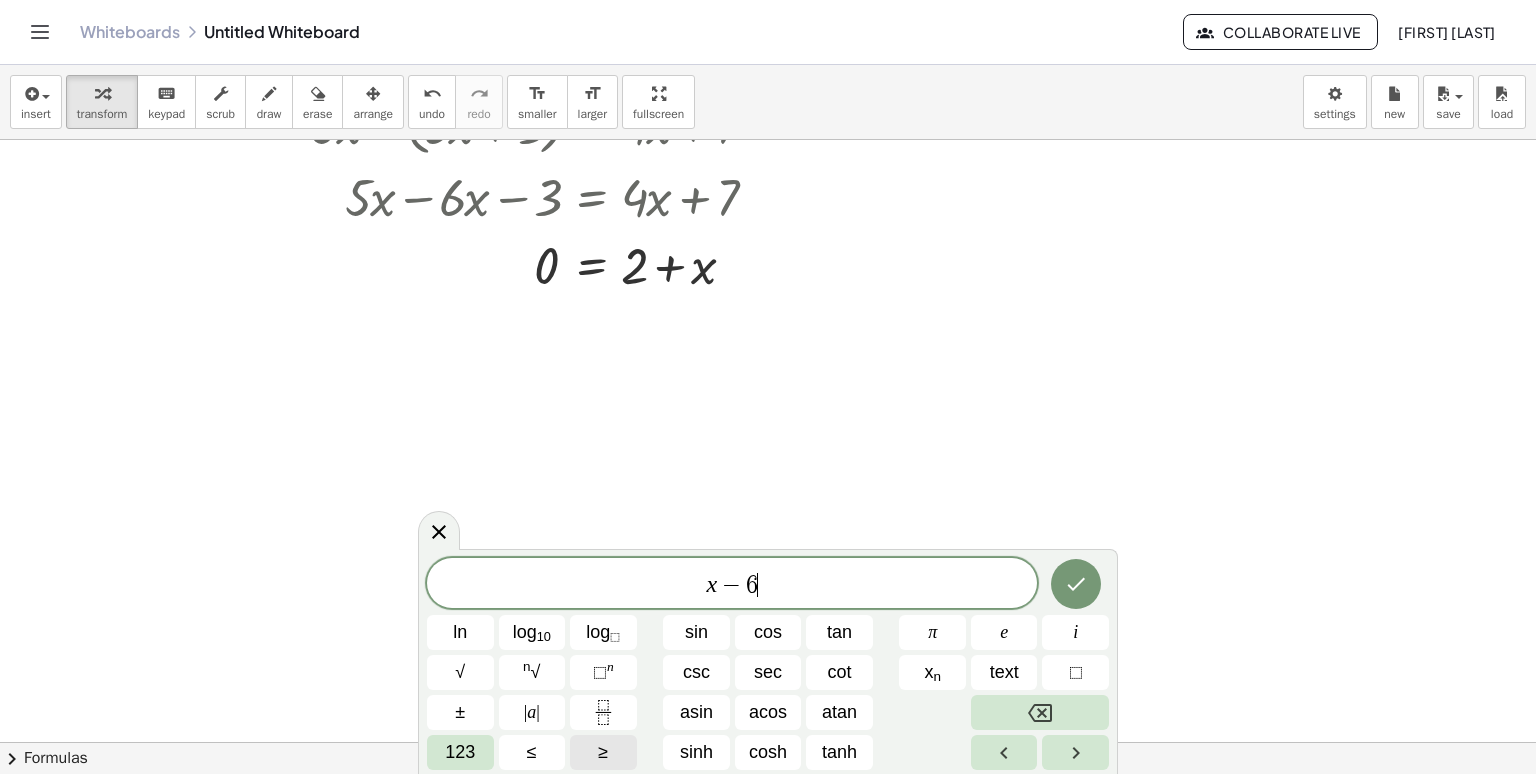 click on "≥" at bounding box center [603, 752] 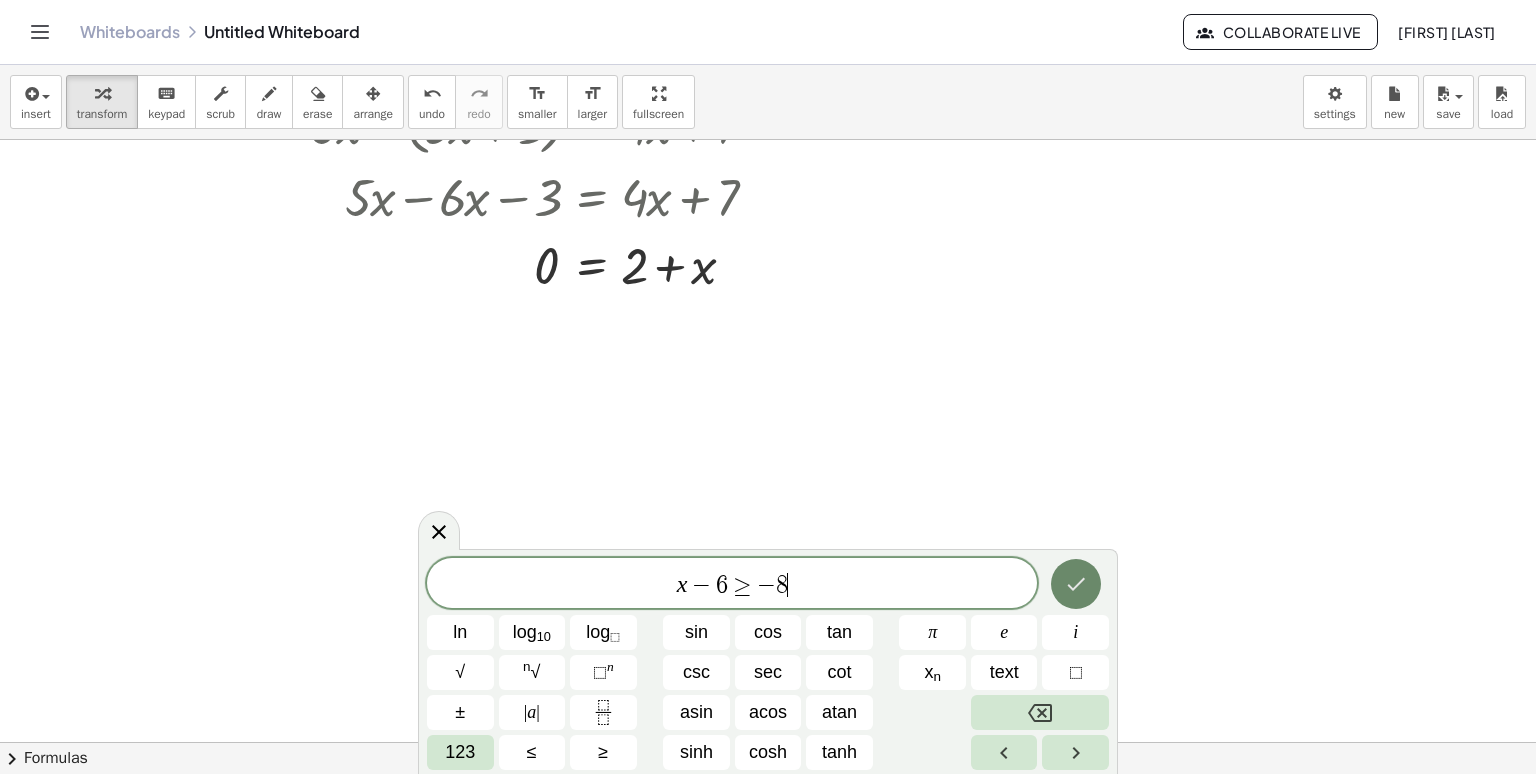 click at bounding box center (1076, 584) 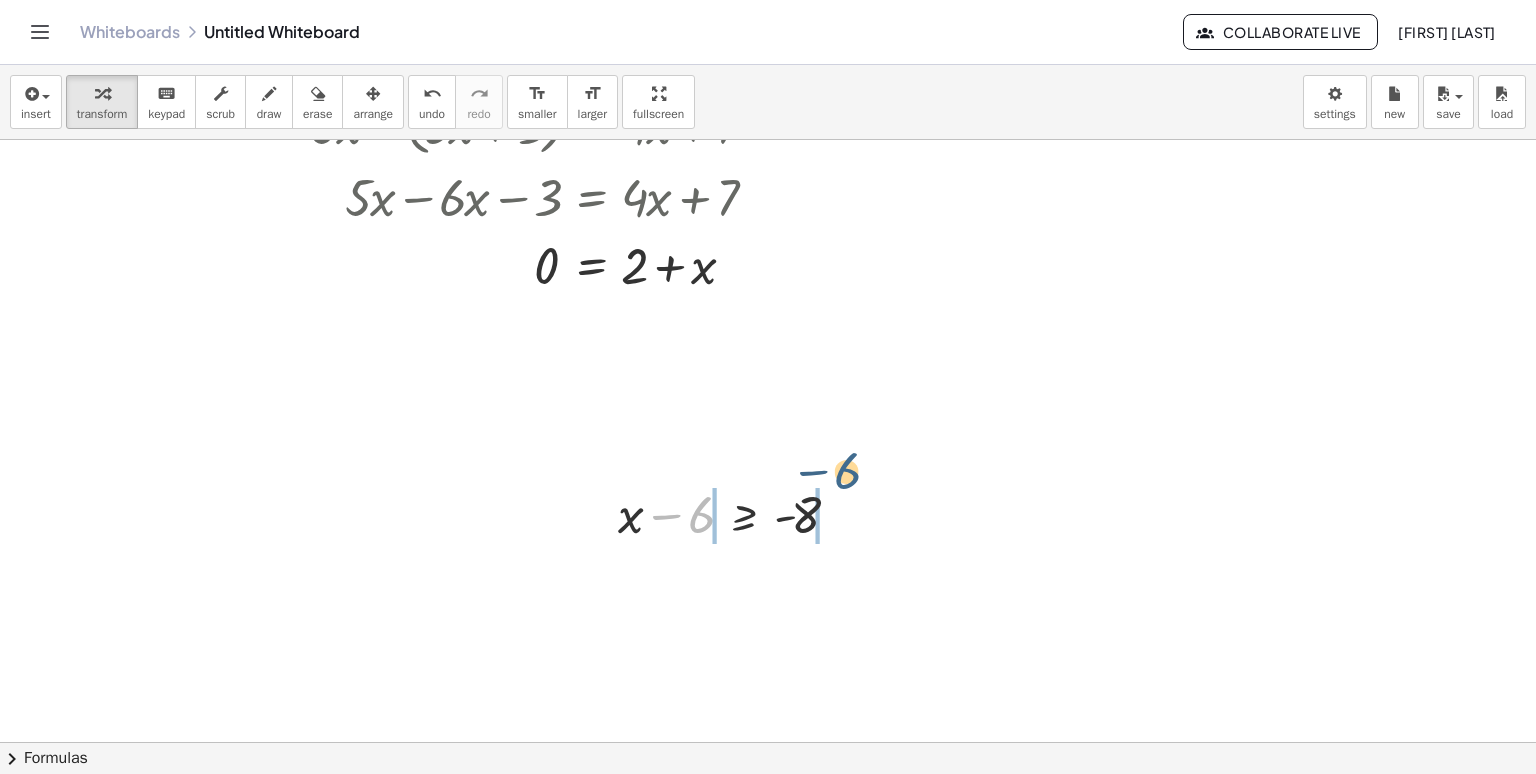 drag, startPoint x: 698, startPoint y: 524, endPoint x: 858, endPoint y: 489, distance: 163.78339 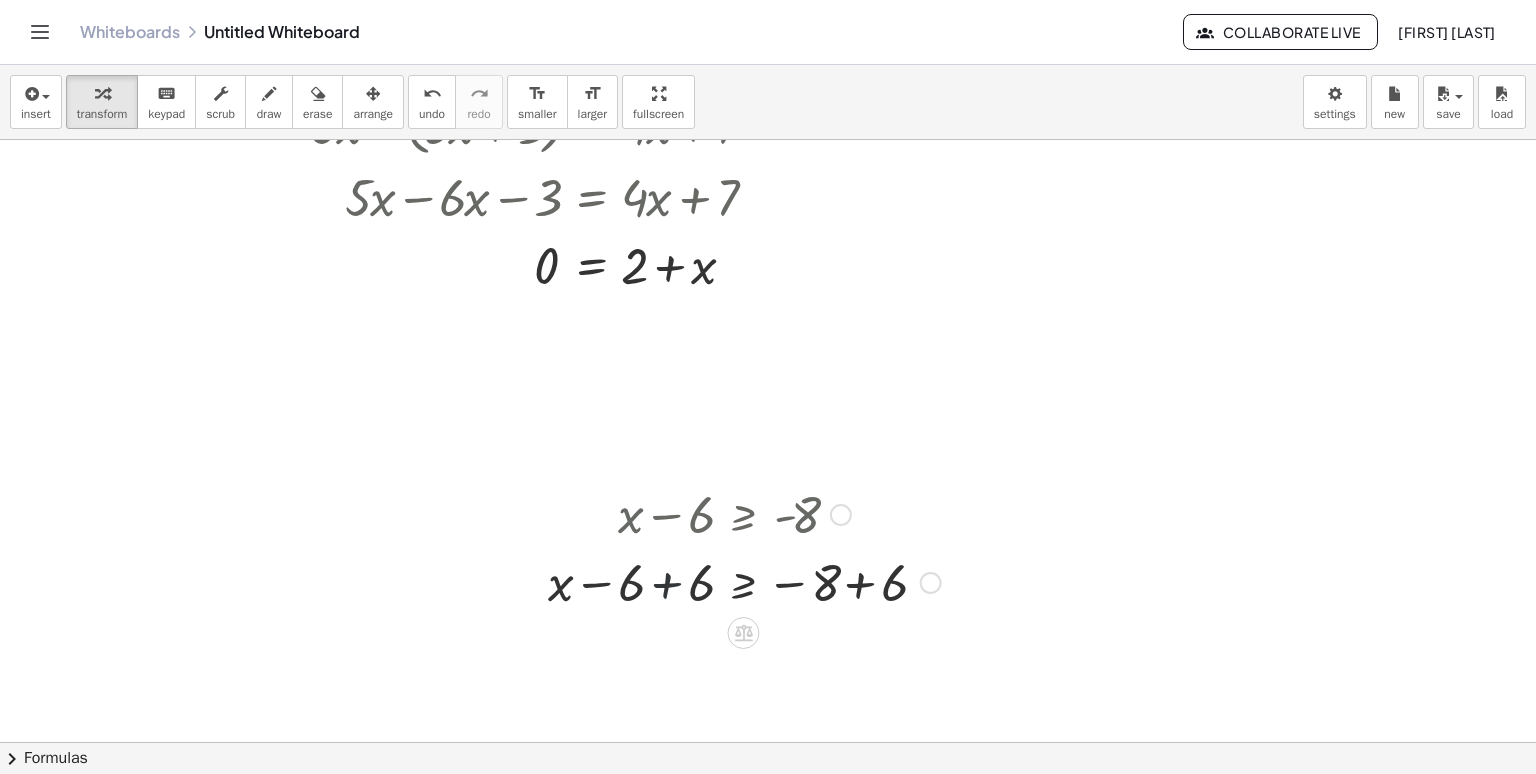 click at bounding box center (744, 581) 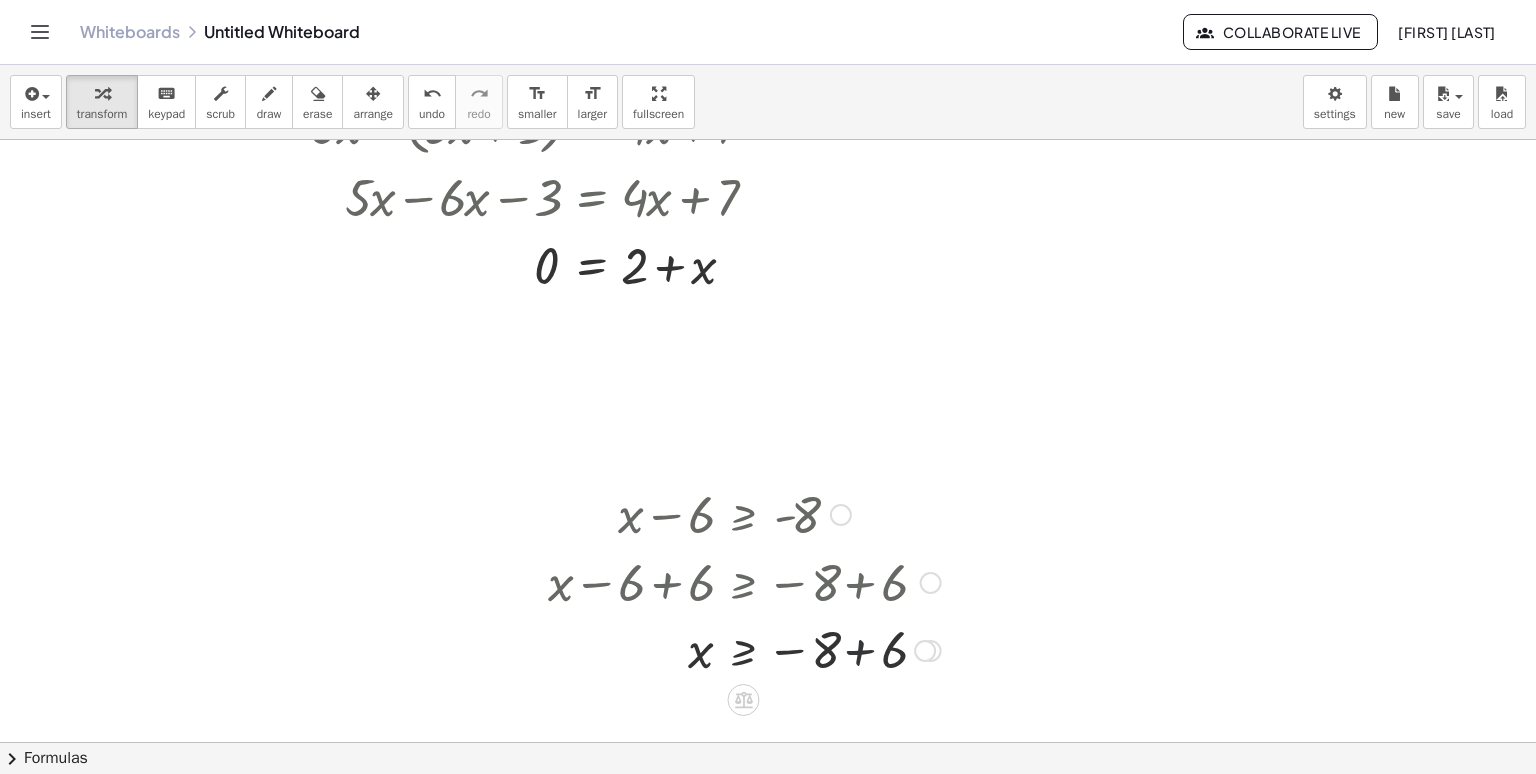 click at bounding box center [744, 649] 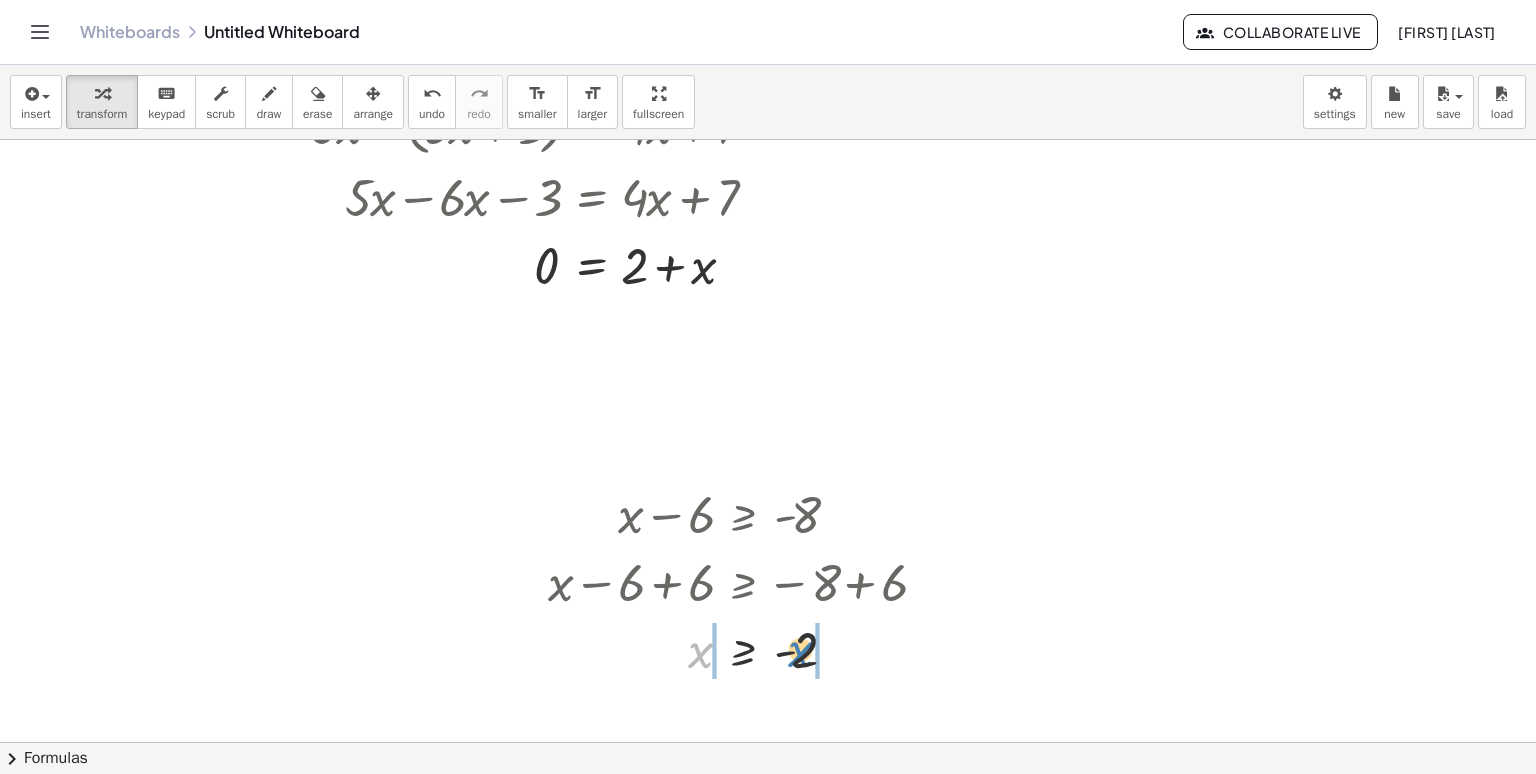drag, startPoint x: 701, startPoint y: 657, endPoint x: 820, endPoint y: 656, distance: 119.0042 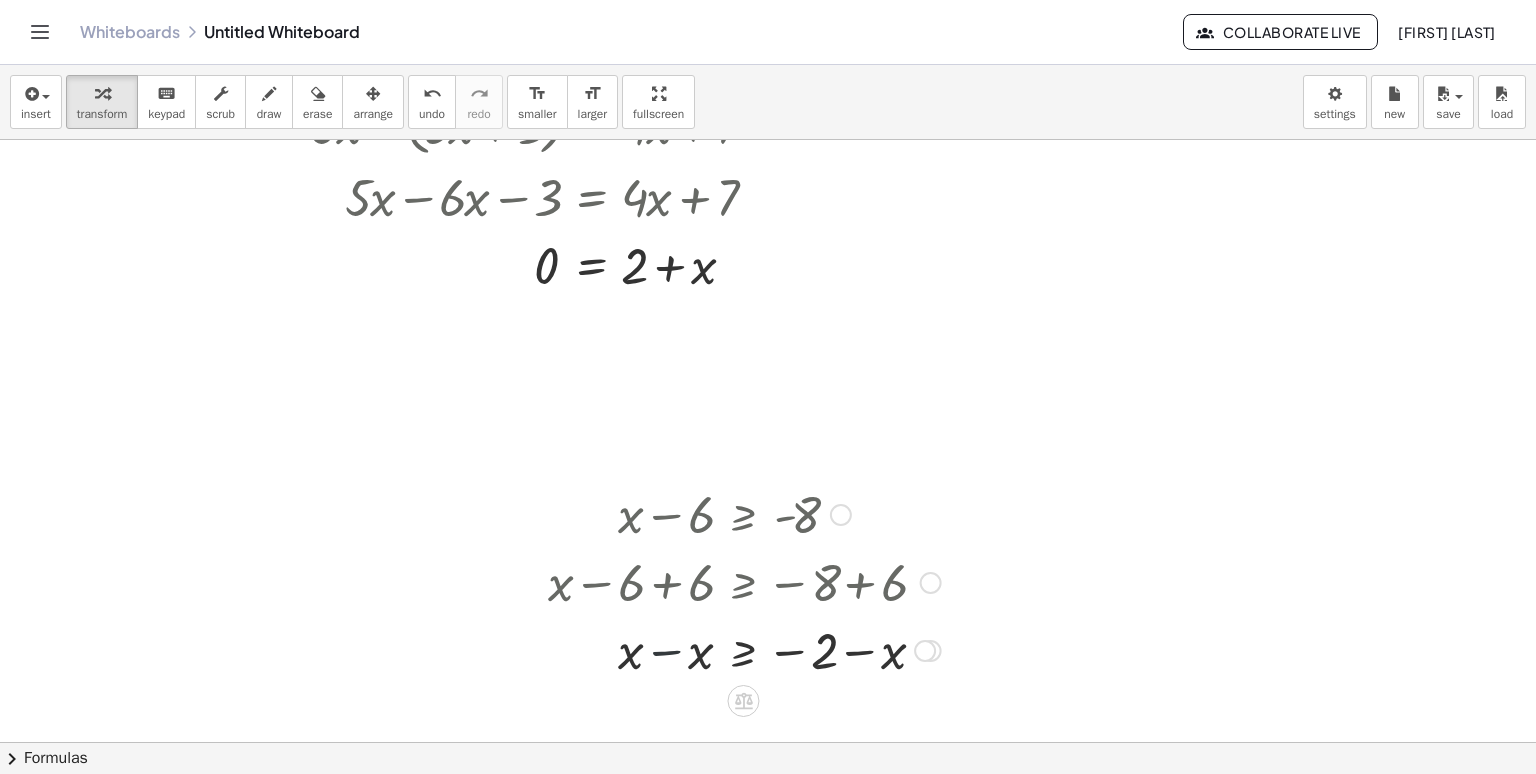 click at bounding box center [744, 649] 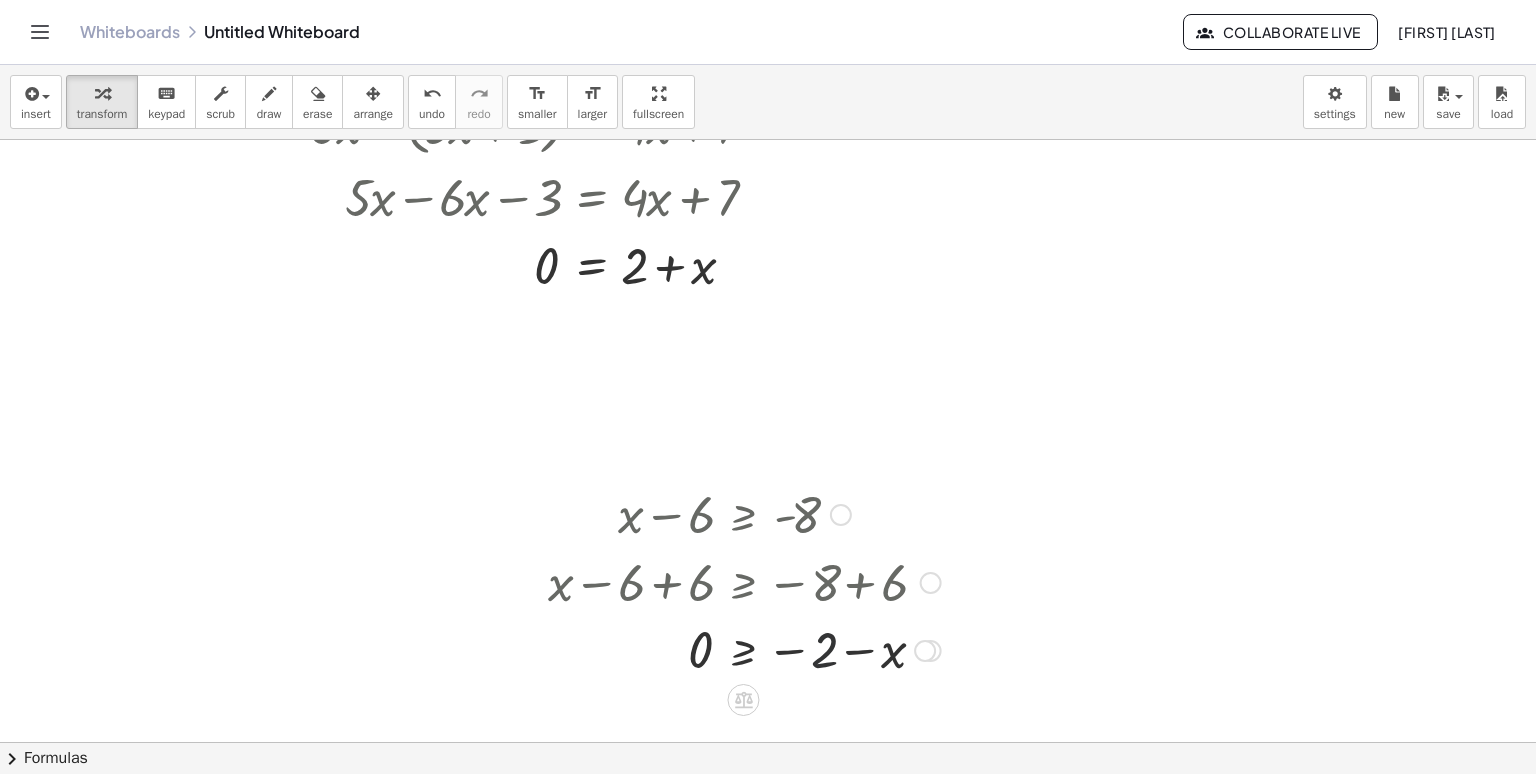 click at bounding box center [744, 649] 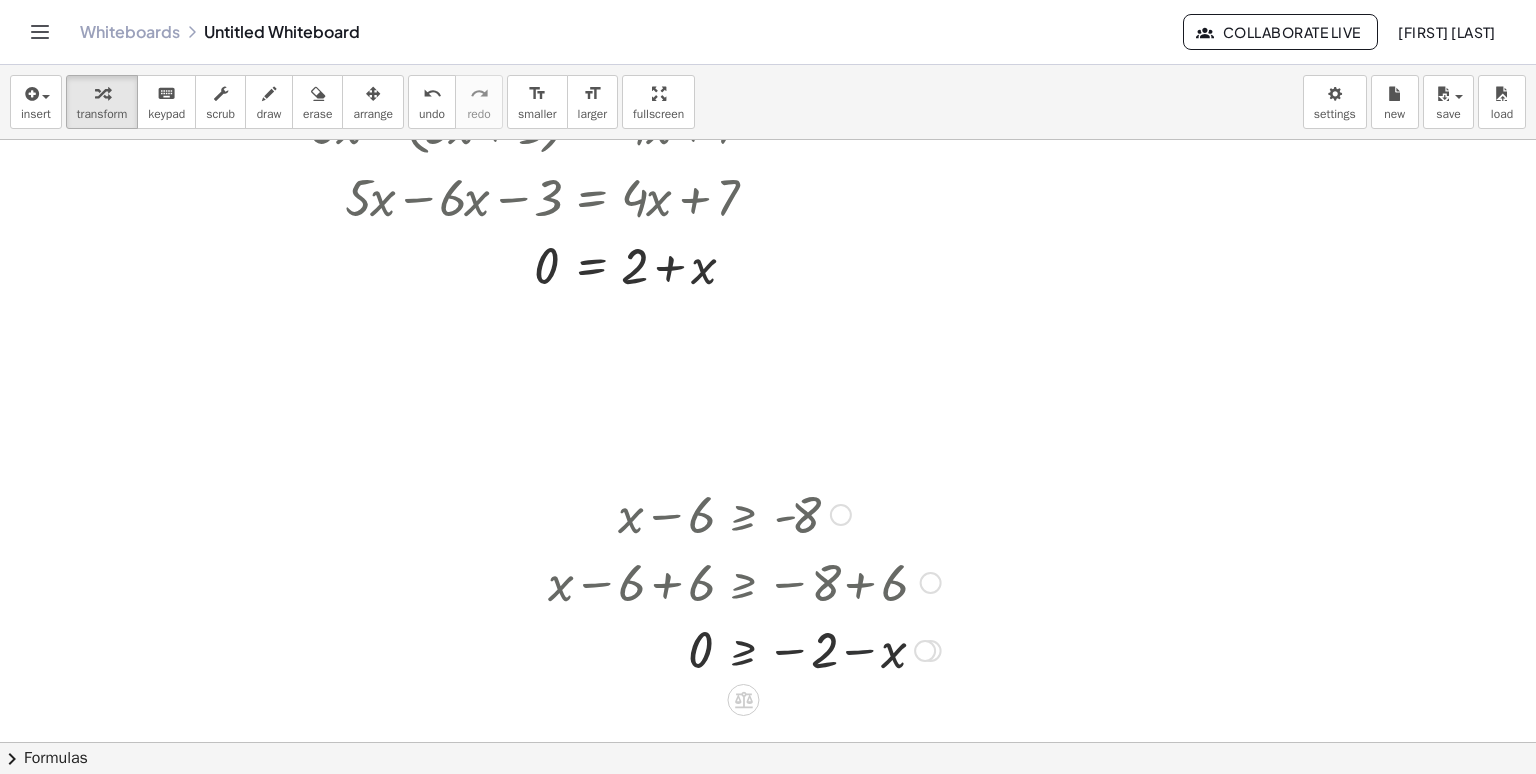 click at bounding box center [744, 649] 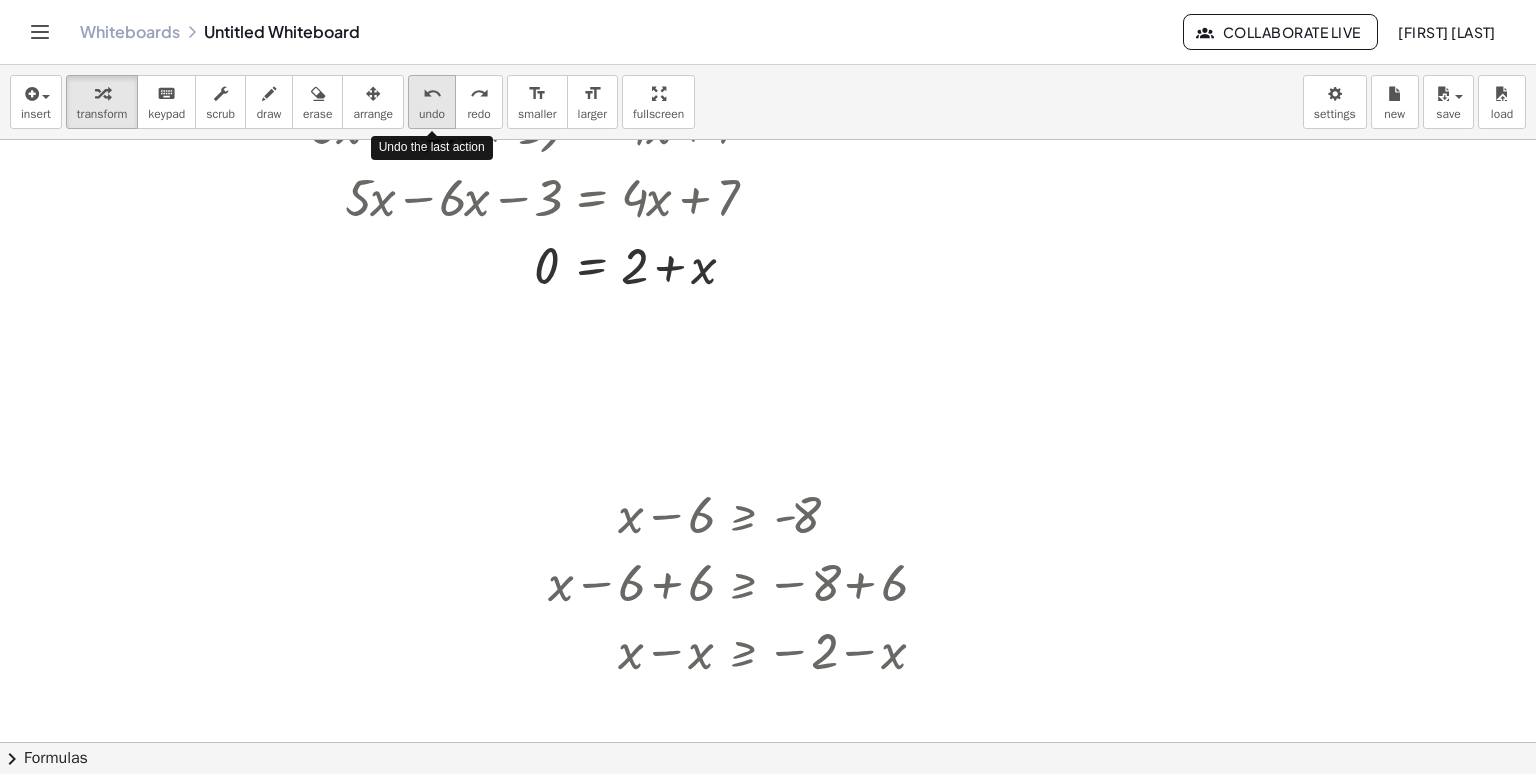 click on "undo" at bounding box center [432, 114] 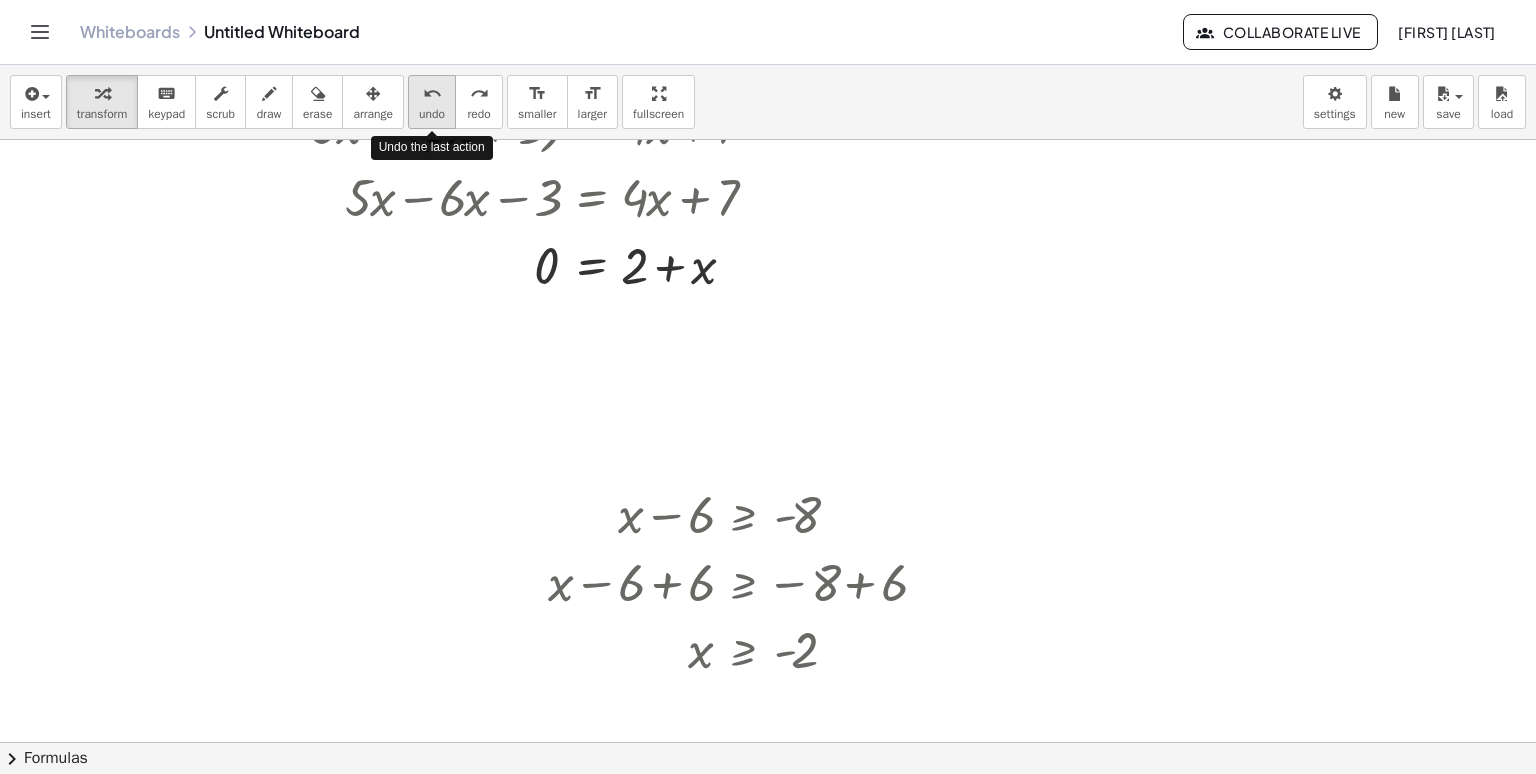 click on "undo" at bounding box center (432, 114) 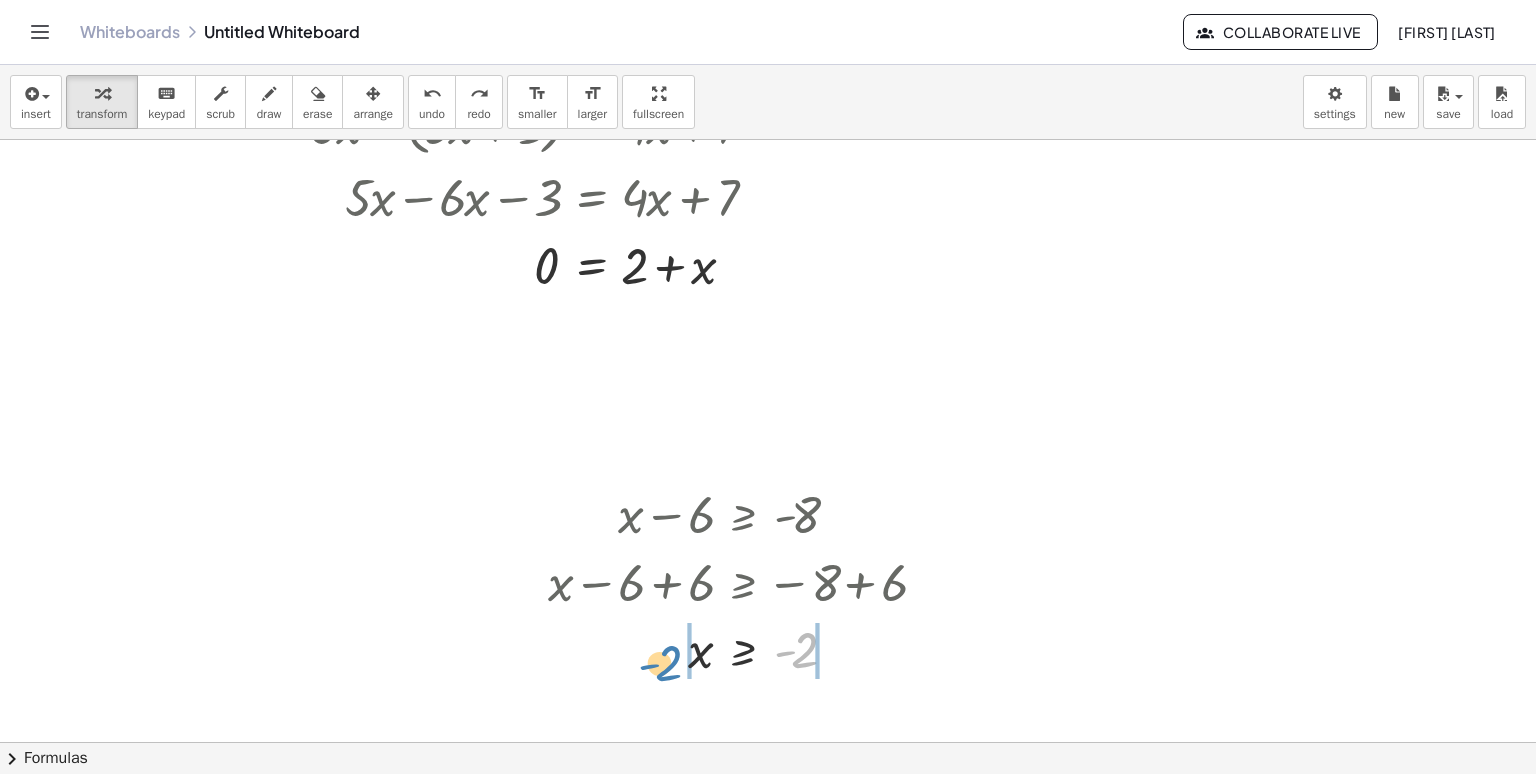 drag, startPoint x: 800, startPoint y: 664, endPoint x: 664, endPoint y: 677, distance: 136.6199 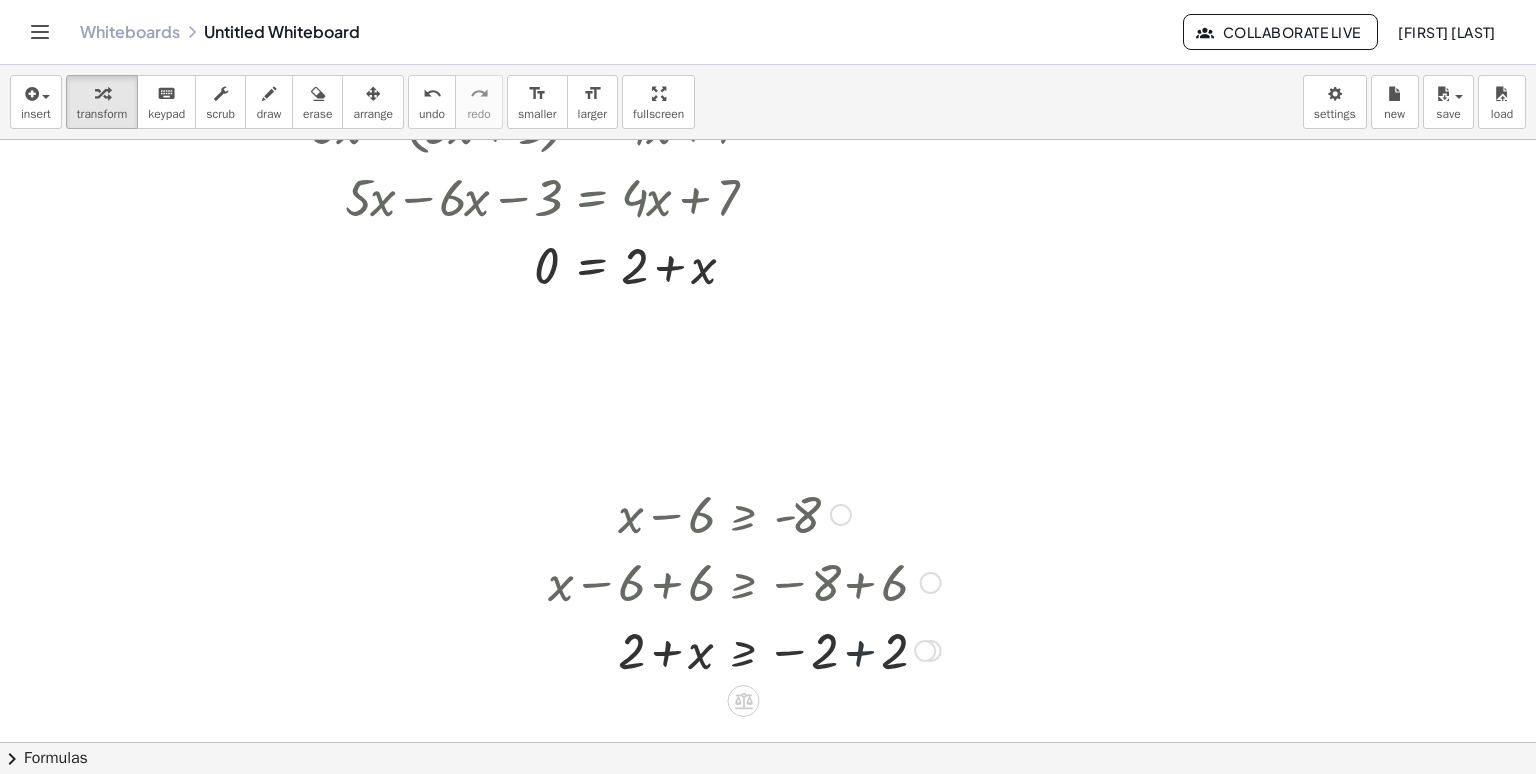 click at bounding box center (744, 649) 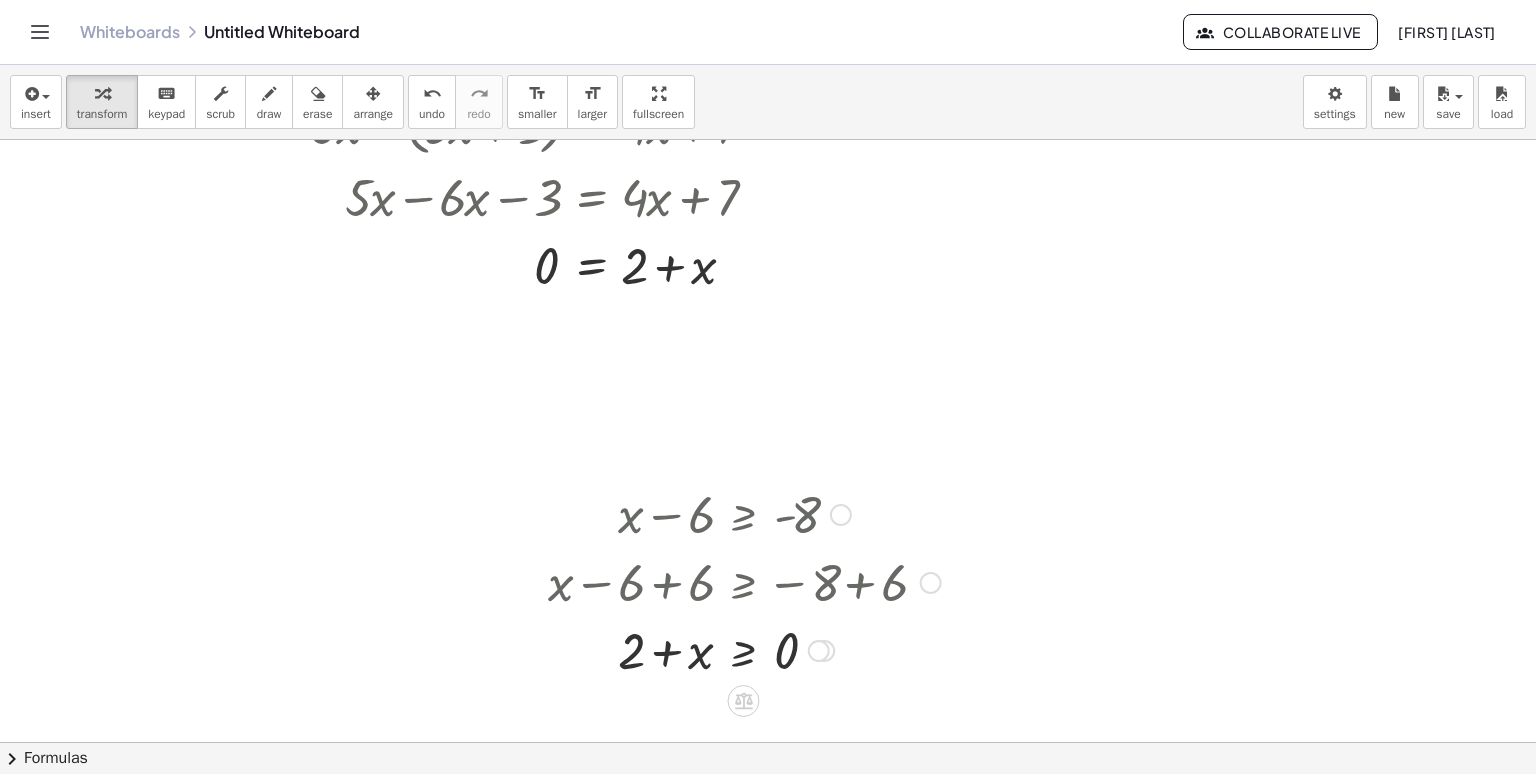 click at bounding box center [744, 649] 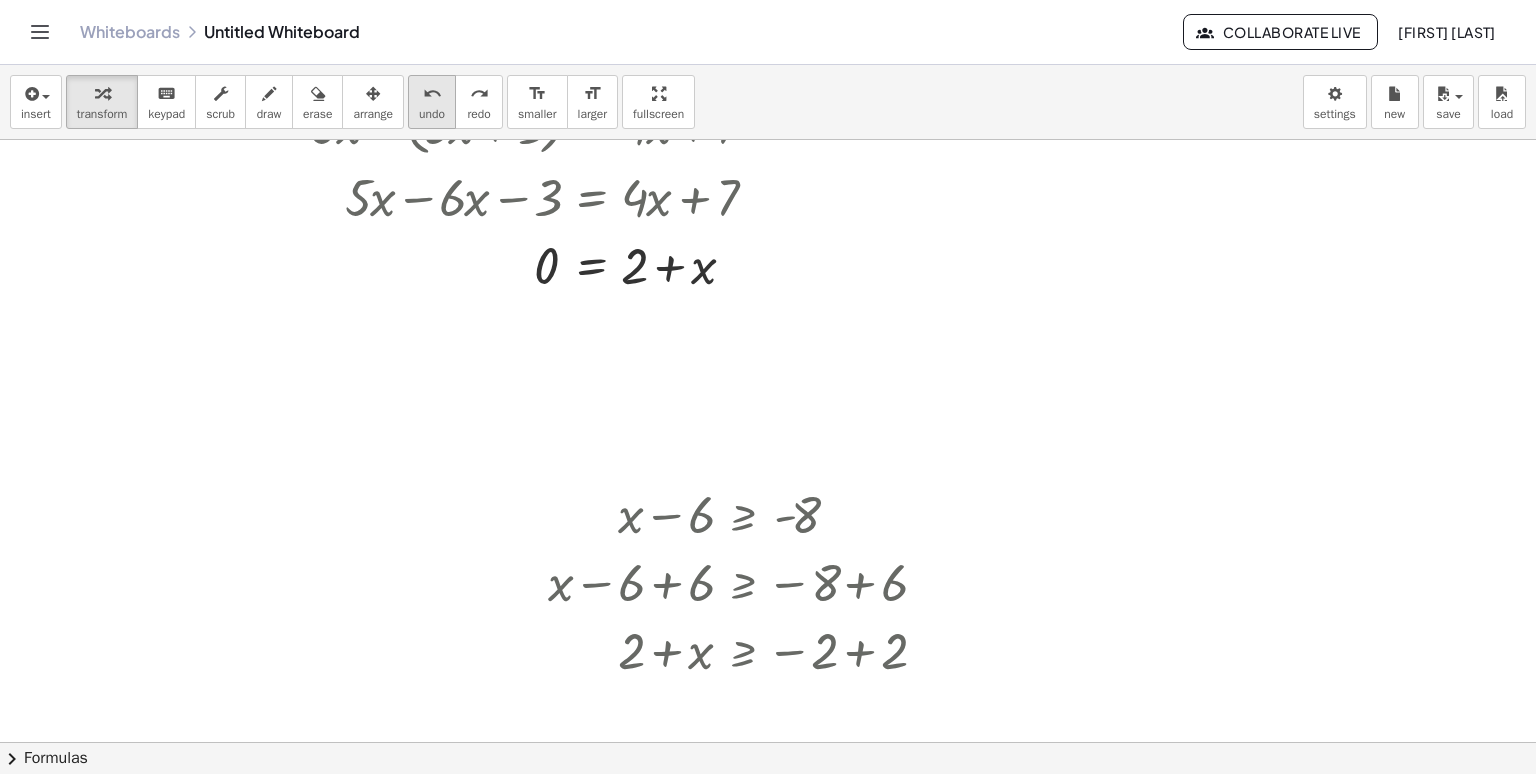 click on "undo" at bounding box center [432, 94] 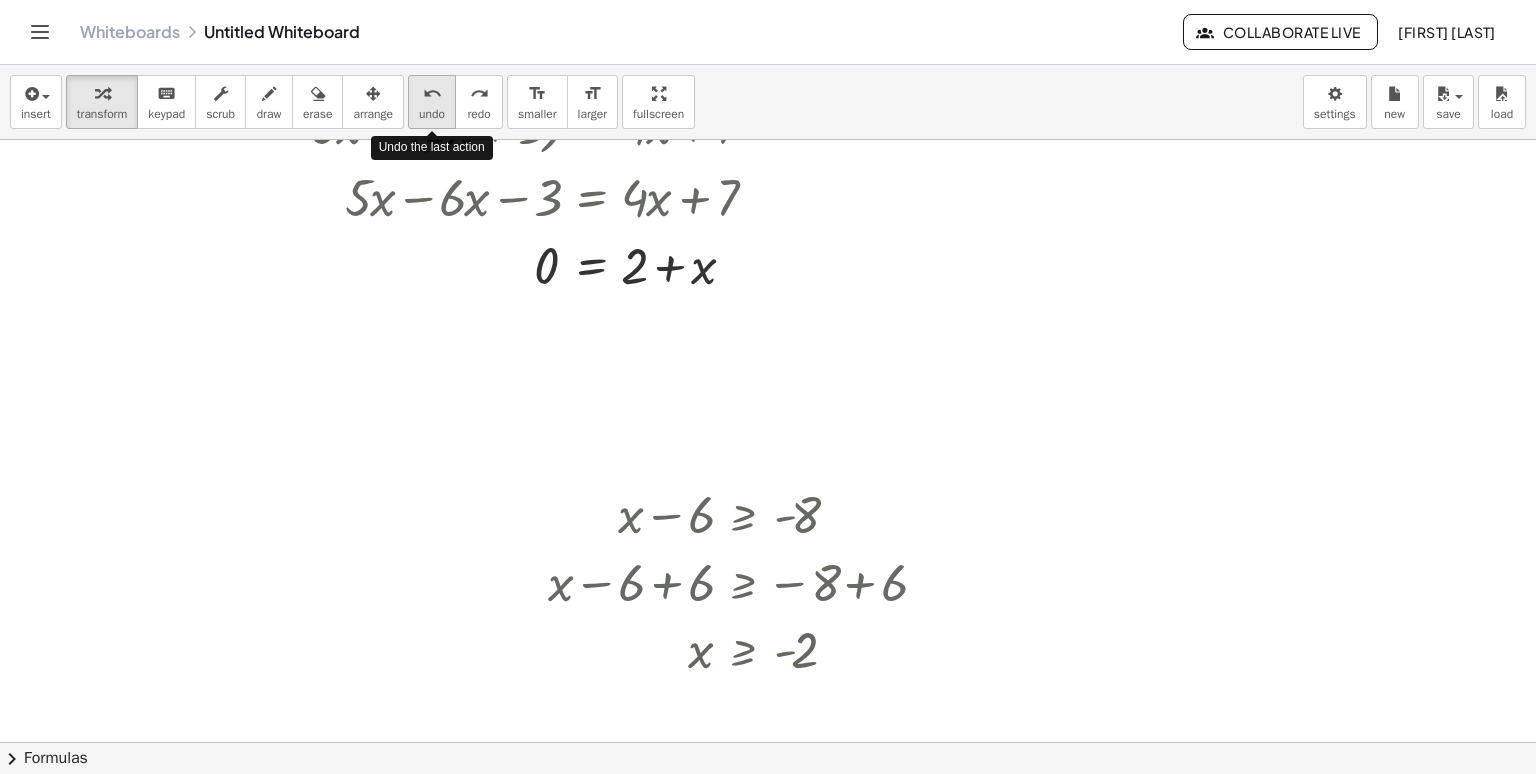 click on "undo" at bounding box center [432, 94] 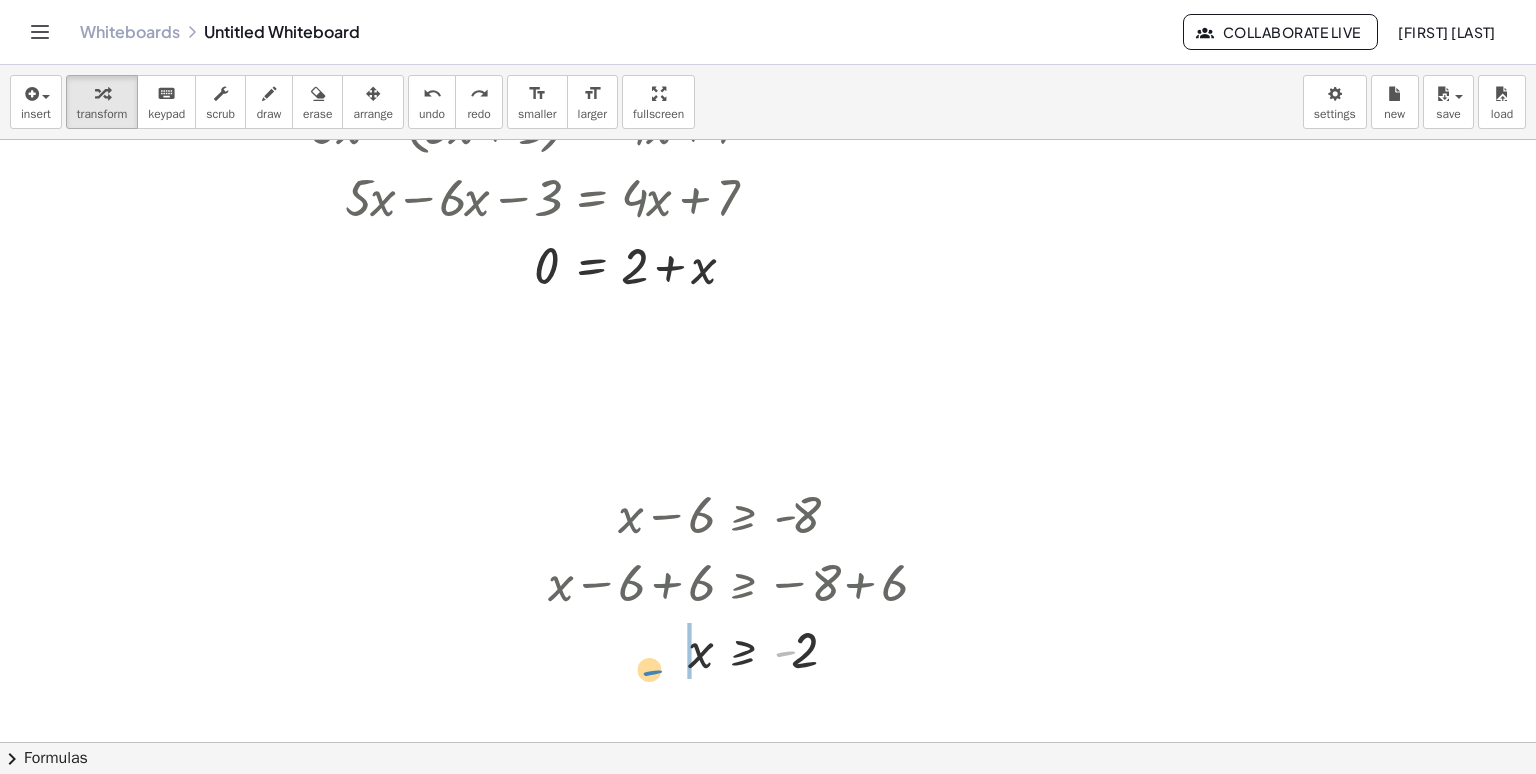 drag, startPoint x: 779, startPoint y: 654, endPoint x: 646, endPoint y: 671, distance: 134.08206 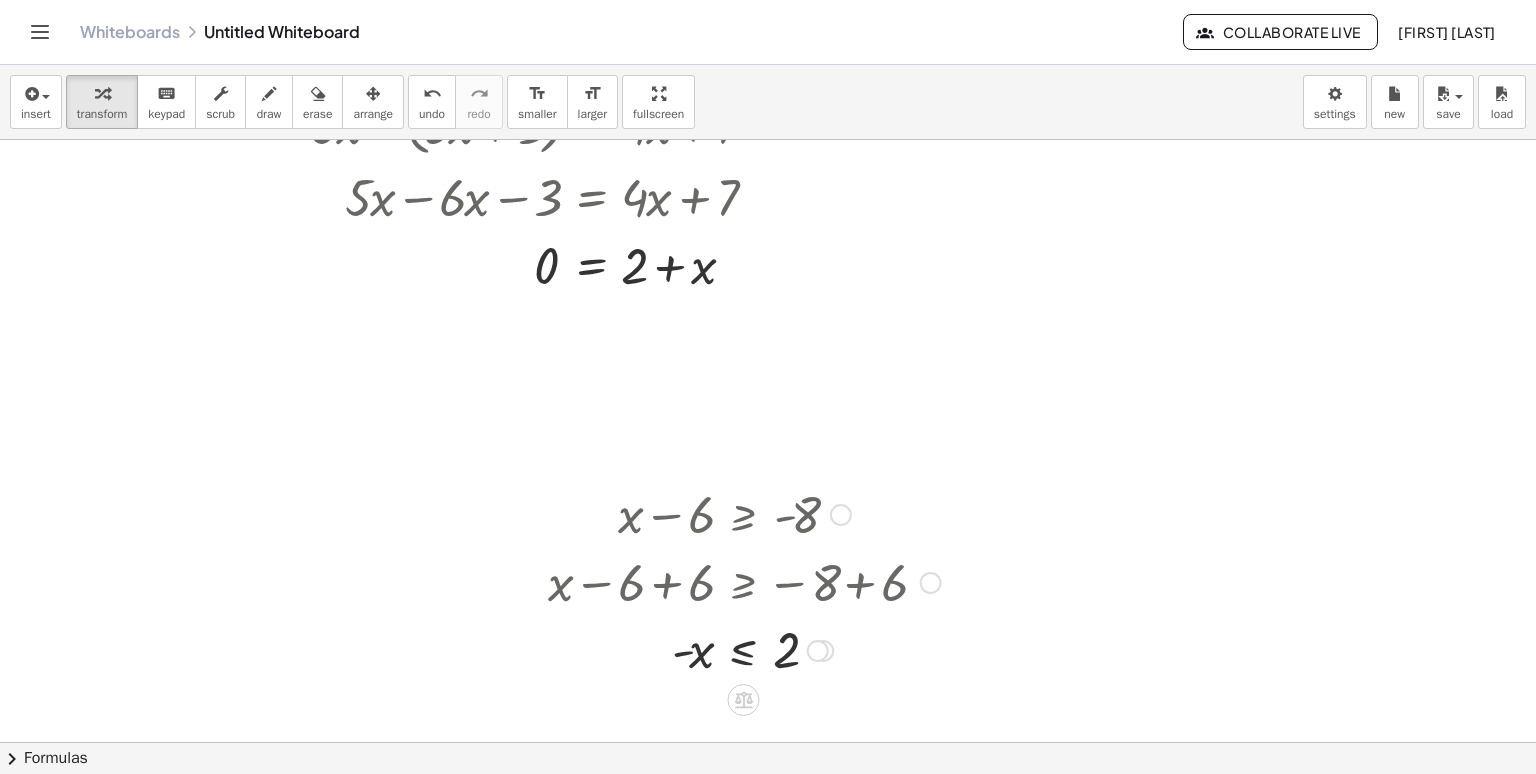click at bounding box center (744, 649) 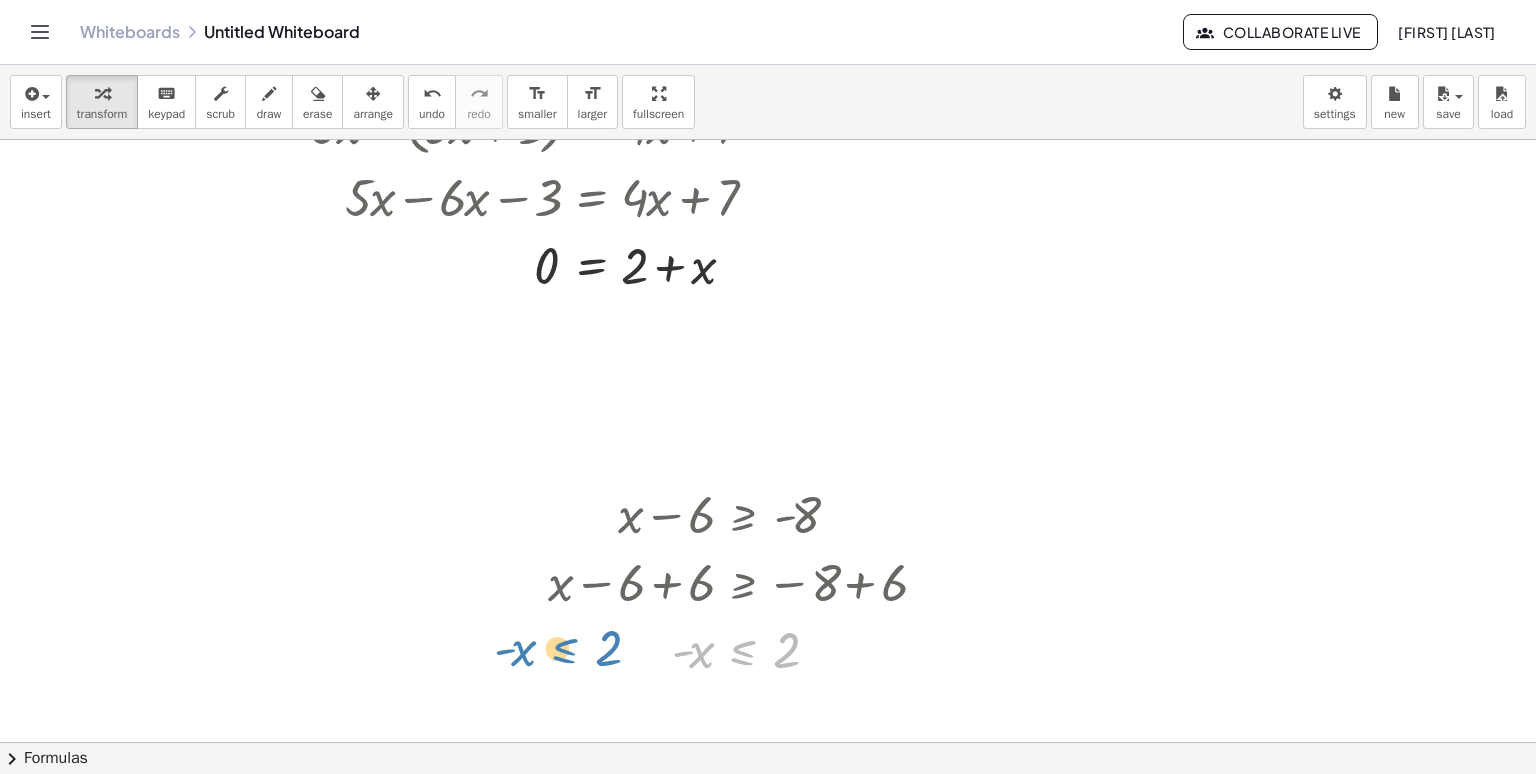 drag, startPoint x: 746, startPoint y: 647, endPoint x: 584, endPoint y: 640, distance: 162.15117 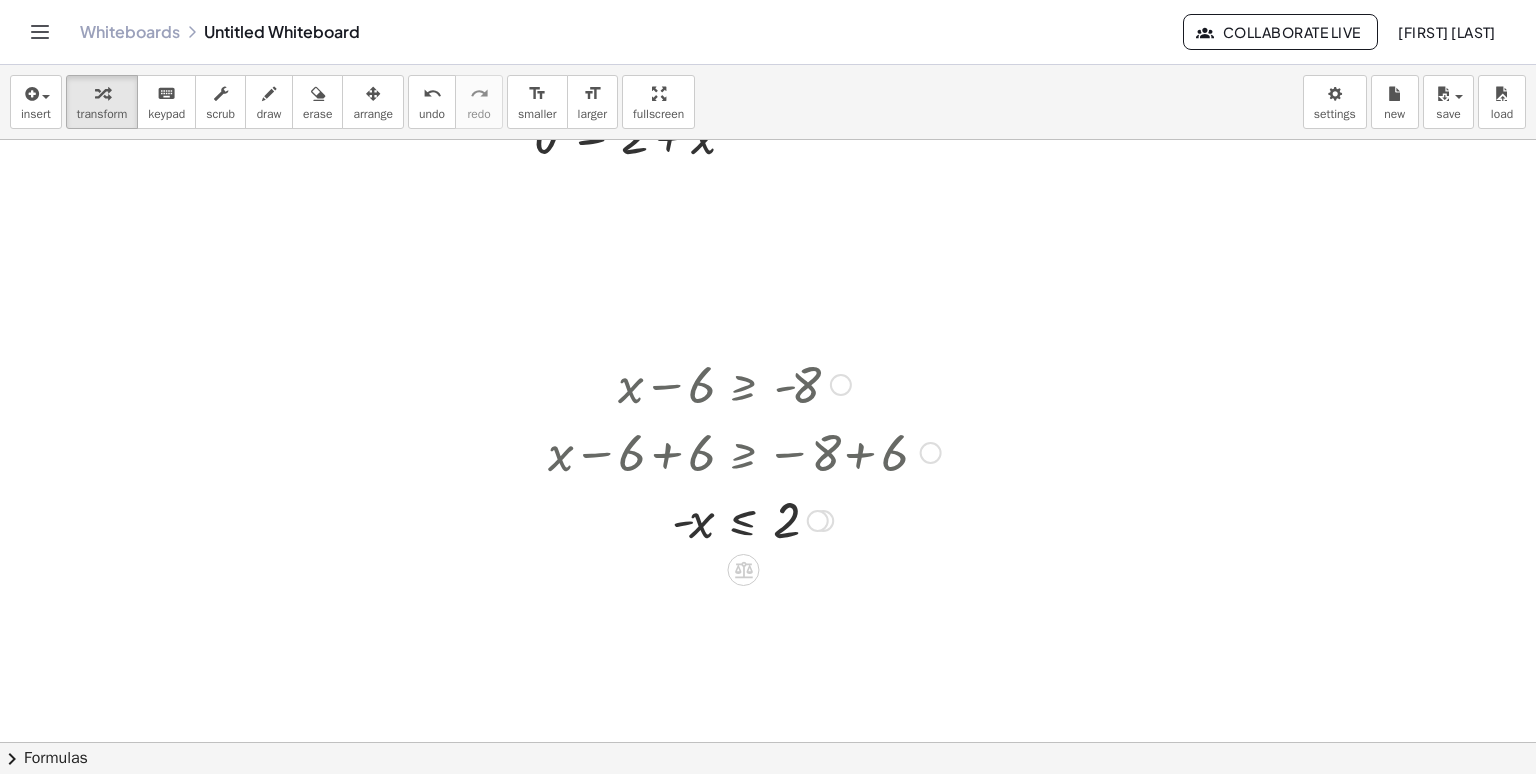 scroll, scrollTop: 995, scrollLeft: 0, axis: vertical 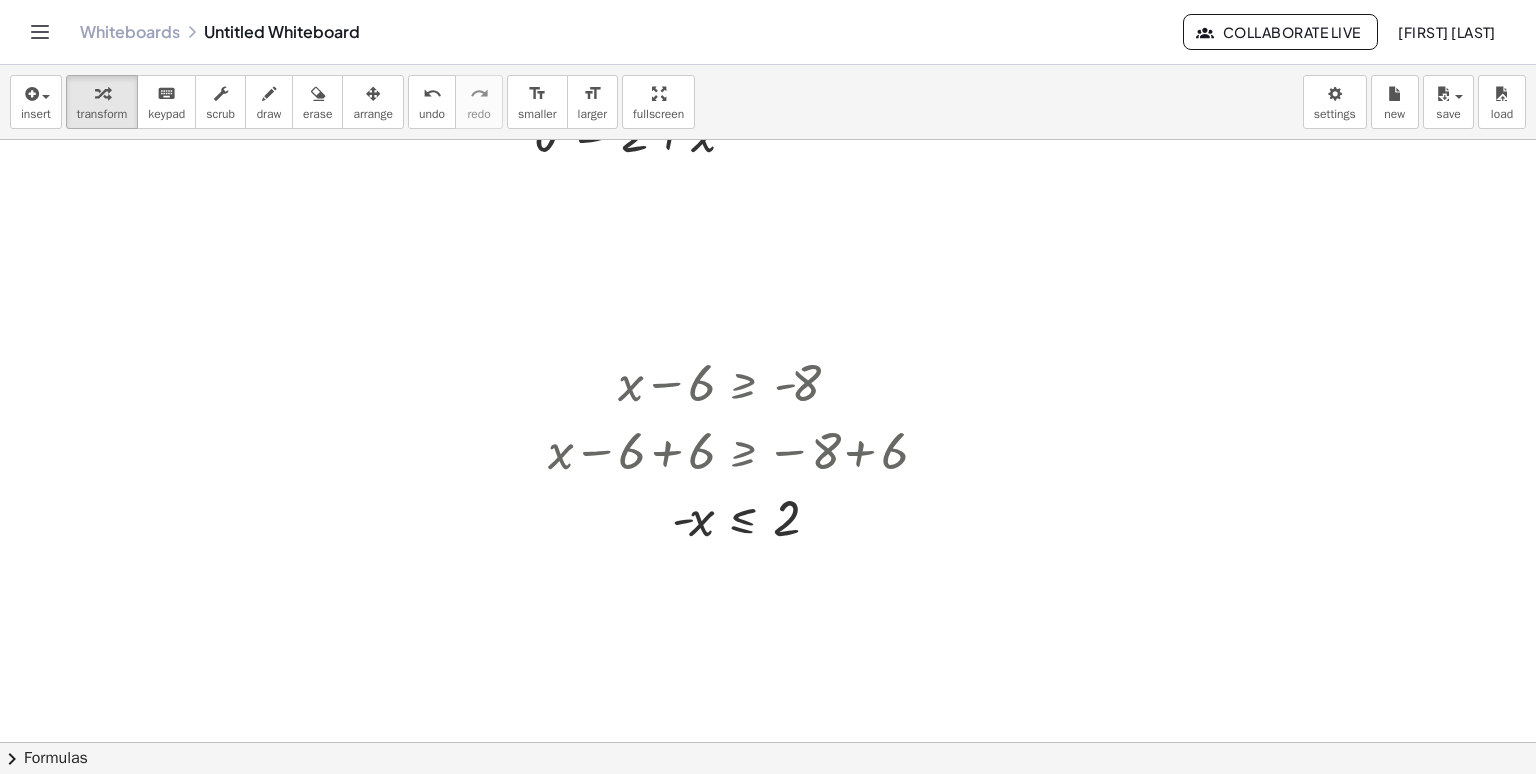 click at bounding box center (768, 48) 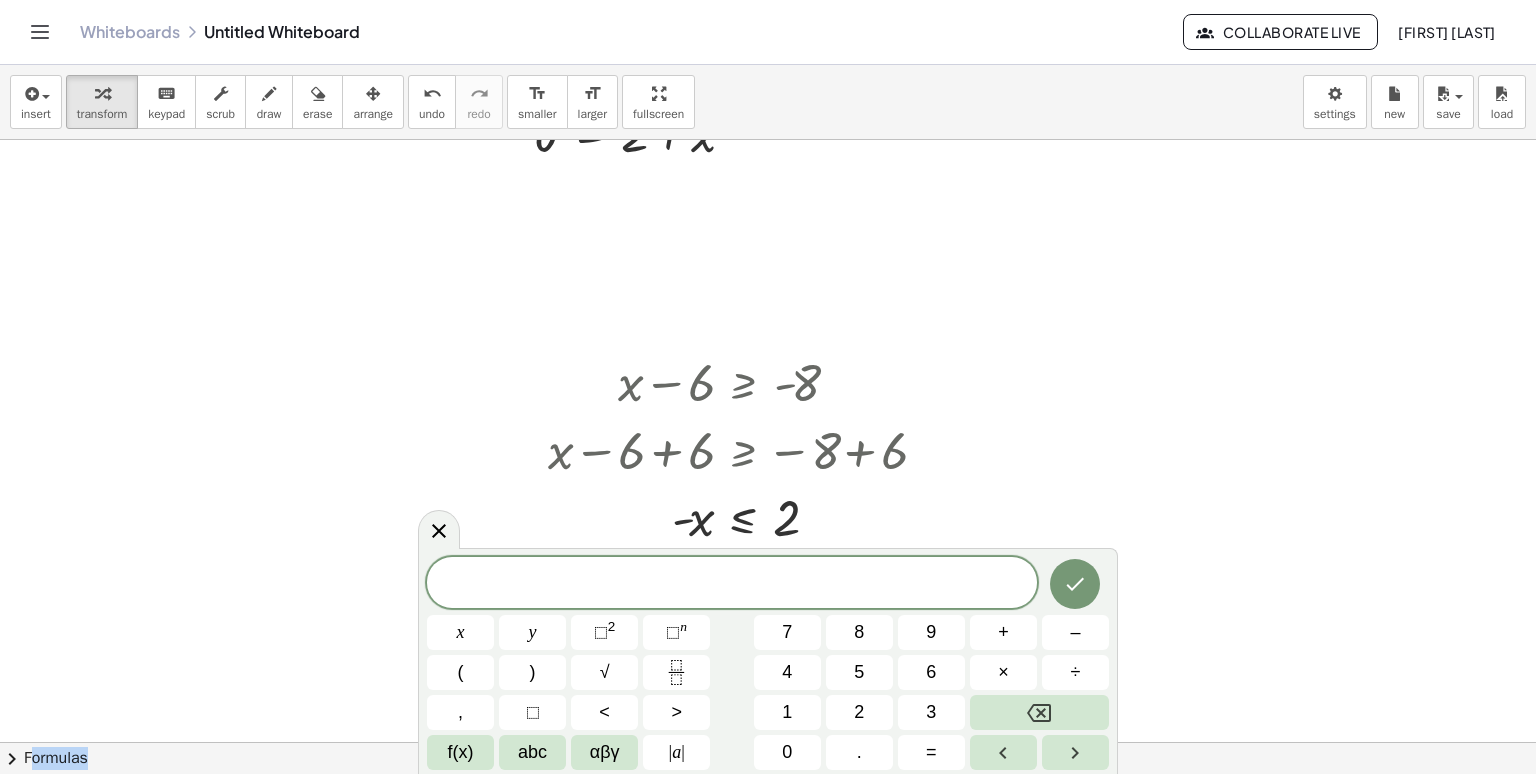 click on "x y ⬚ 2 ⬚ n 7 8 9 + – ( ) √ 4 5 6 × ÷ , ⬚ < > 1 2 3 f(x) abc αβγ | a | 0 . =" at bounding box center (768, 663) 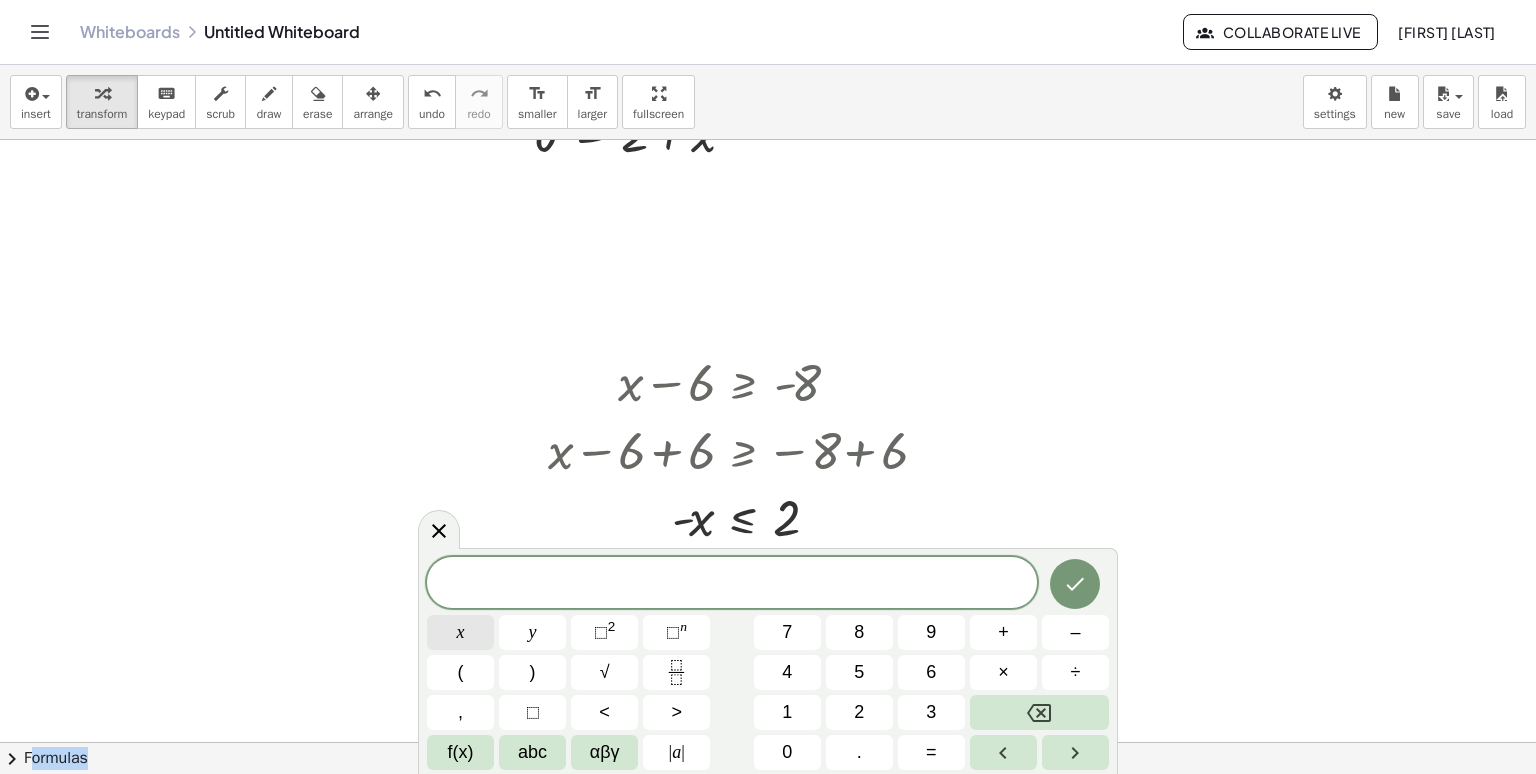 click on "x" at bounding box center (461, 632) 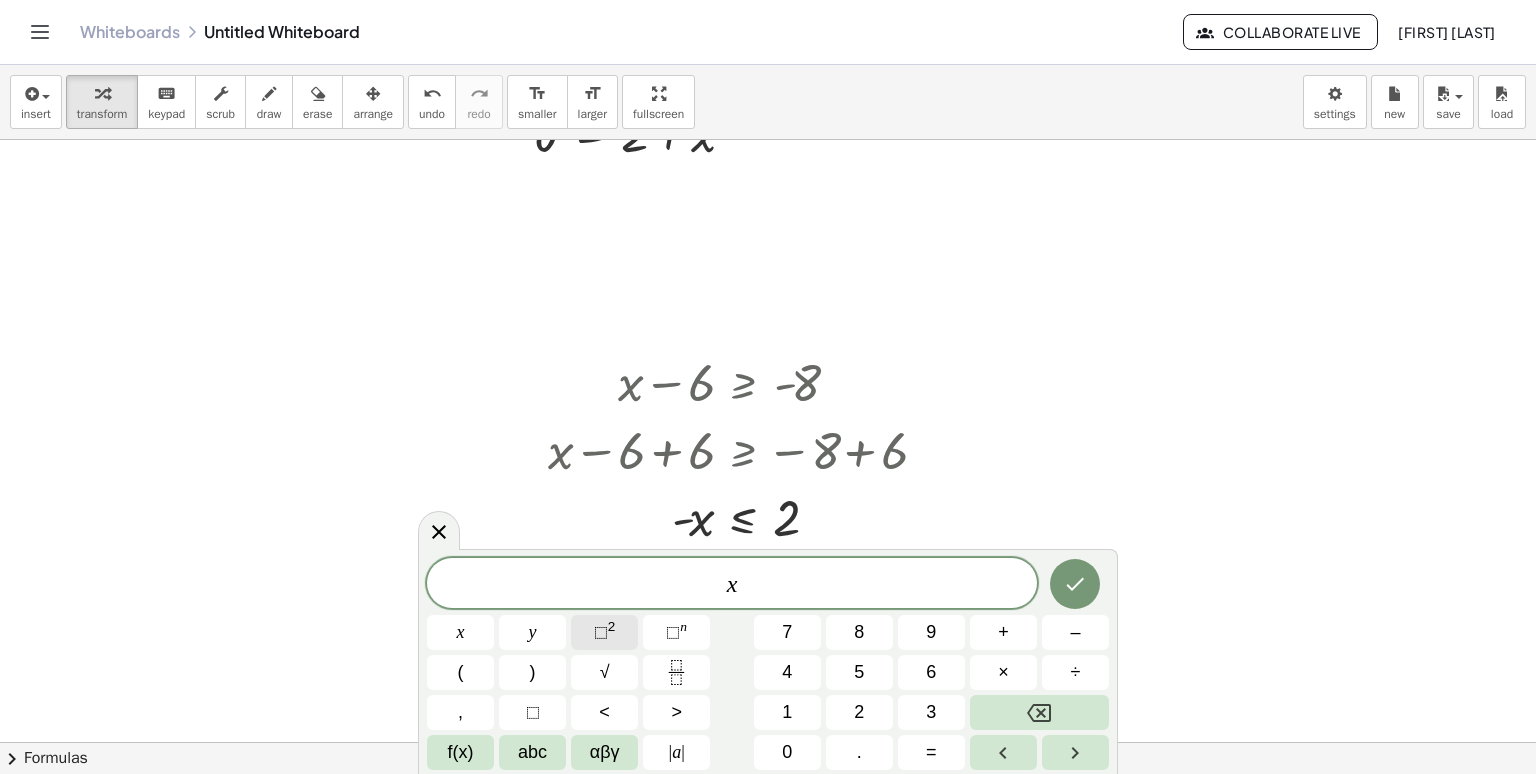 click on "⬚ 2" at bounding box center (604, 632) 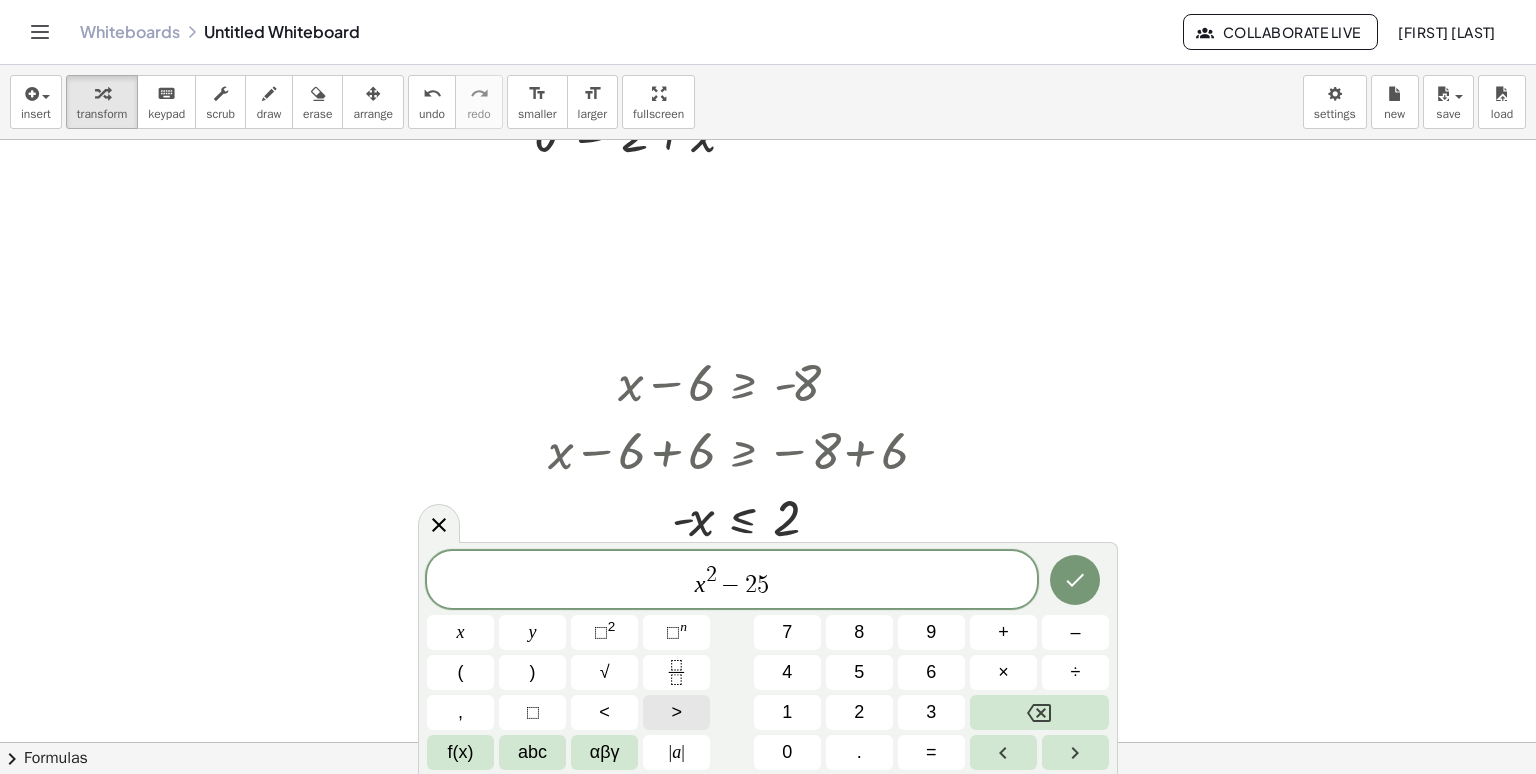 click on ">" at bounding box center [676, 712] 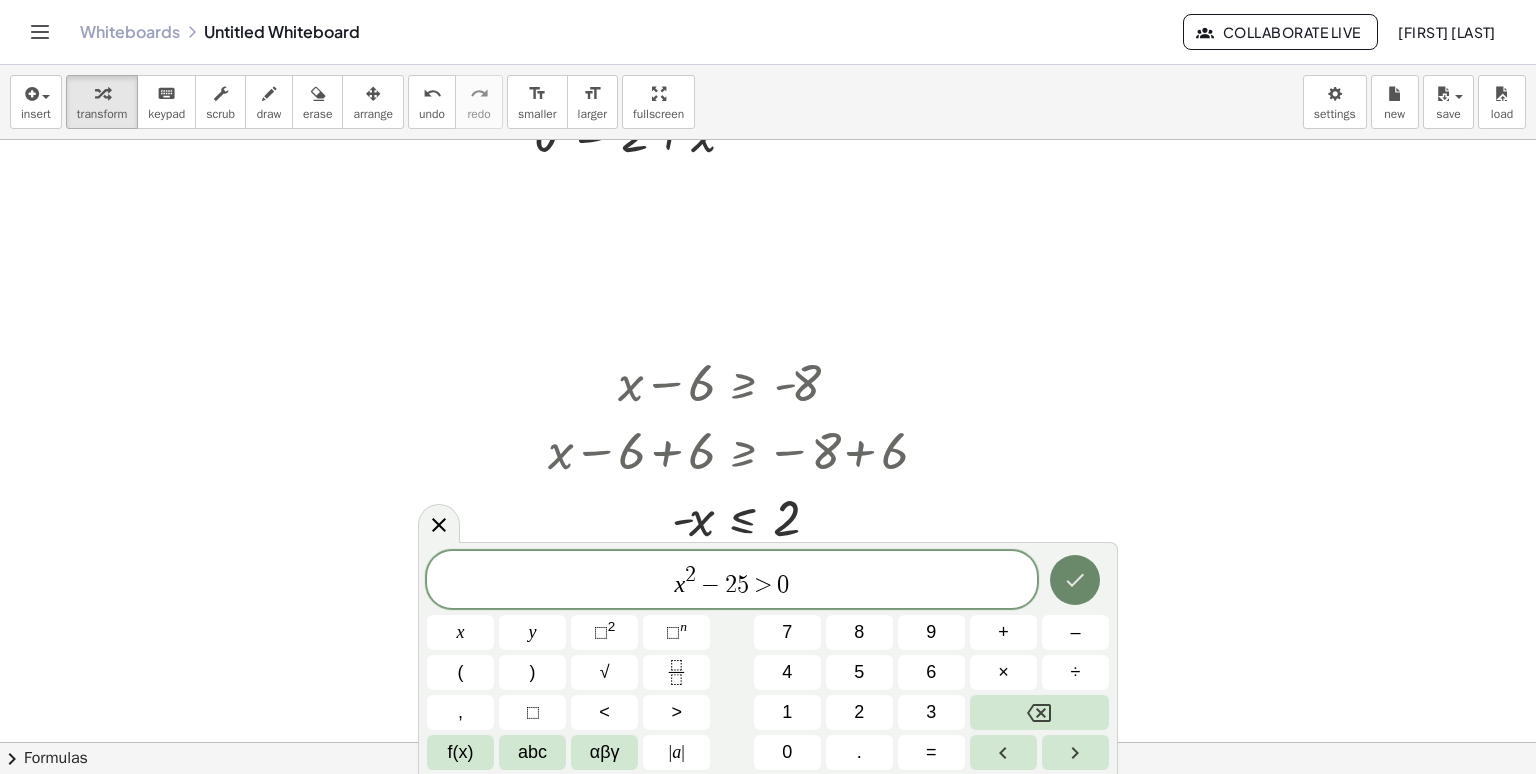 click 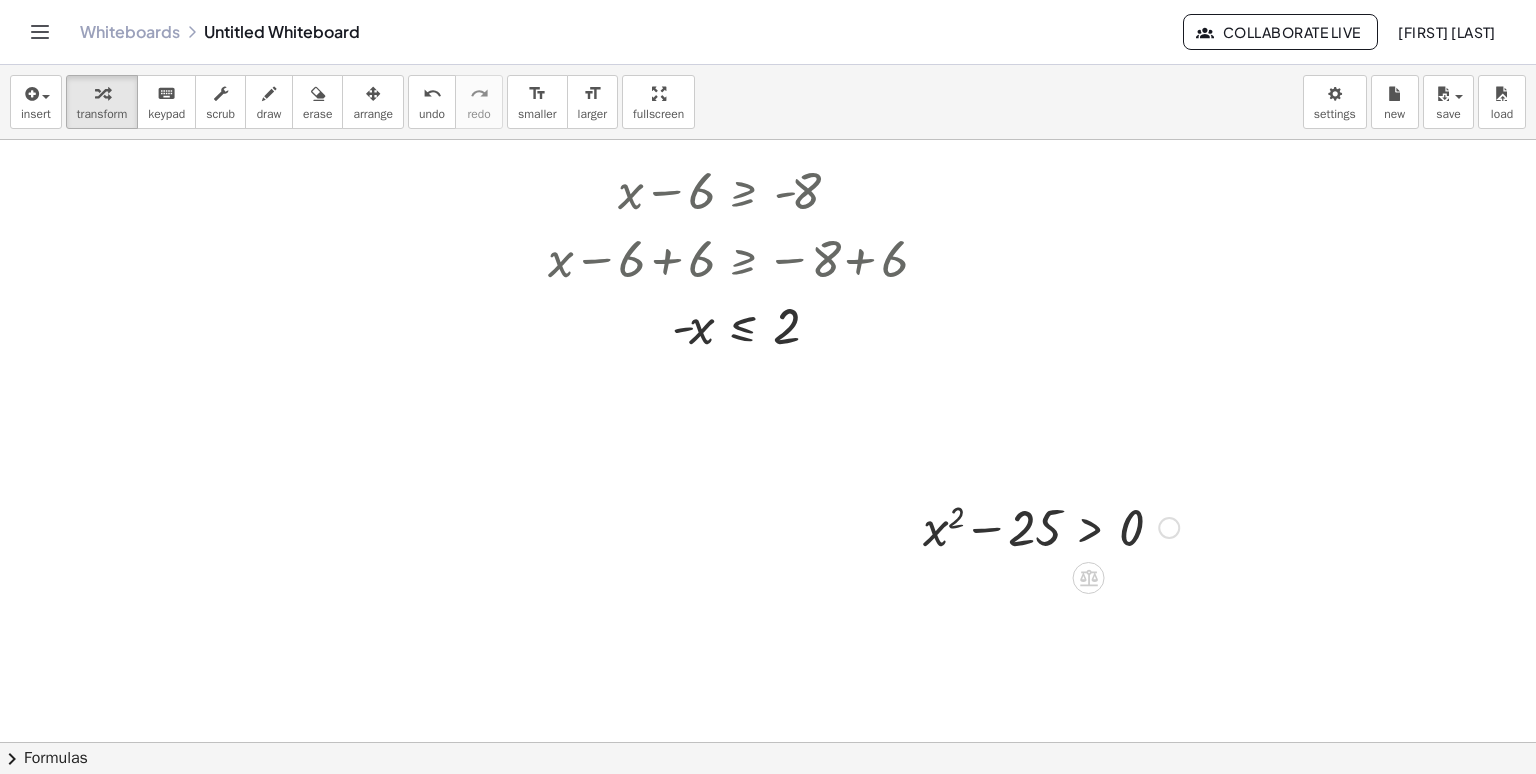 scroll, scrollTop: 1188, scrollLeft: 0, axis: vertical 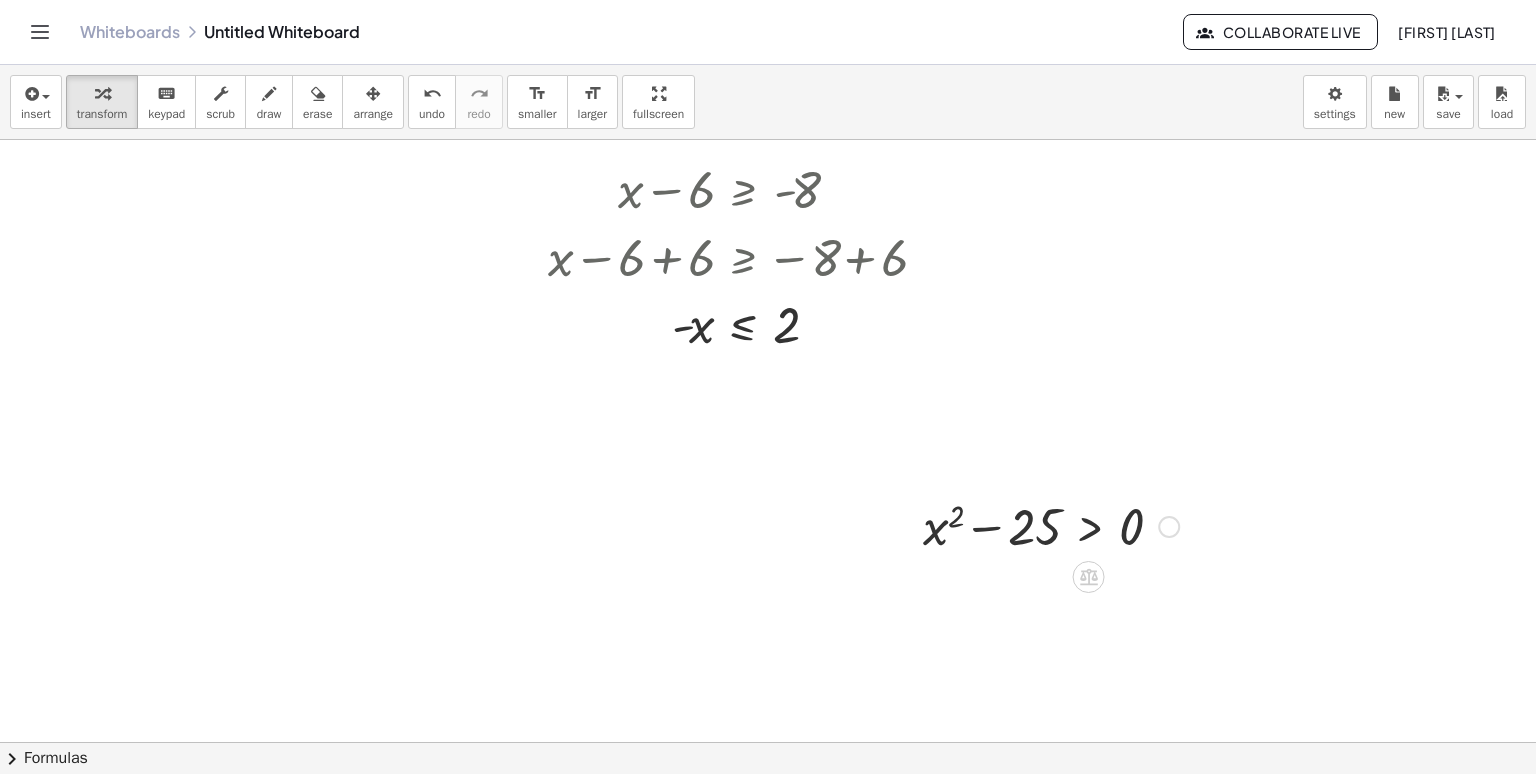 click at bounding box center (1051, 525) 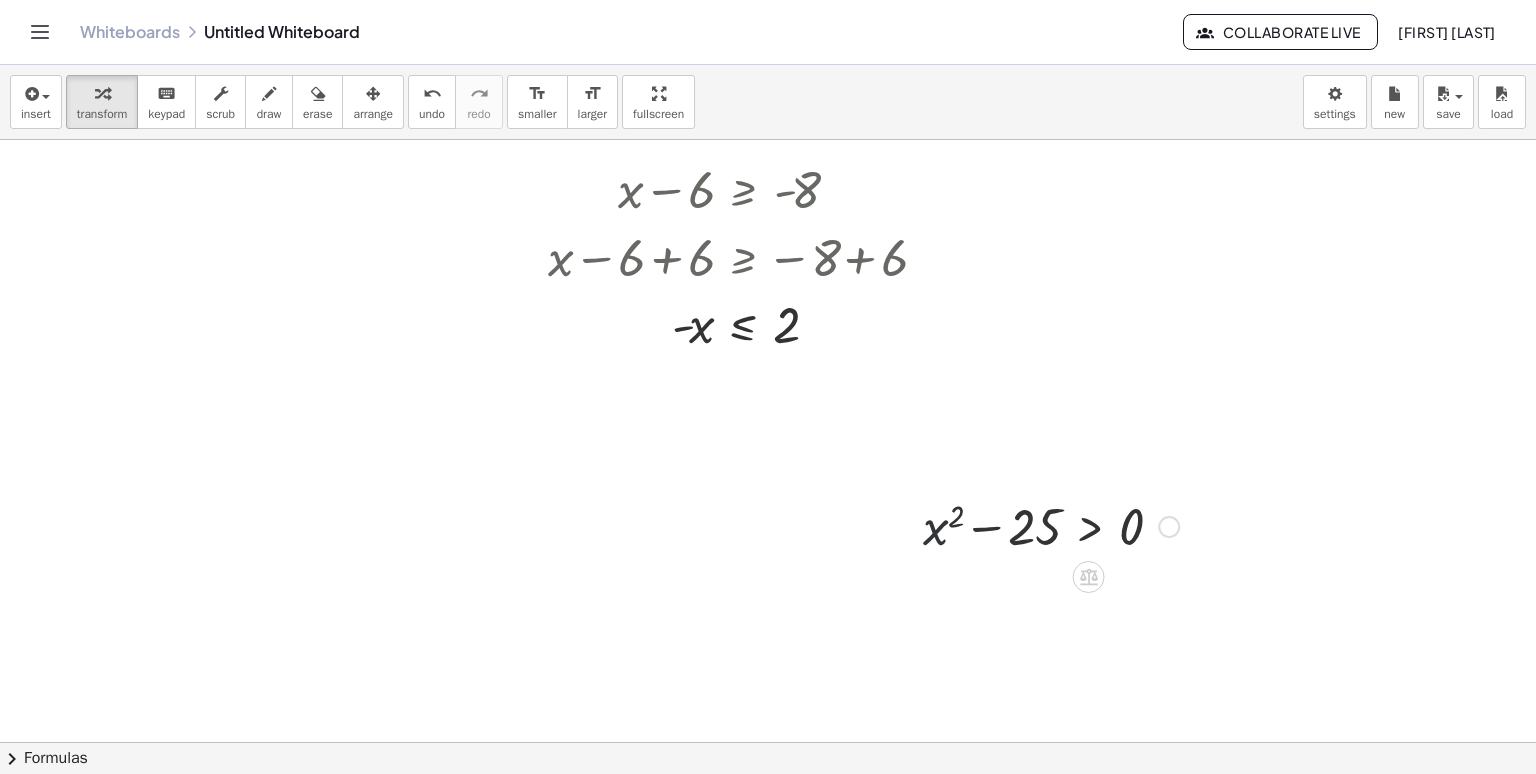 click at bounding box center [1051, 525] 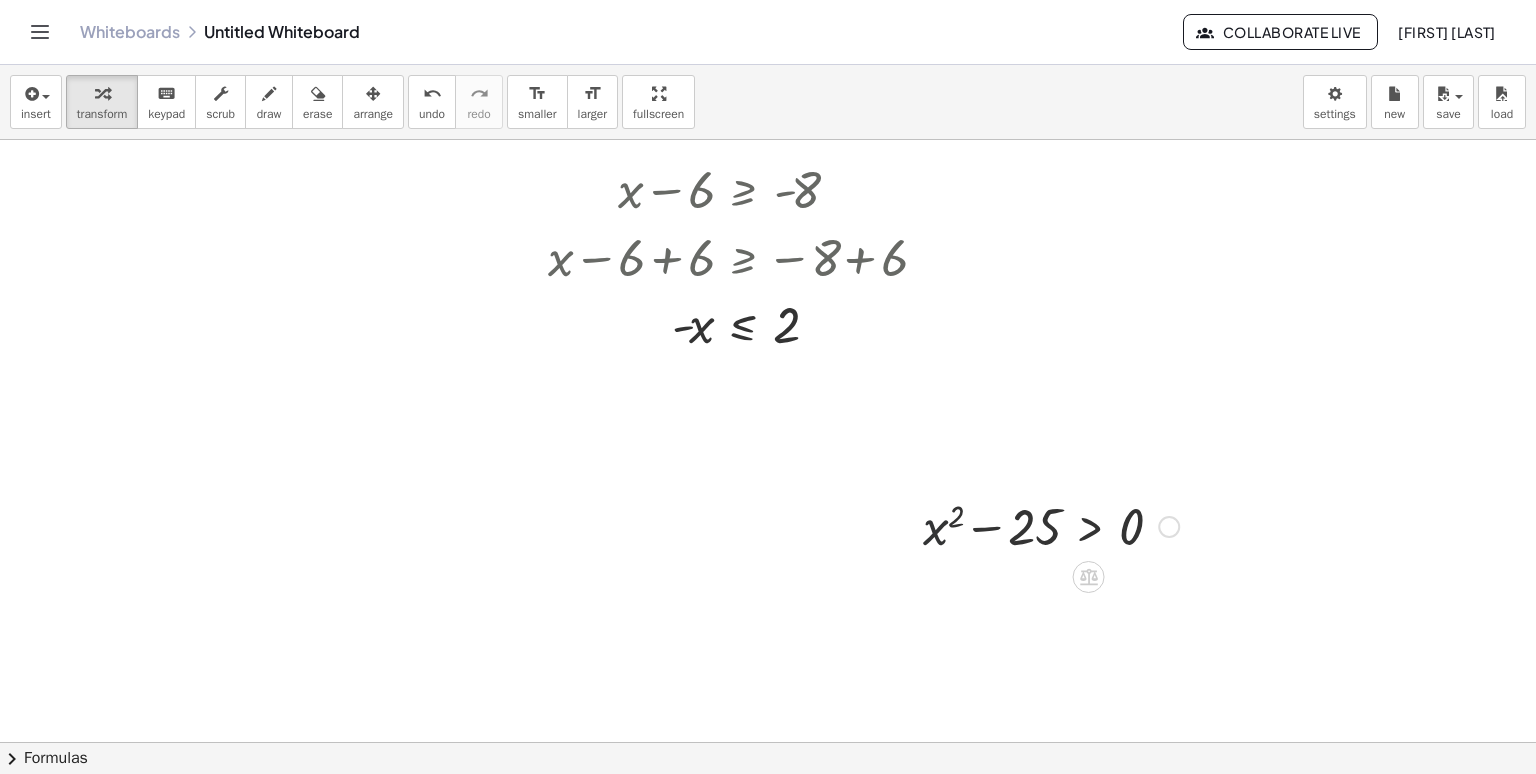 click at bounding box center (1051, 525) 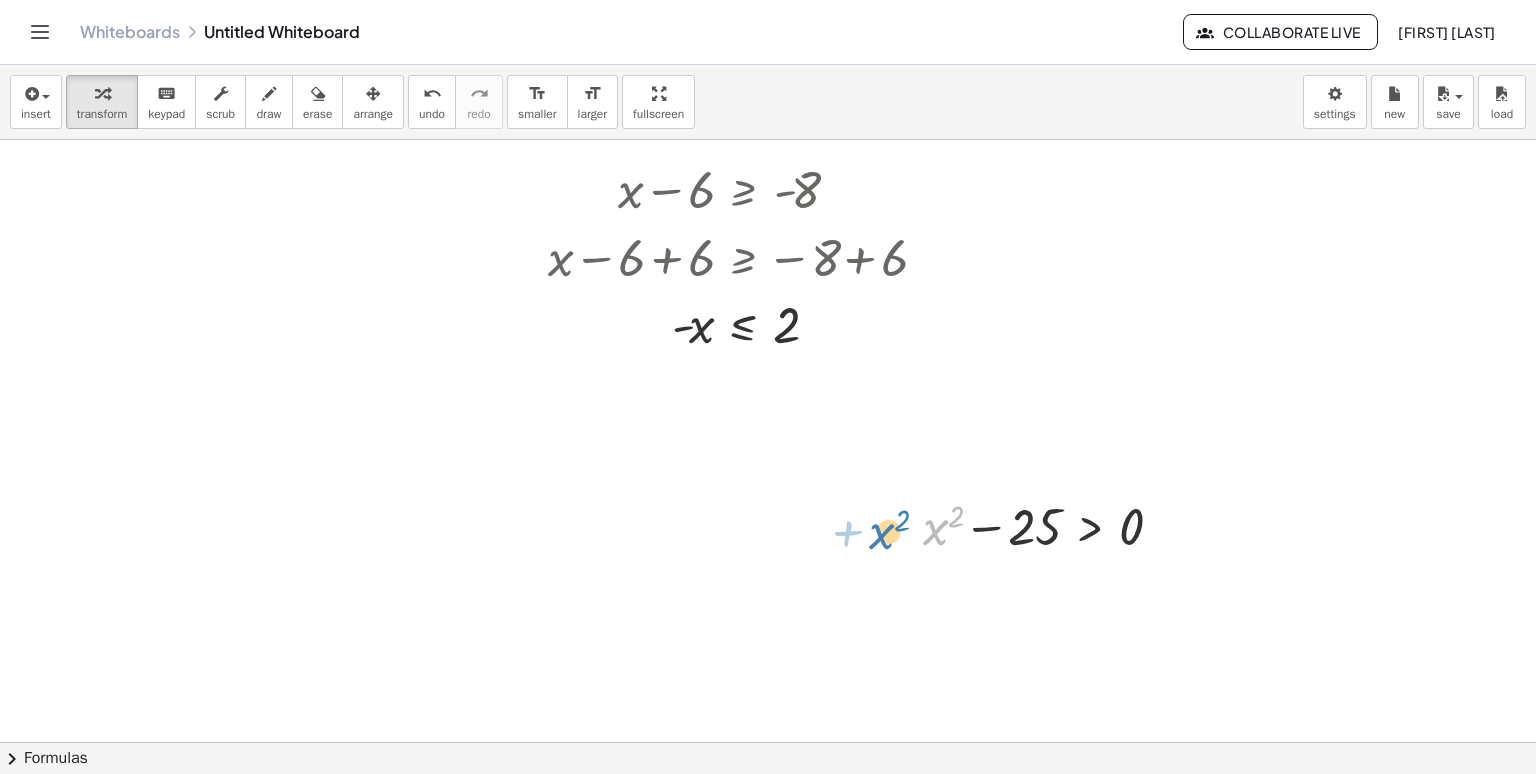 drag, startPoint x: 938, startPoint y: 527, endPoint x: 885, endPoint y: 531, distance: 53.15073 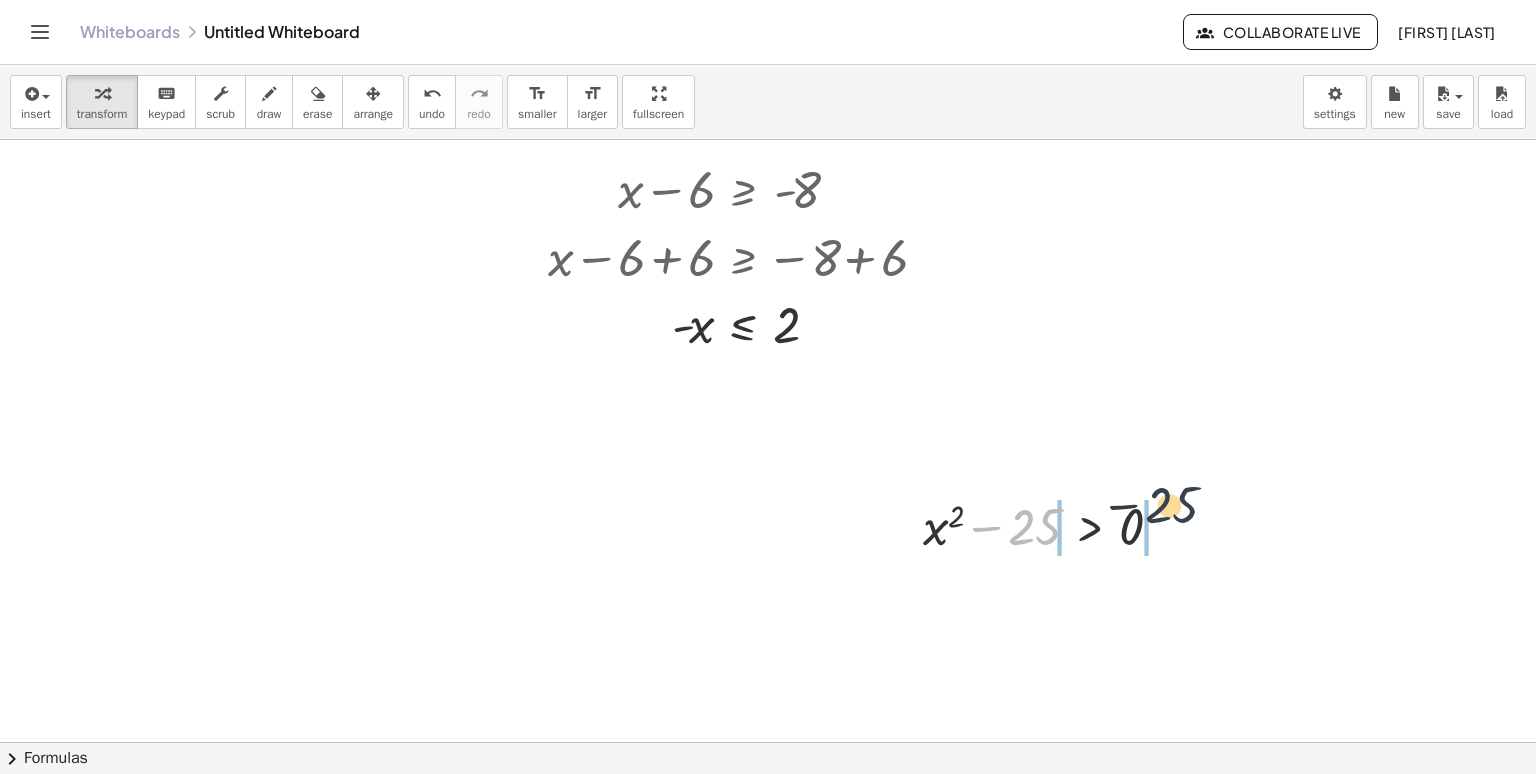 drag, startPoint x: 1053, startPoint y: 526, endPoint x: 1199, endPoint y: 505, distance: 147.50255 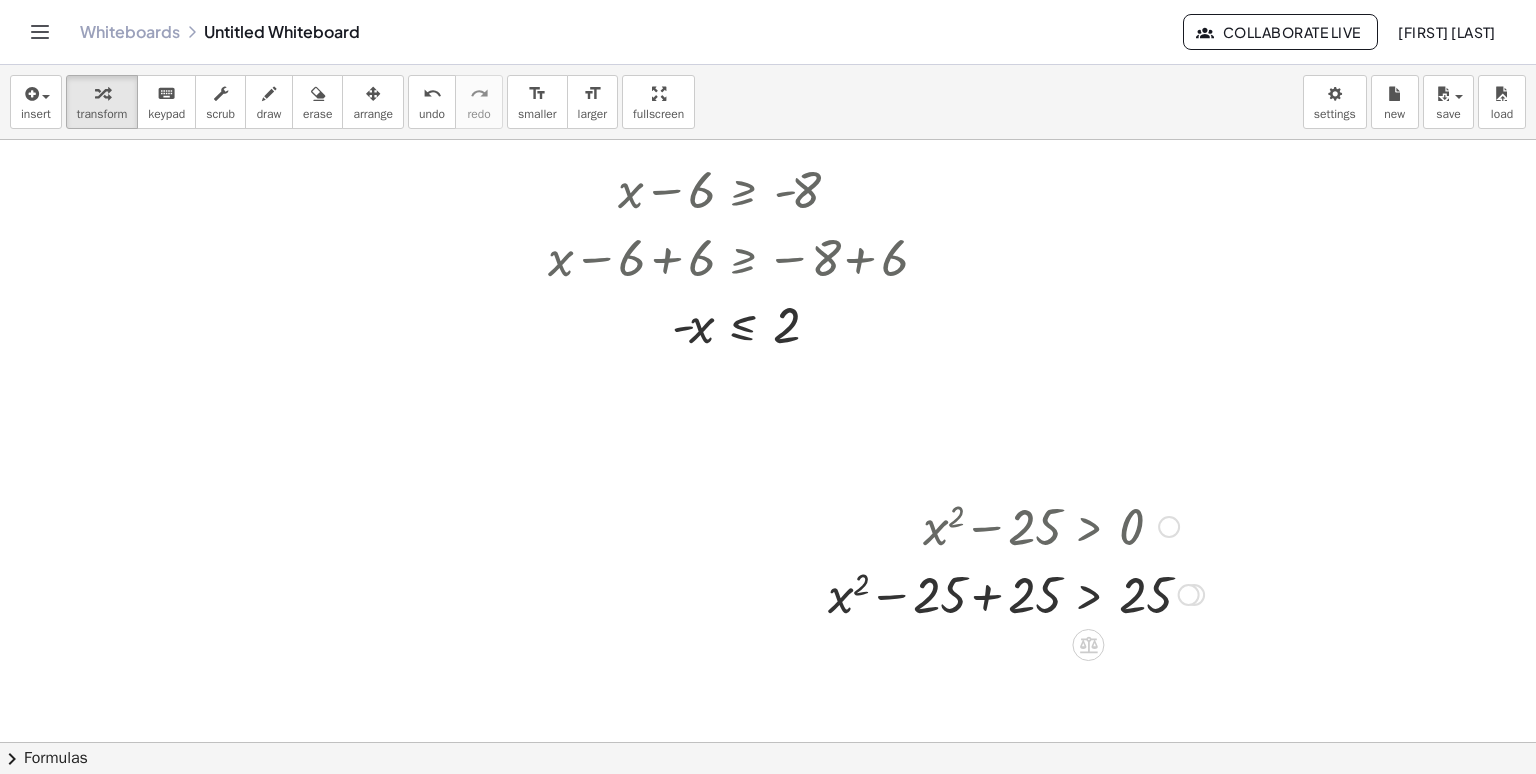 click at bounding box center (1016, 593) 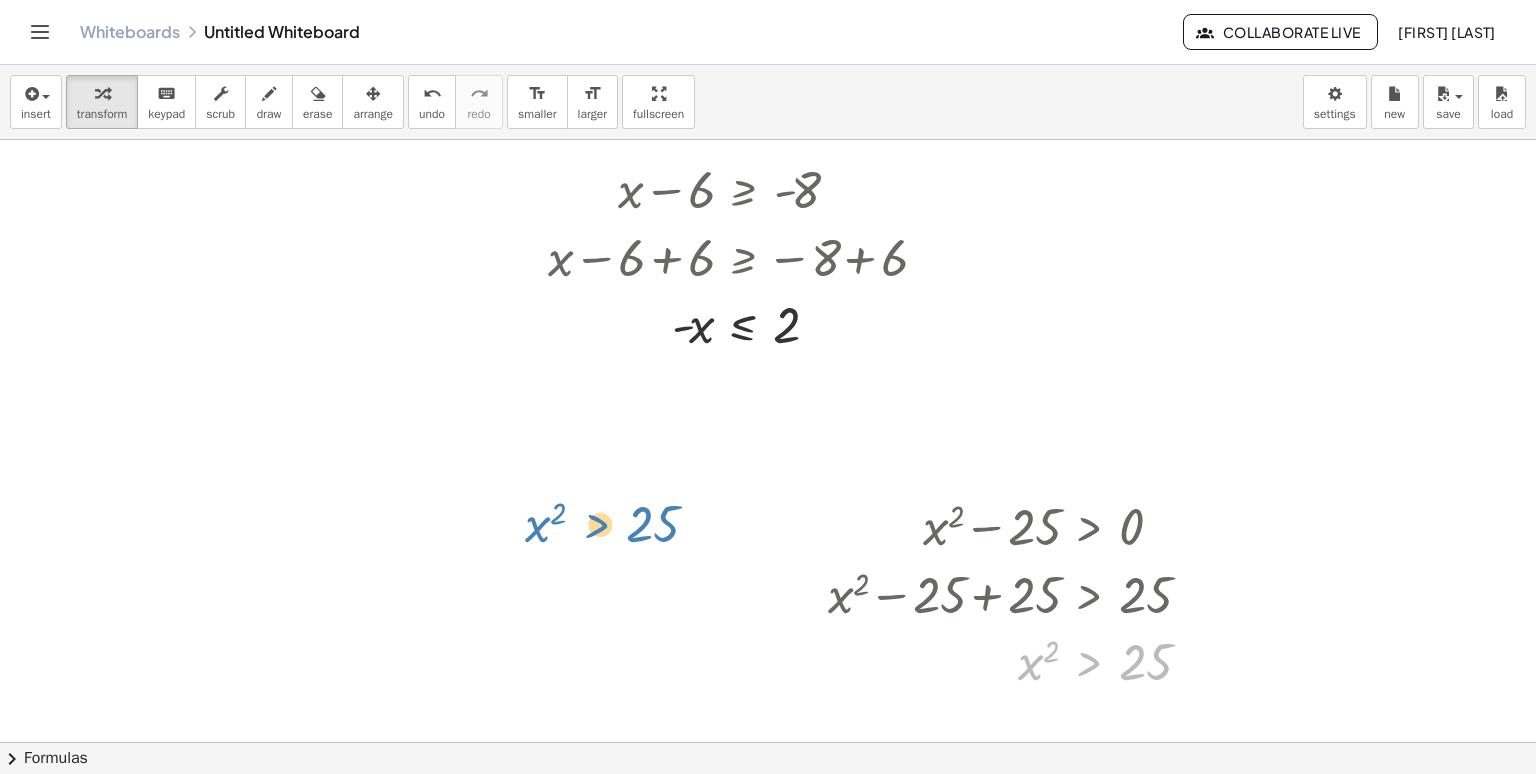 drag, startPoint x: 1091, startPoint y: 665, endPoint x: 588, endPoint y: 513, distance: 525.46454 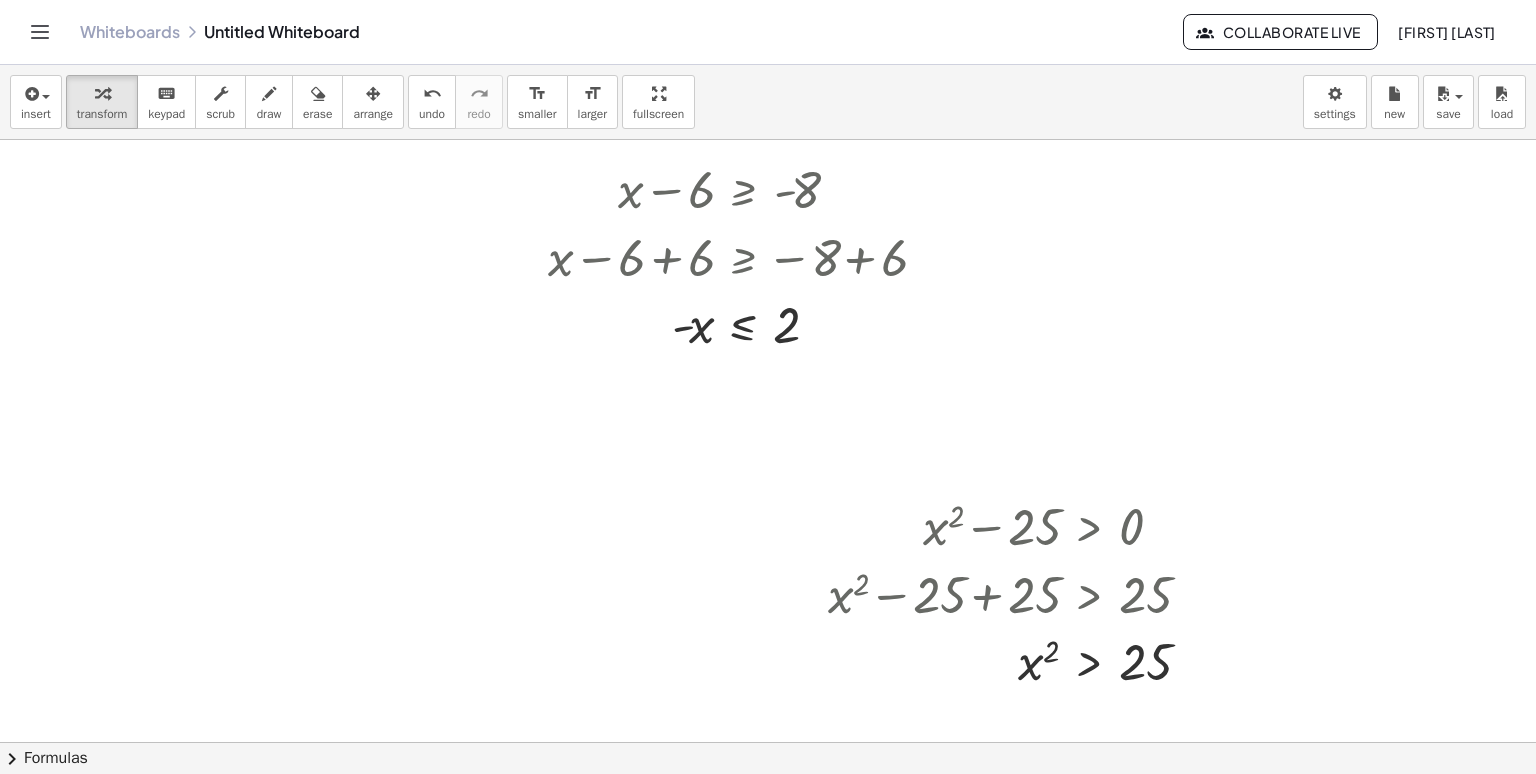 scroll, scrollTop: 1292, scrollLeft: 0, axis: vertical 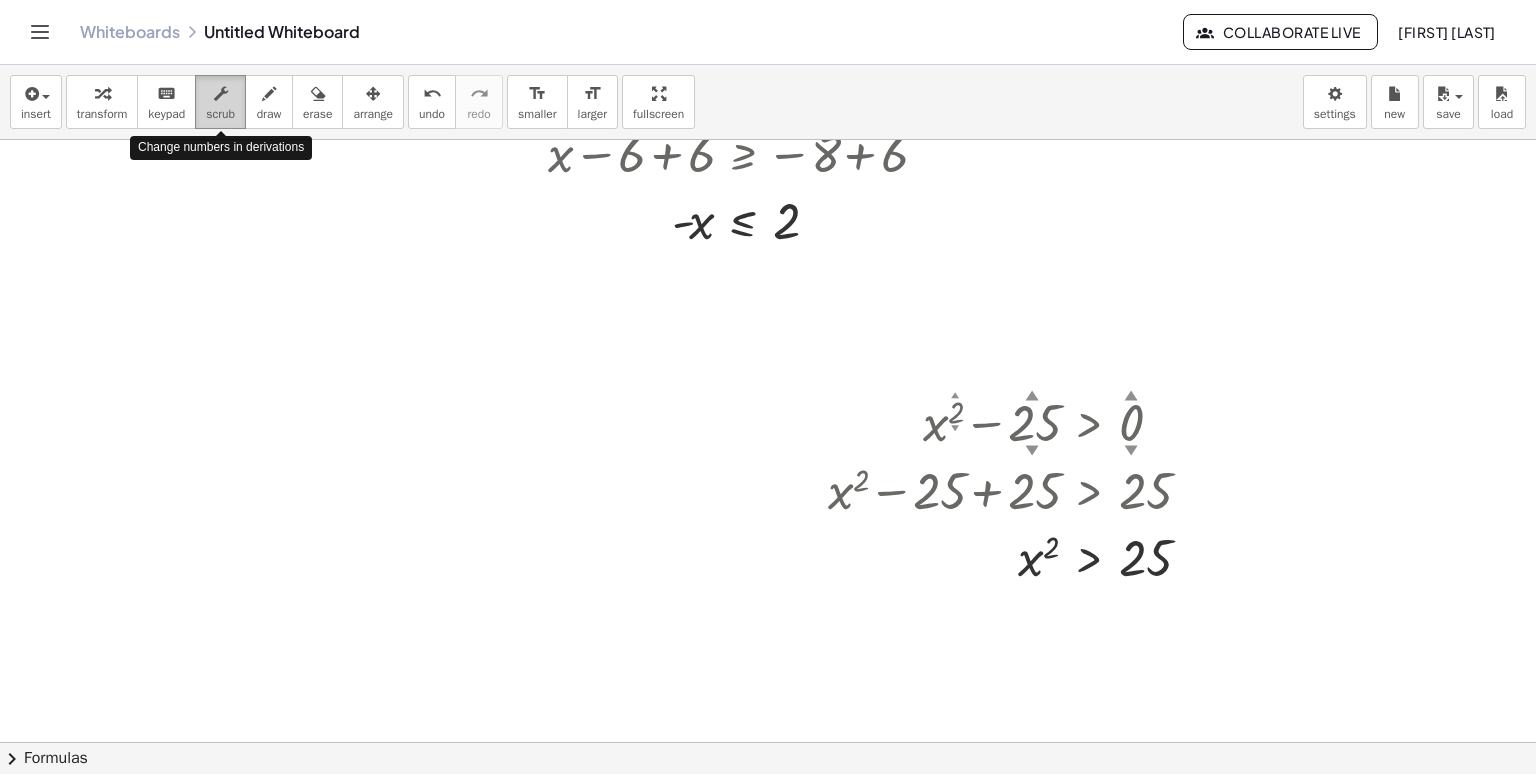 click on "scrub" at bounding box center (220, 102) 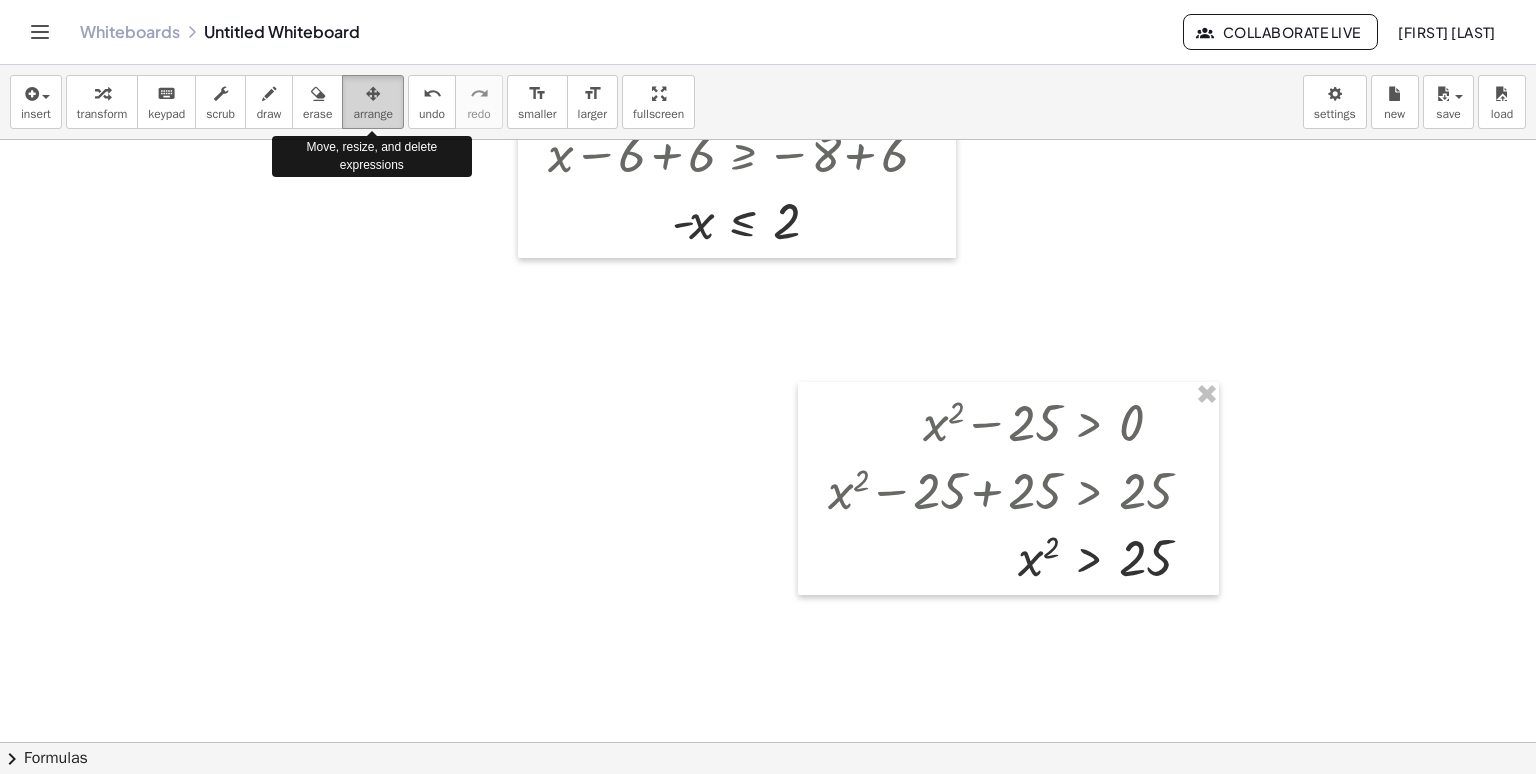 click on "arrange" at bounding box center (373, 102) 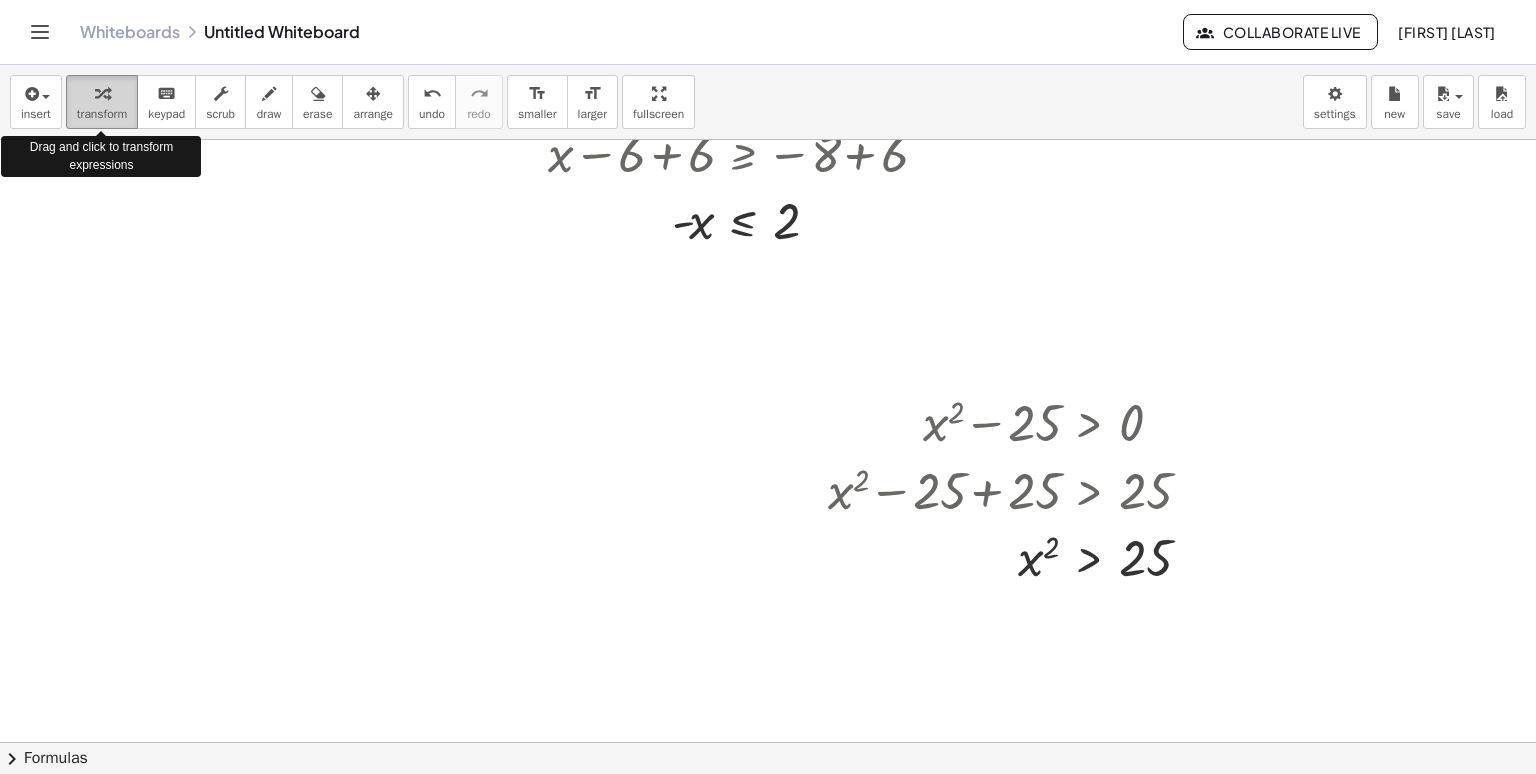 click on "transform" at bounding box center [102, 114] 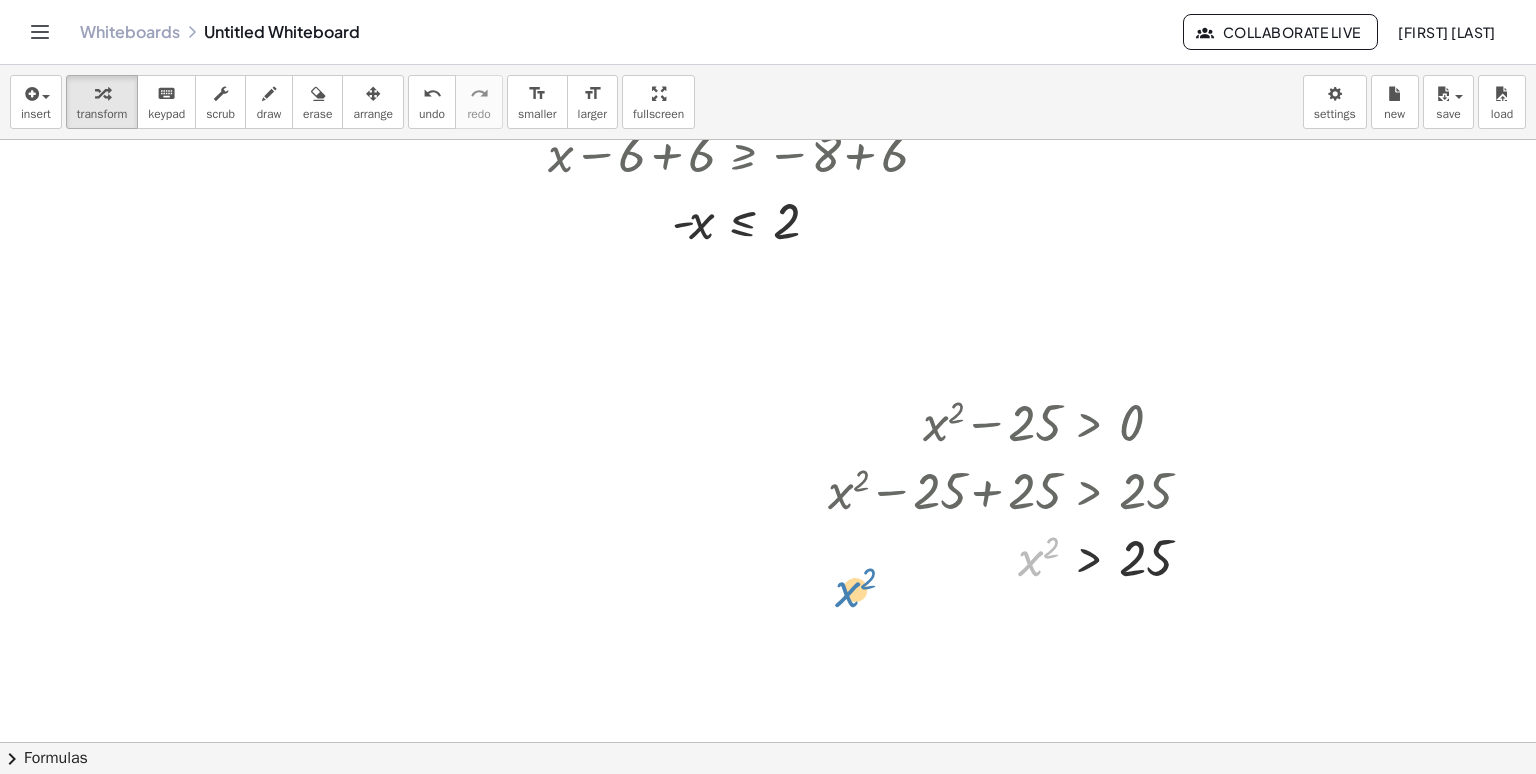 drag, startPoint x: 1039, startPoint y: 551, endPoint x: 858, endPoint y: 582, distance: 183.63551 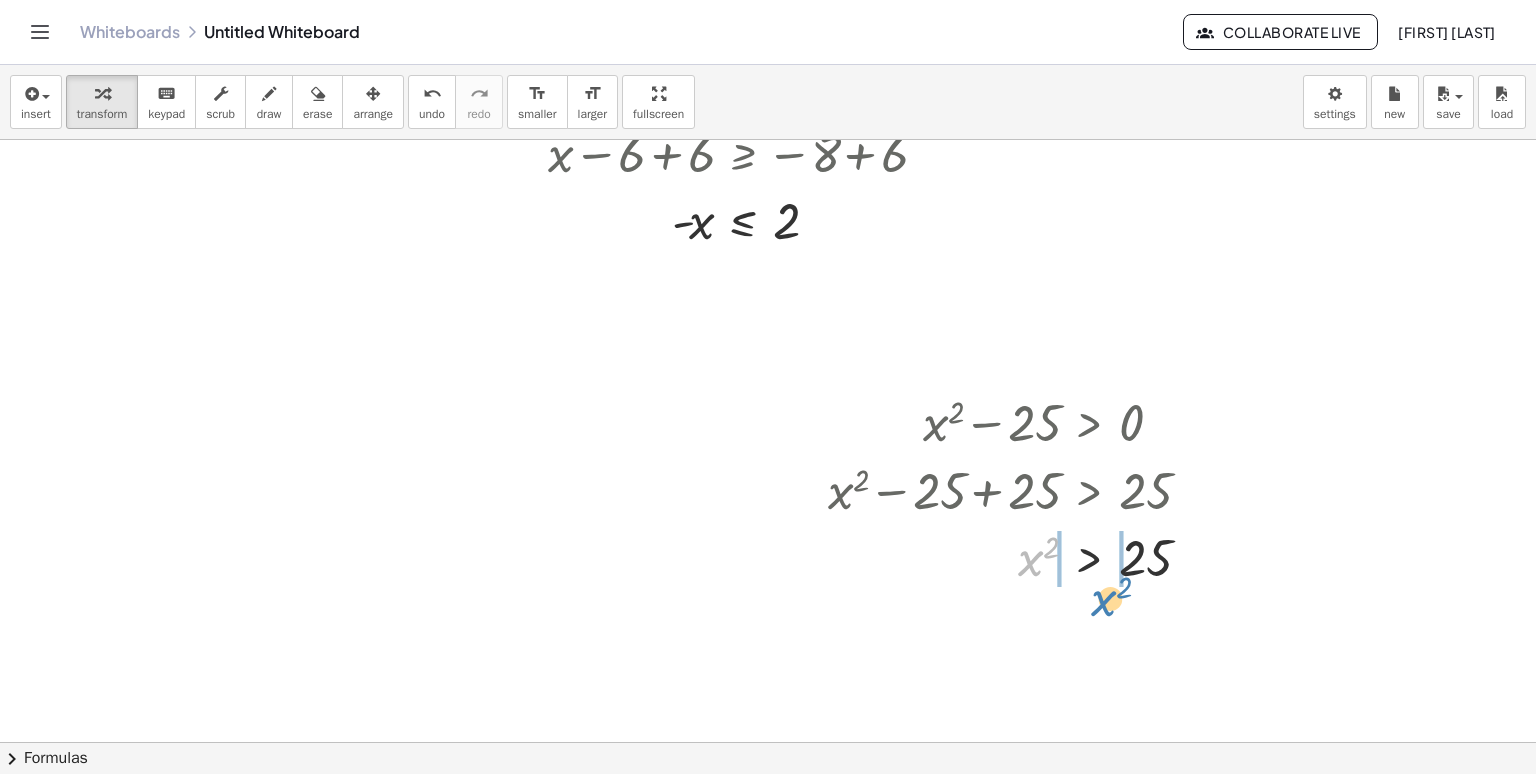 drag, startPoint x: 1028, startPoint y: 561, endPoint x: 1101, endPoint y: 601, distance: 83.240616 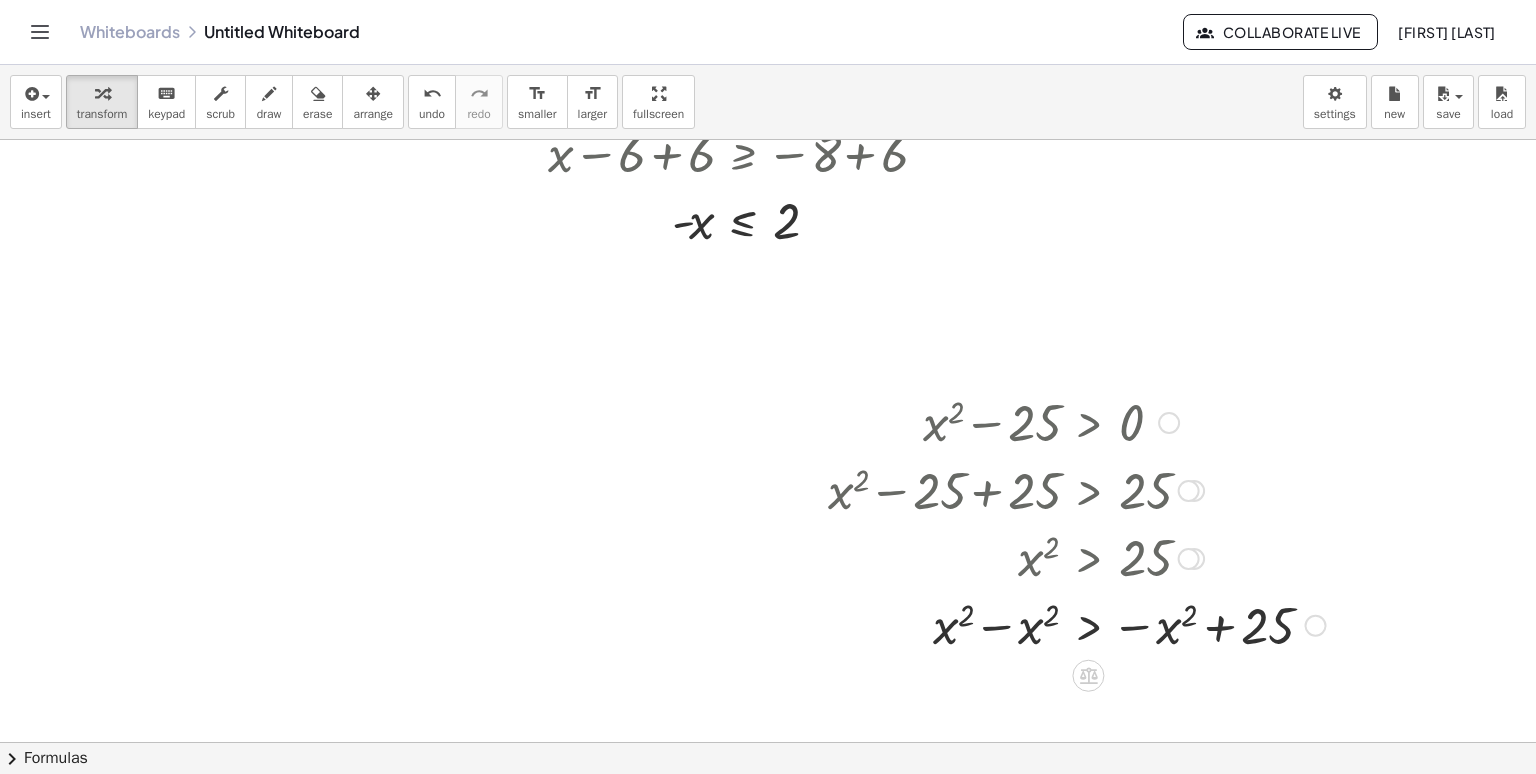 click at bounding box center (1077, 624) 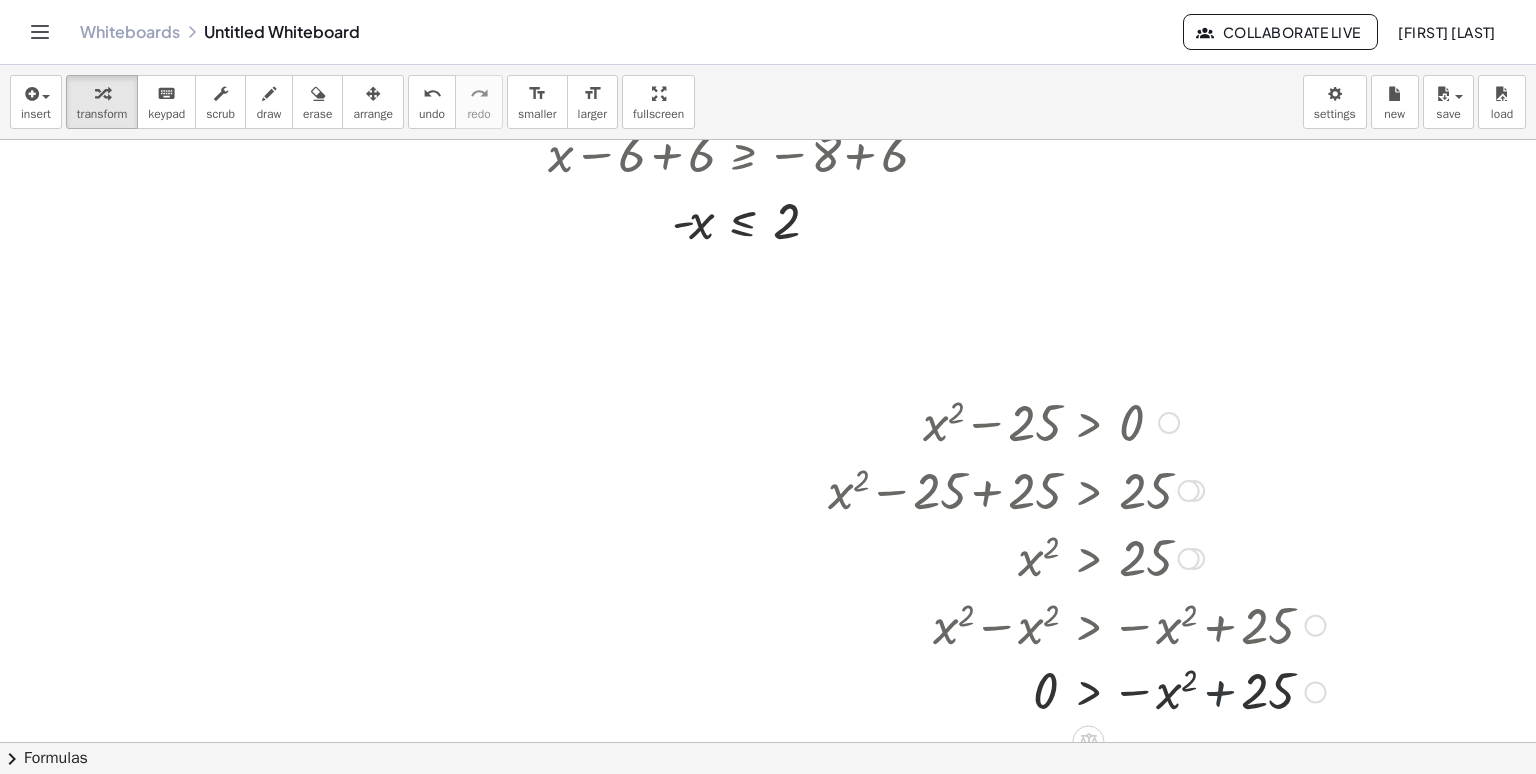 click at bounding box center [1077, 691] 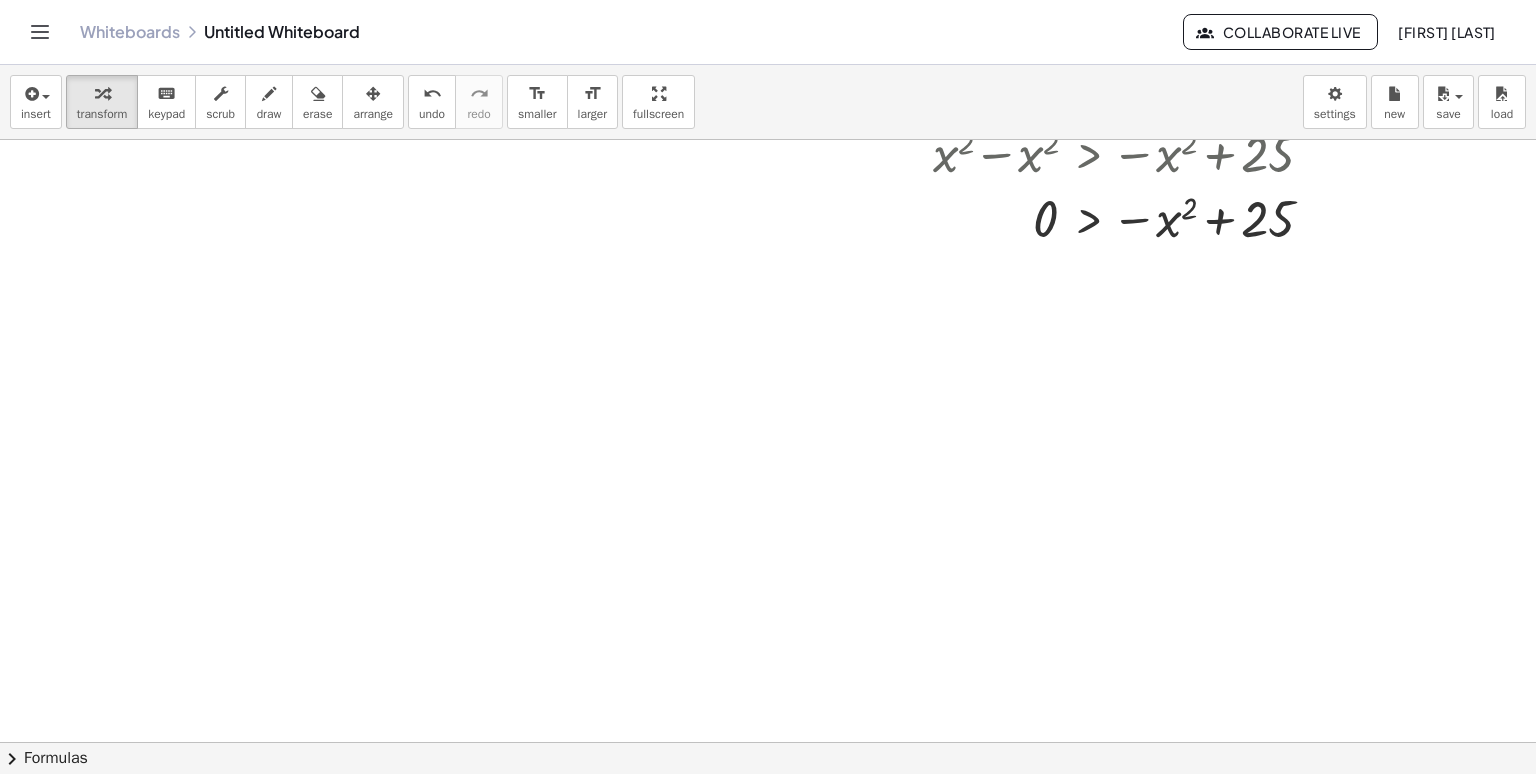 scroll, scrollTop: 1768, scrollLeft: 0, axis: vertical 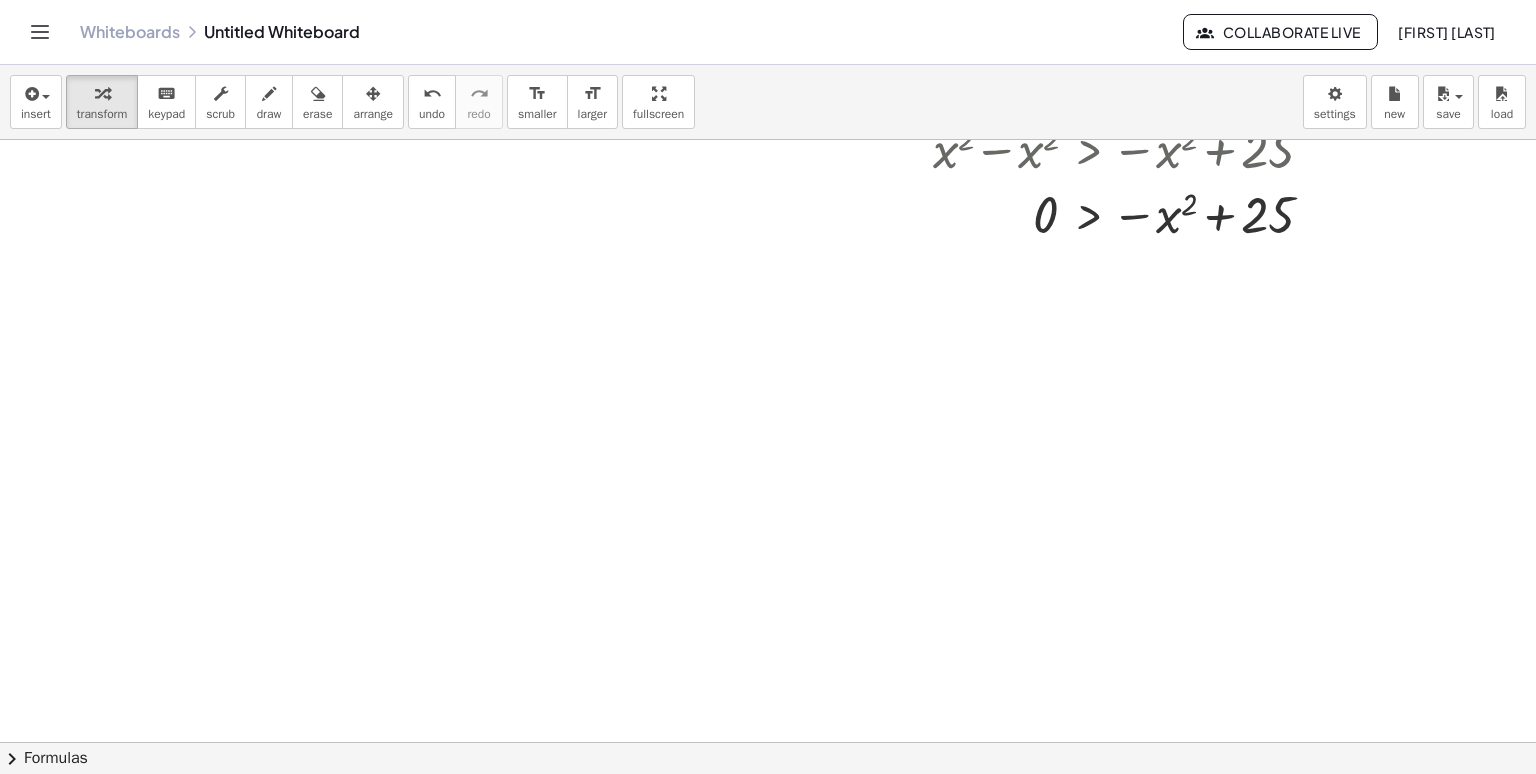 click at bounding box center [768, -423] 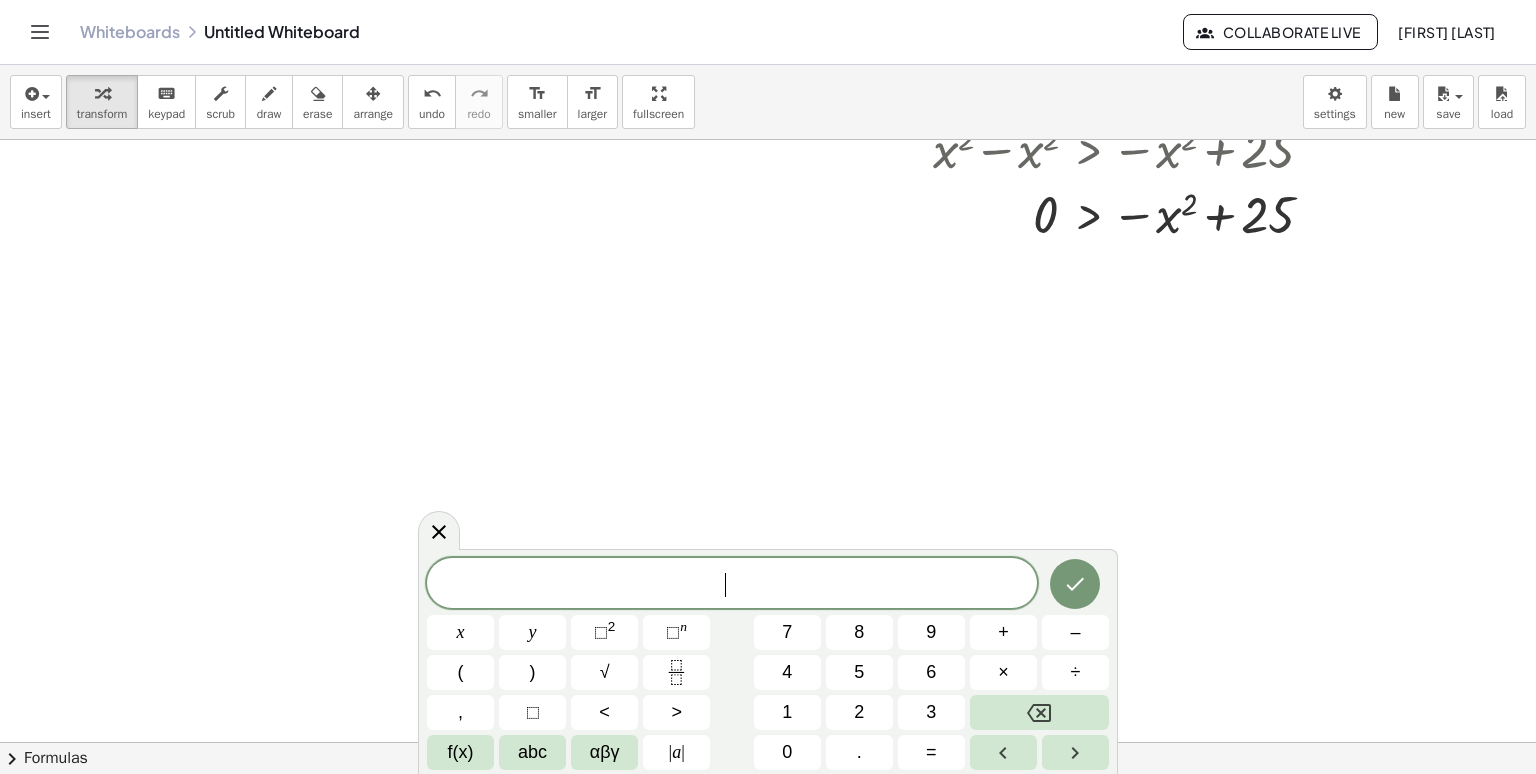 click at bounding box center (768, -423) 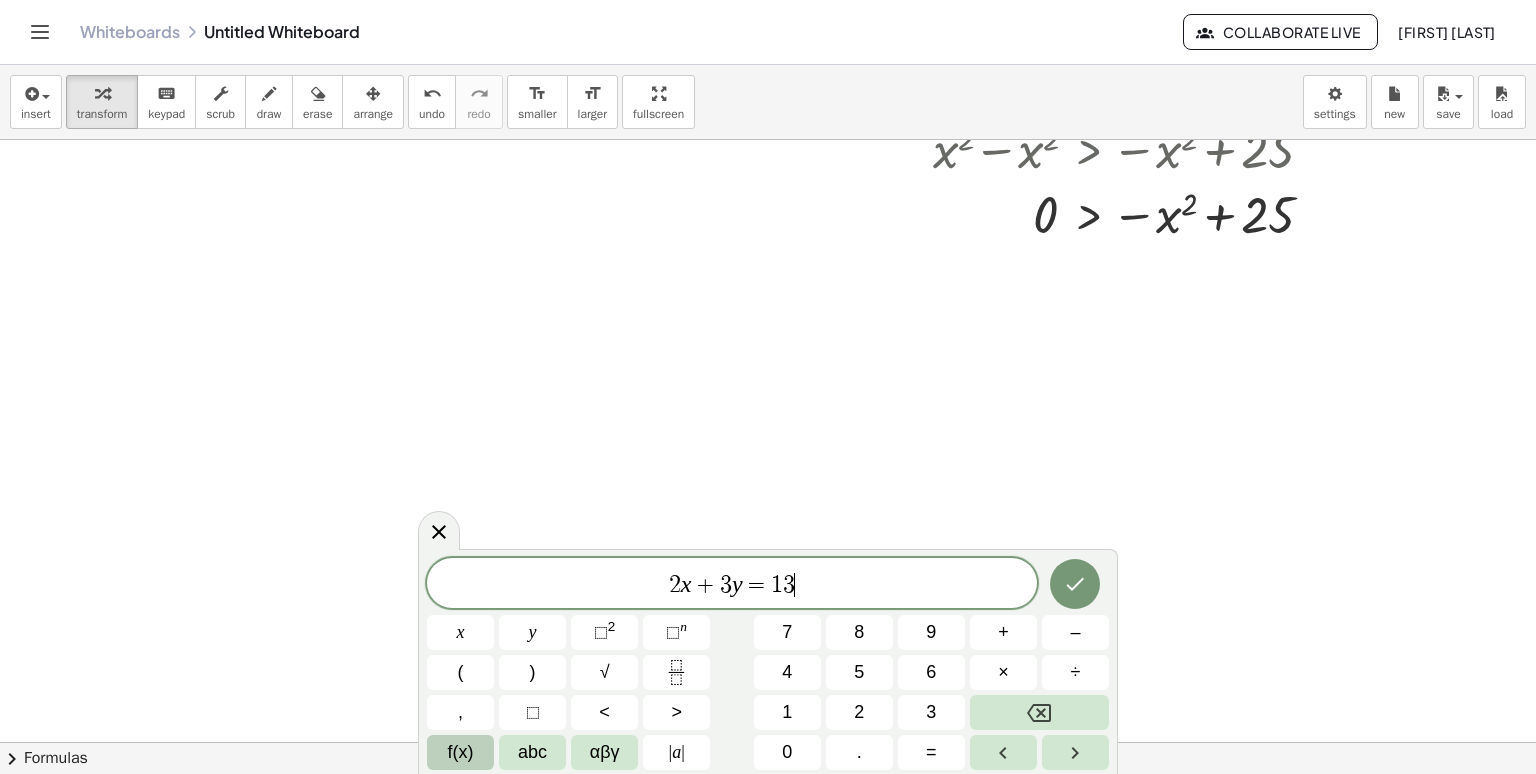 click on "f(x)" at bounding box center [460, 752] 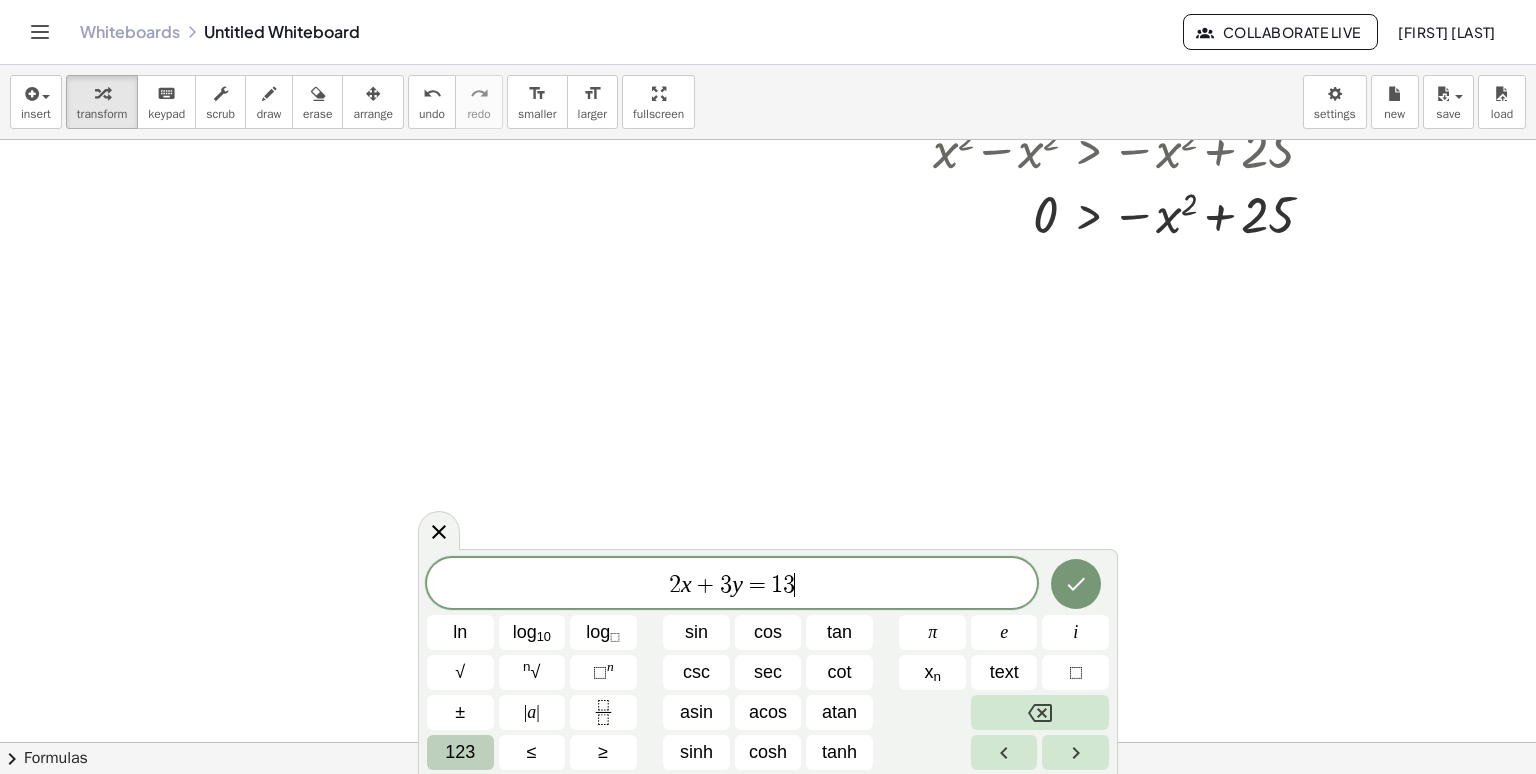 click on "123" at bounding box center (460, 752) 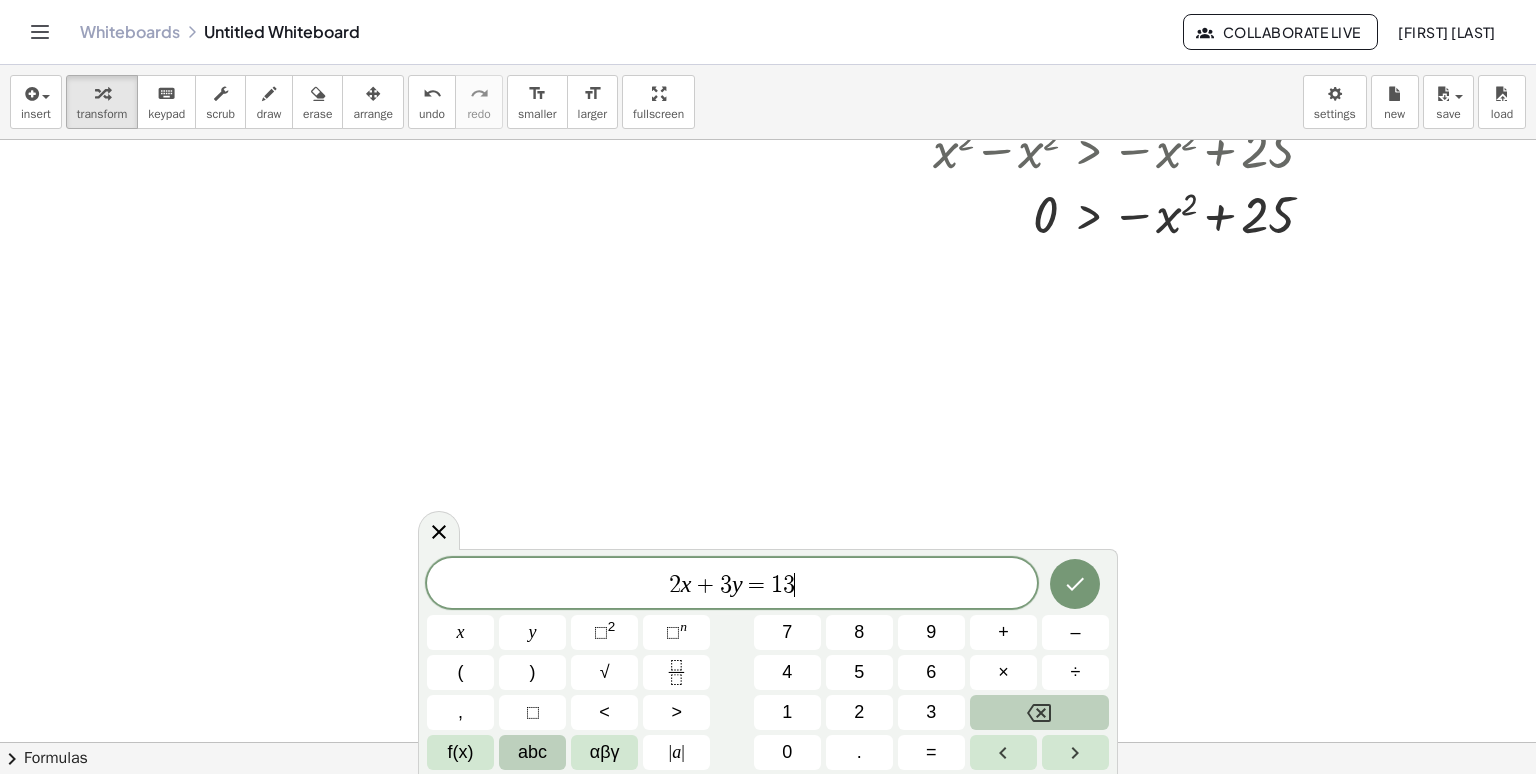 click on "abc" at bounding box center (532, 752) 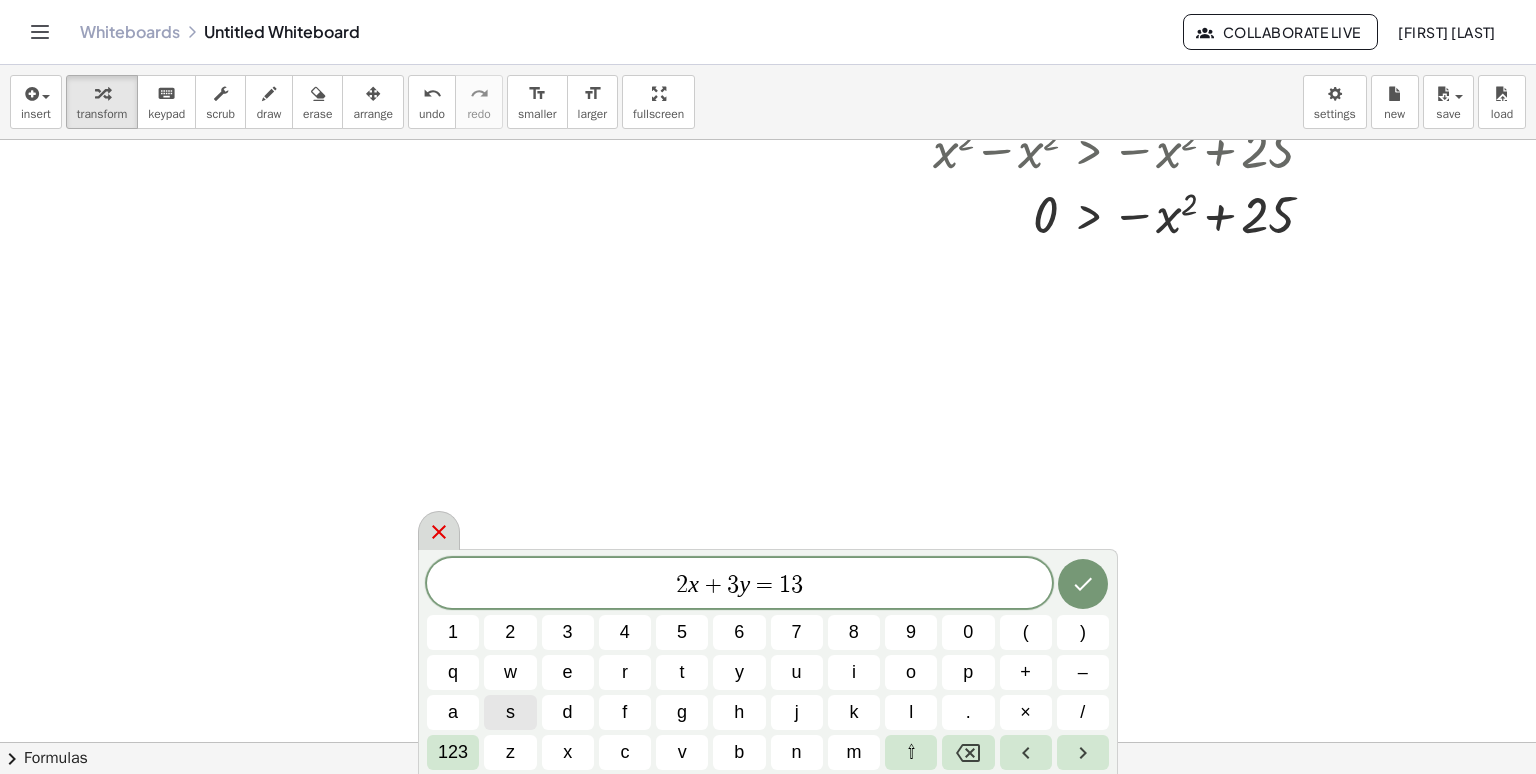 click 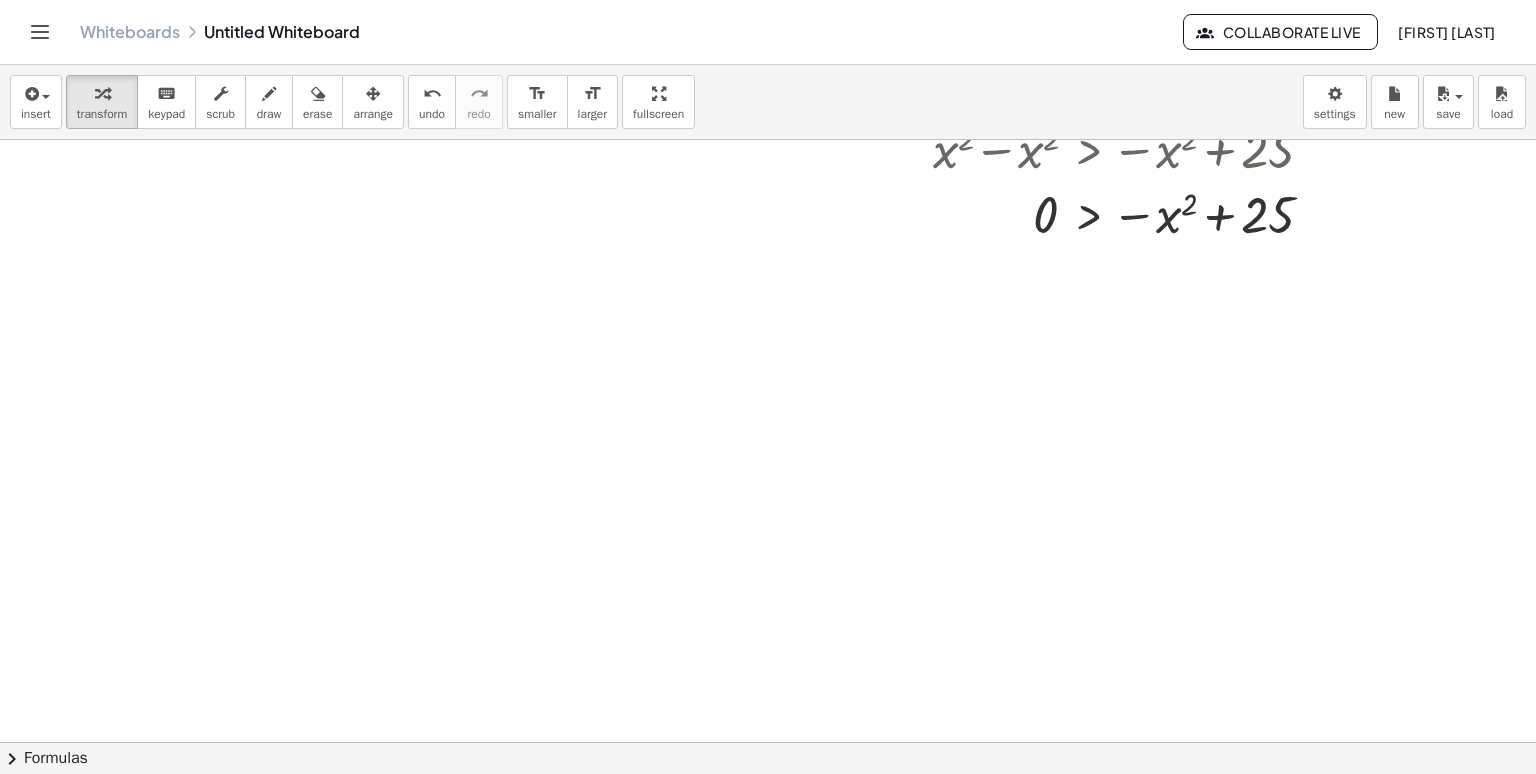 click at bounding box center [768, -423] 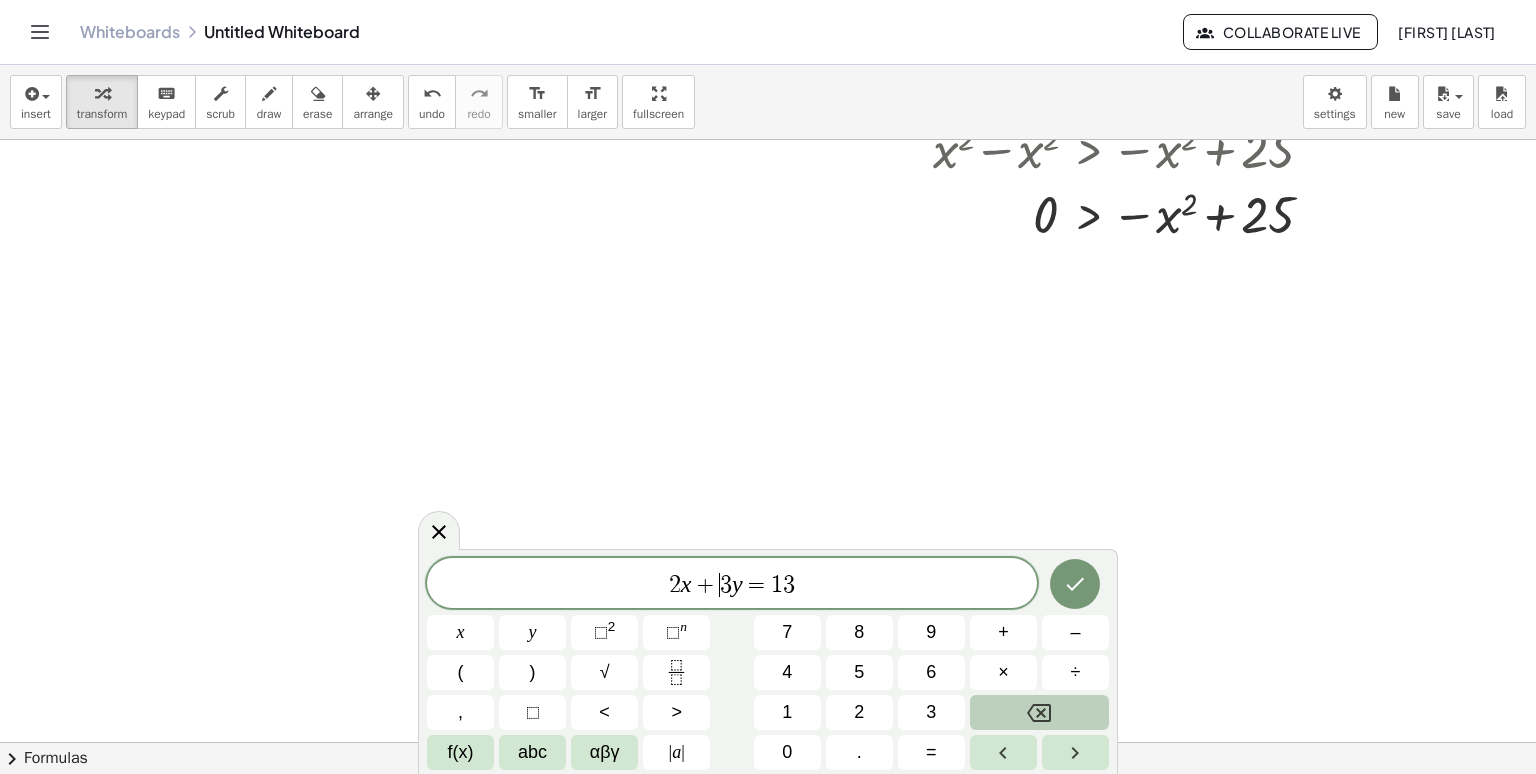 click on "2 x + ​ 3 y = 1 3" 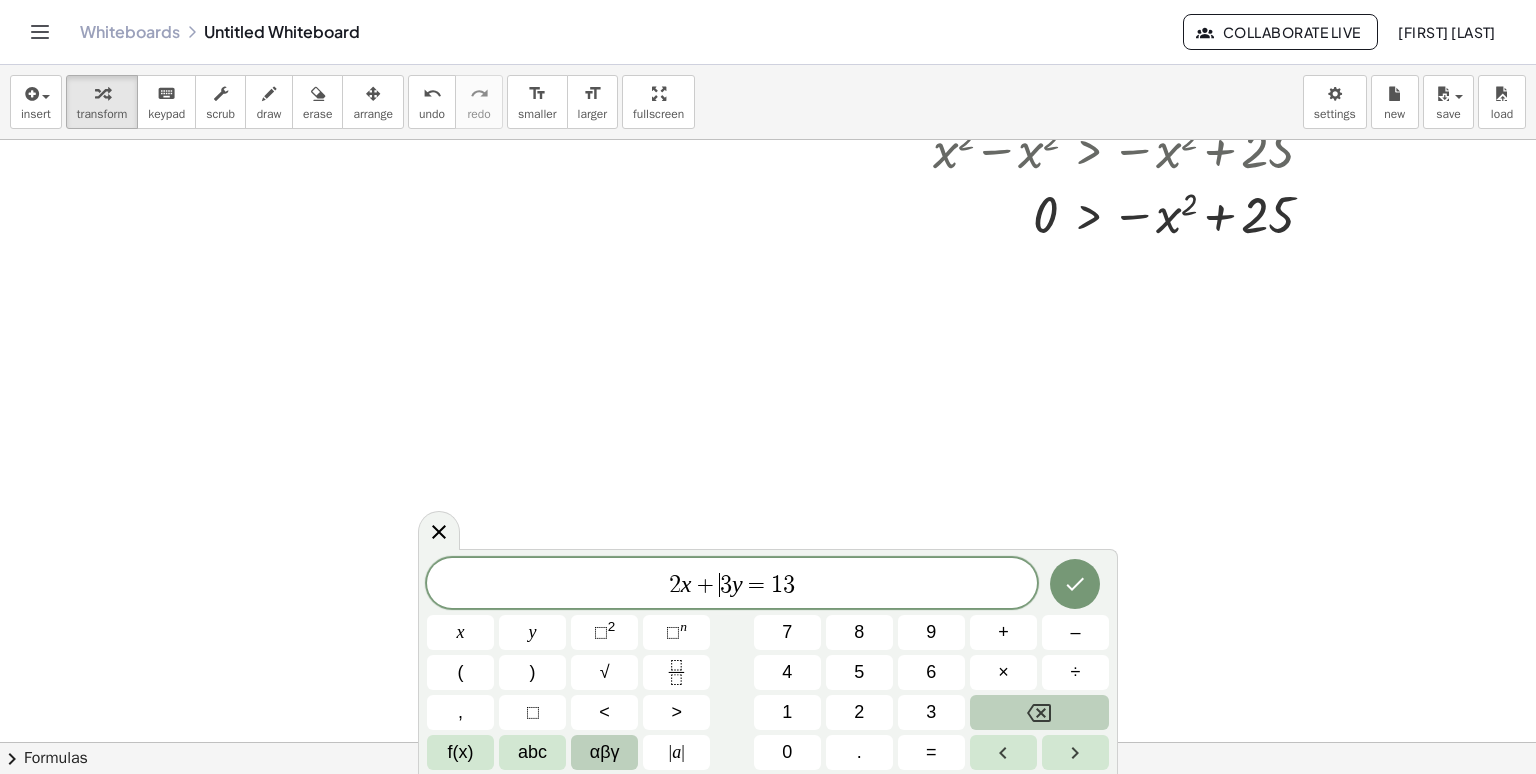 click on "αβγ" at bounding box center [604, 752] 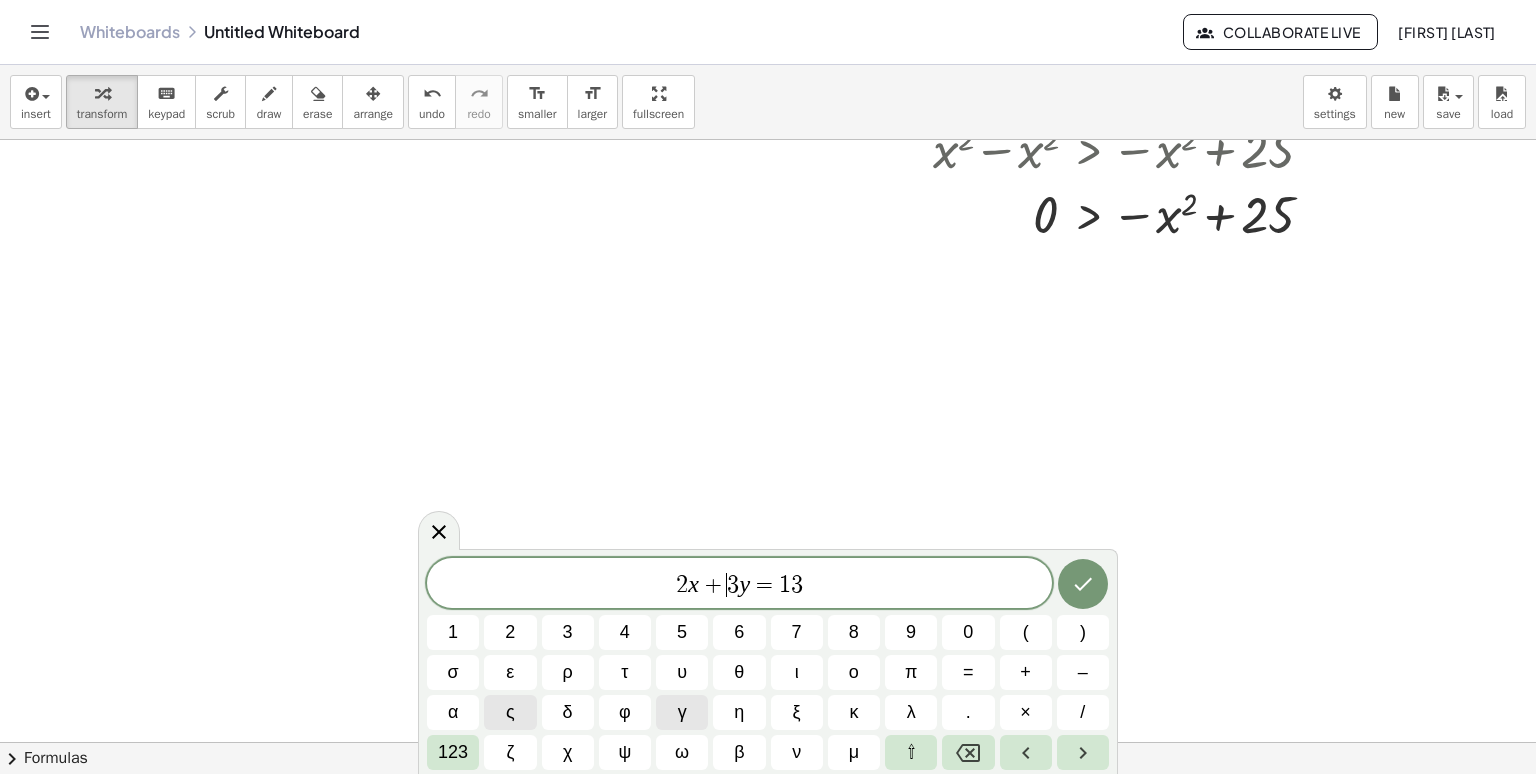 click on "ψ" at bounding box center [624, 752] 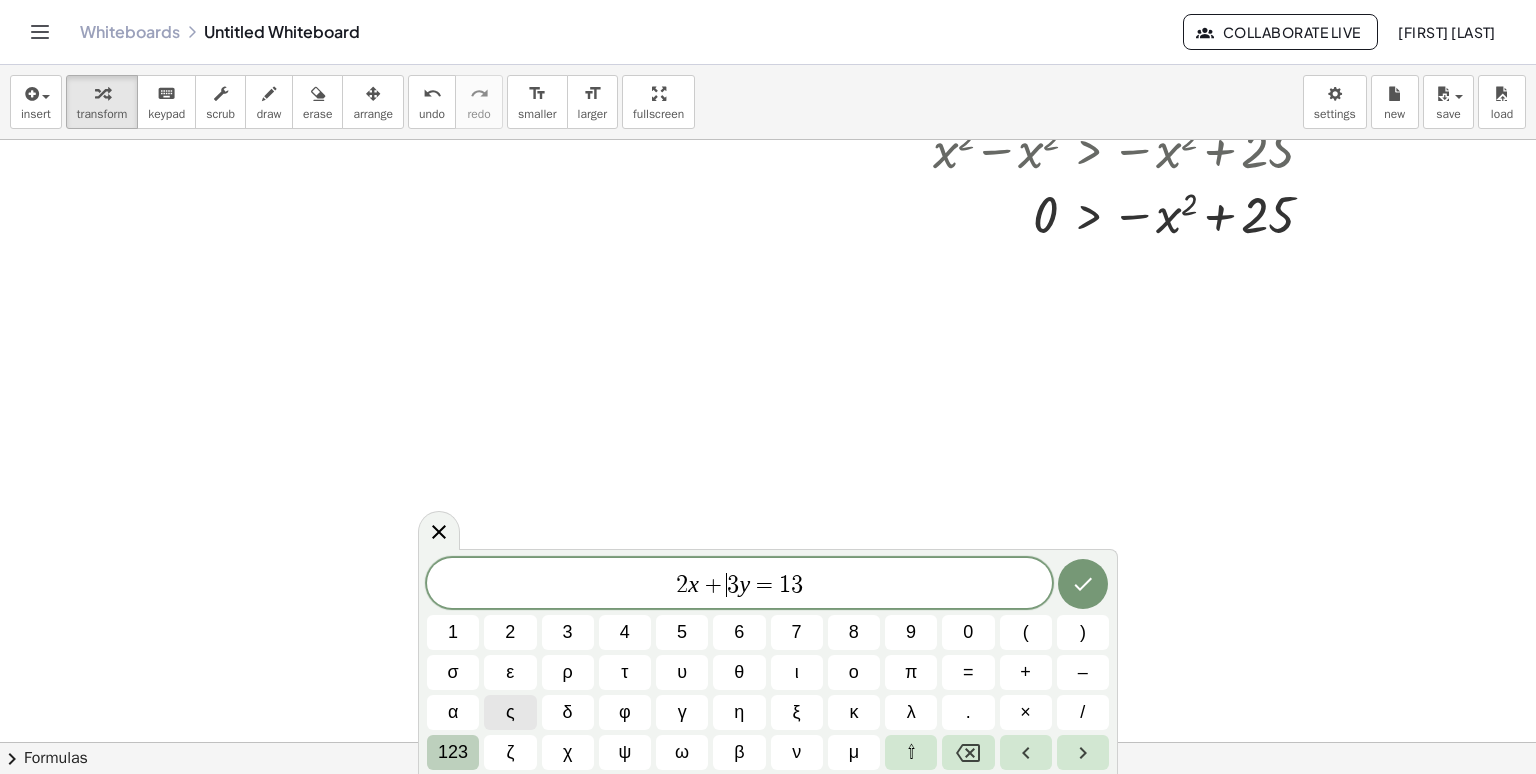 click on "123" at bounding box center (453, 752) 